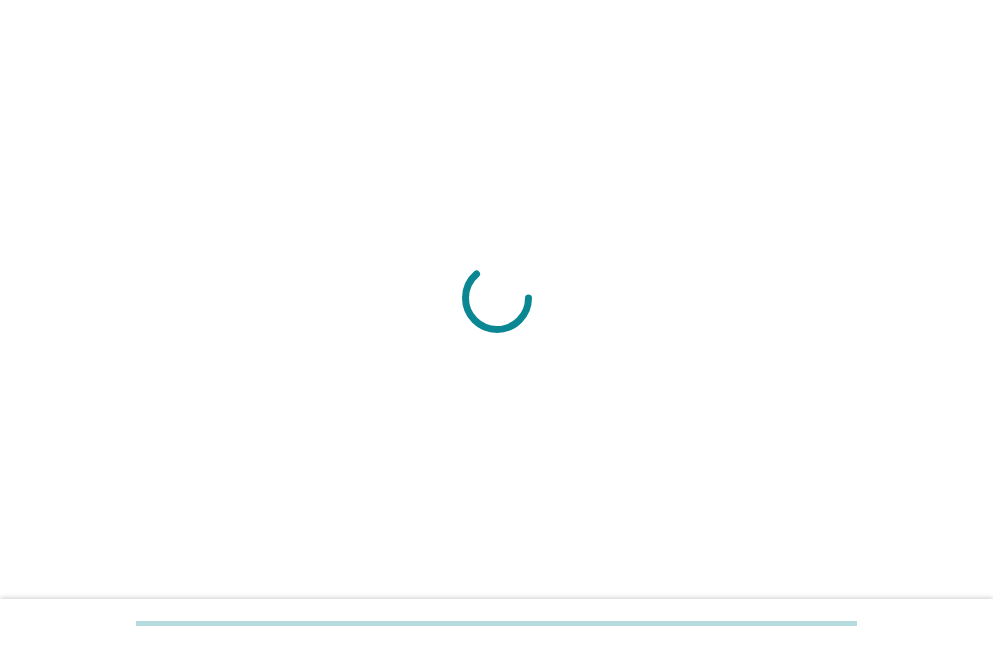scroll, scrollTop: 0, scrollLeft: 0, axis: both 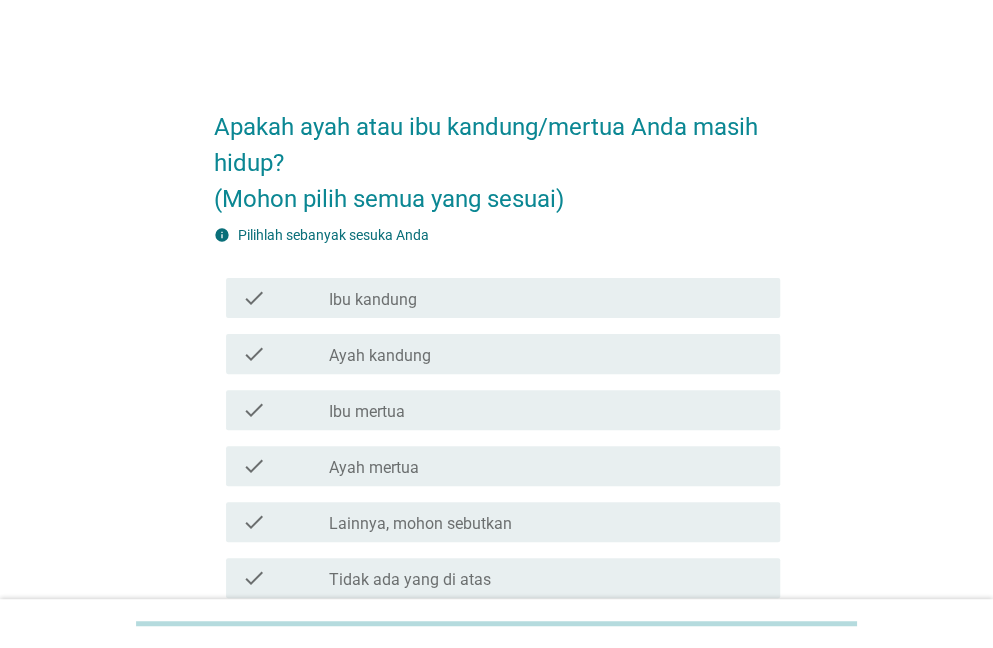 click on "check_box_outline_blank Ibu kandung" at bounding box center (546, 298) 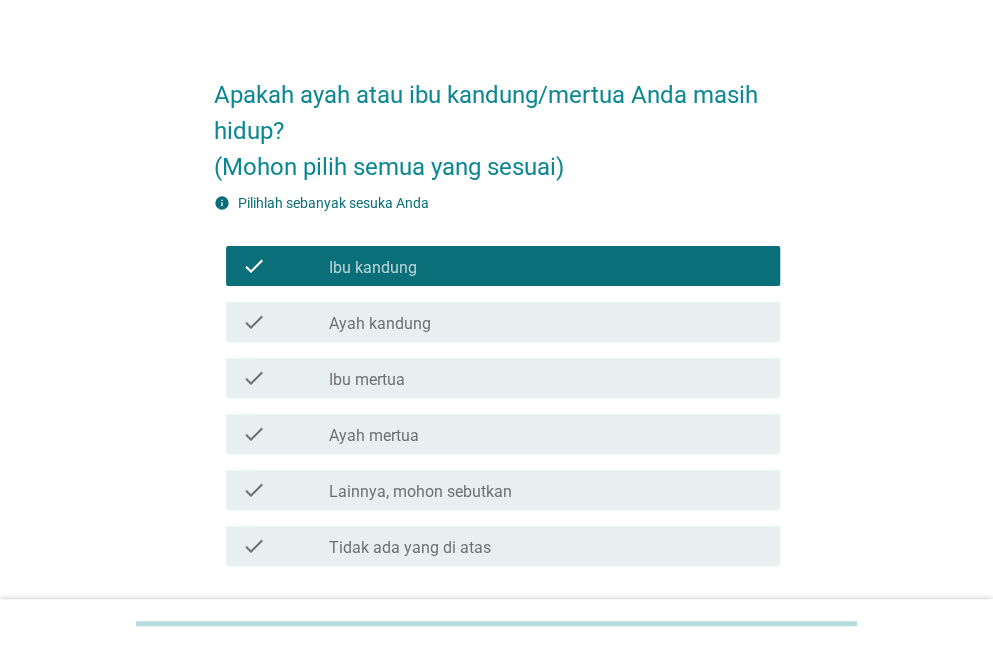 scroll, scrollTop: 30, scrollLeft: 0, axis: vertical 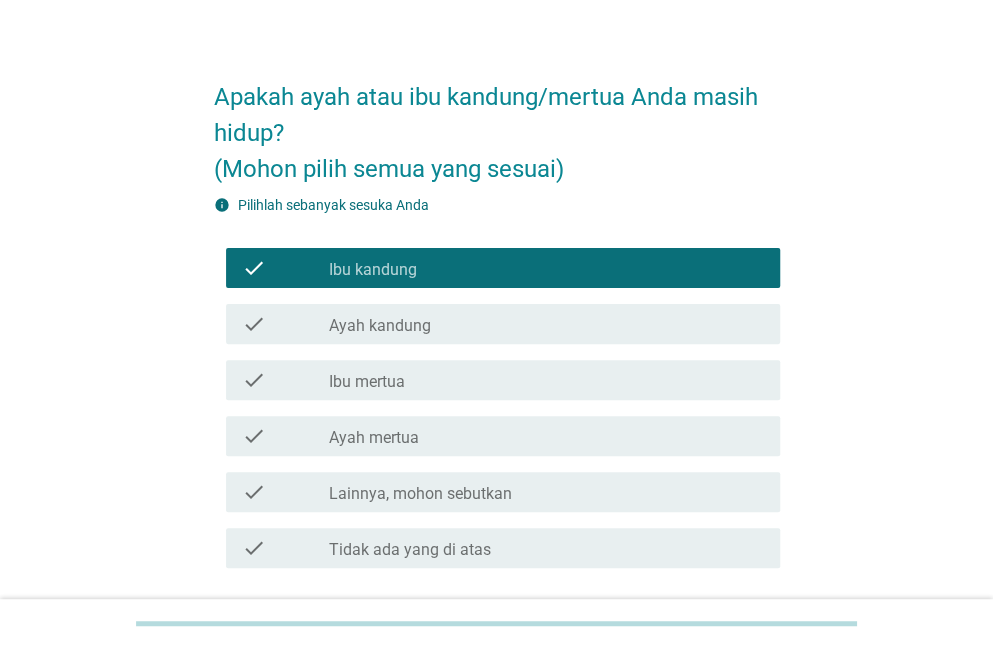click on "check_box_outline_blank Ibu mertua" at bounding box center (546, 380) 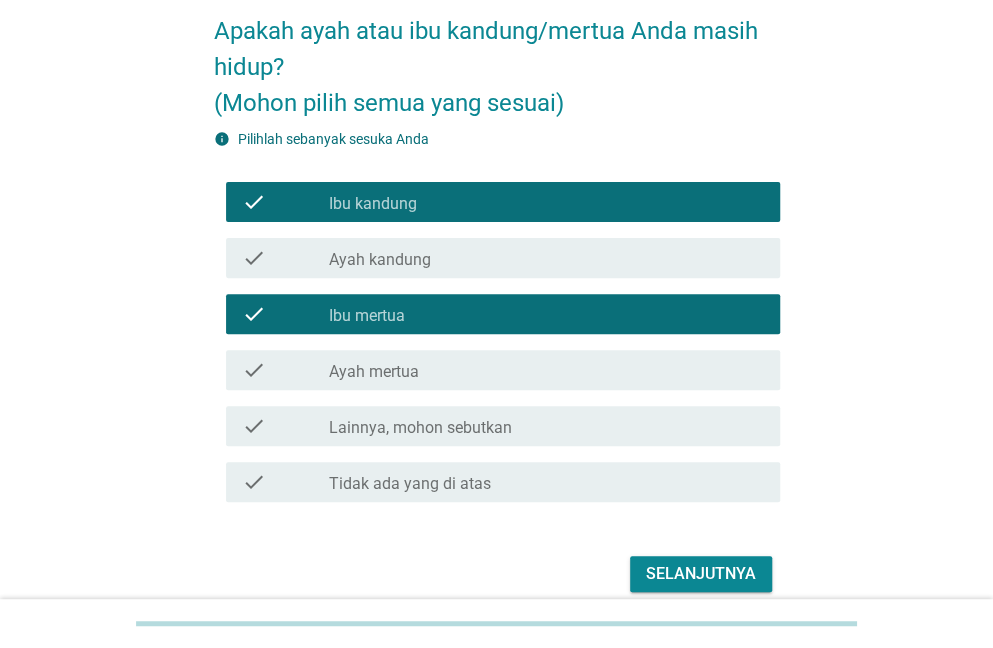 scroll, scrollTop: 183, scrollLeft: 0, axis: vertical 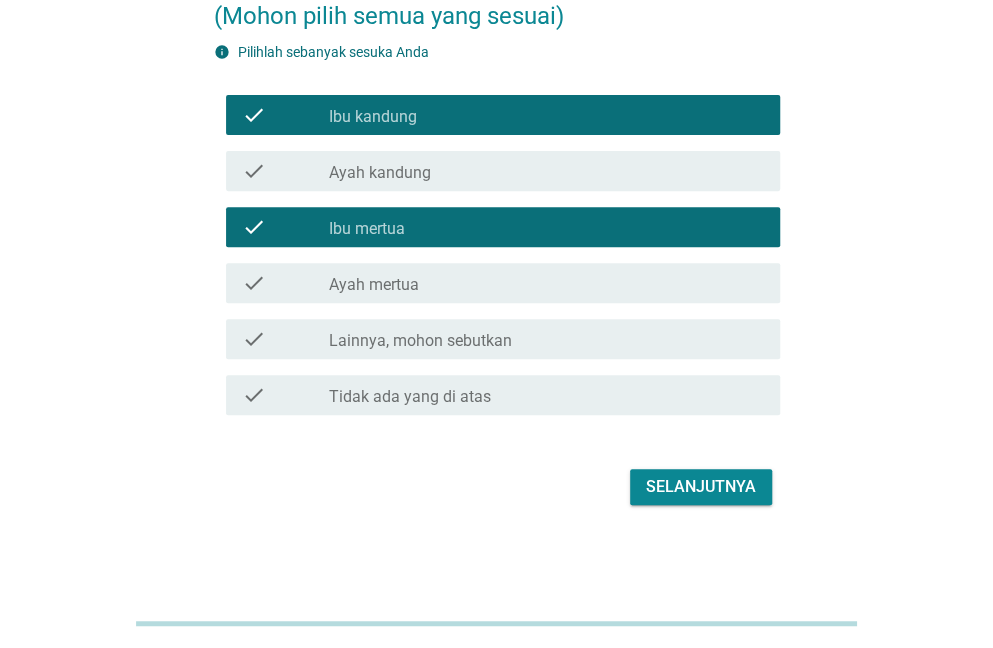 click on "Selanjutnya" at bounding box center (701, 487) 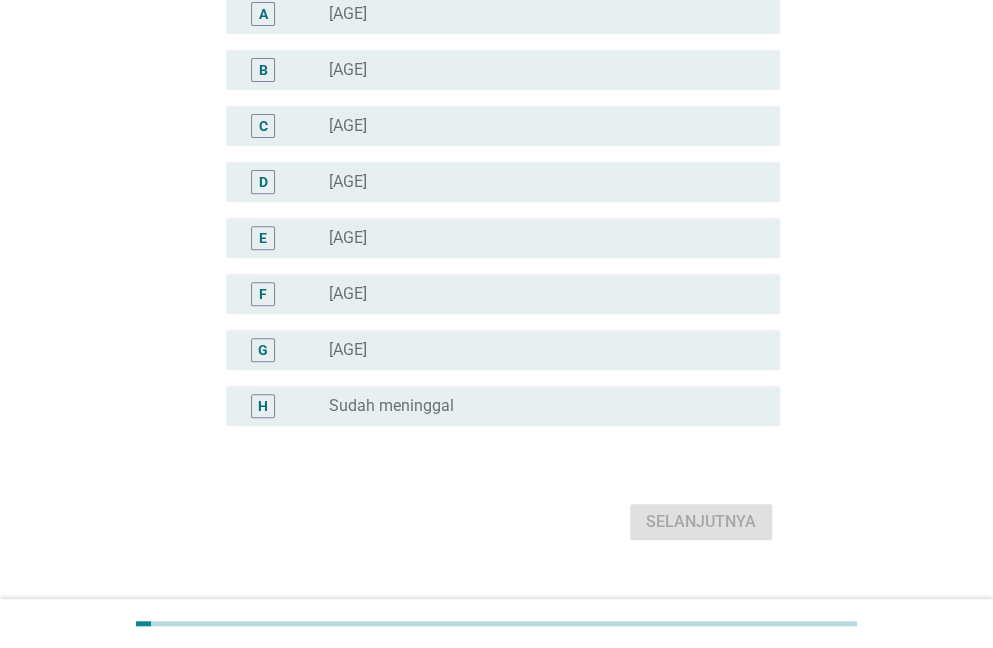 scroll, scrollTop: 0, scrollLeft: 0, axis: both 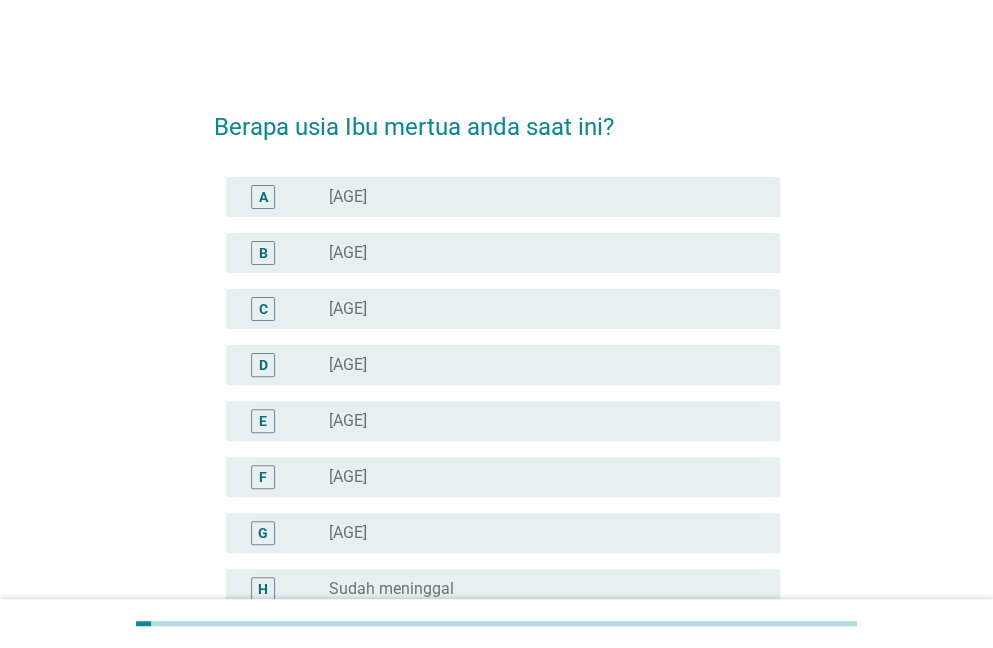 click on "radio_button_unchecked 60 – 64 tahun" at bounding box center (538, 309) 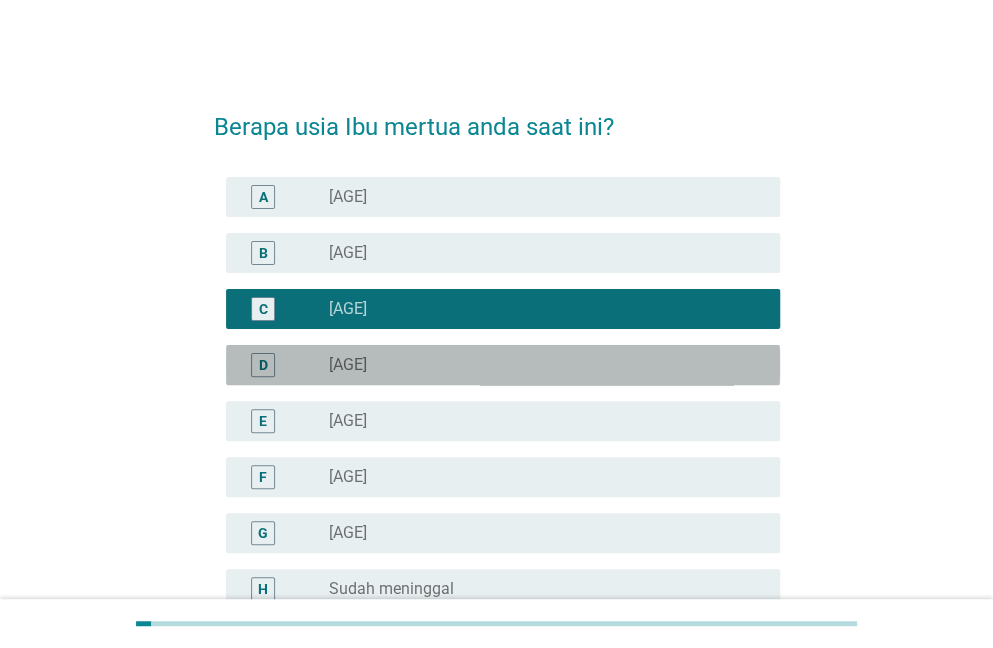 click on "[AGE]" at bounding box center [538, 365] 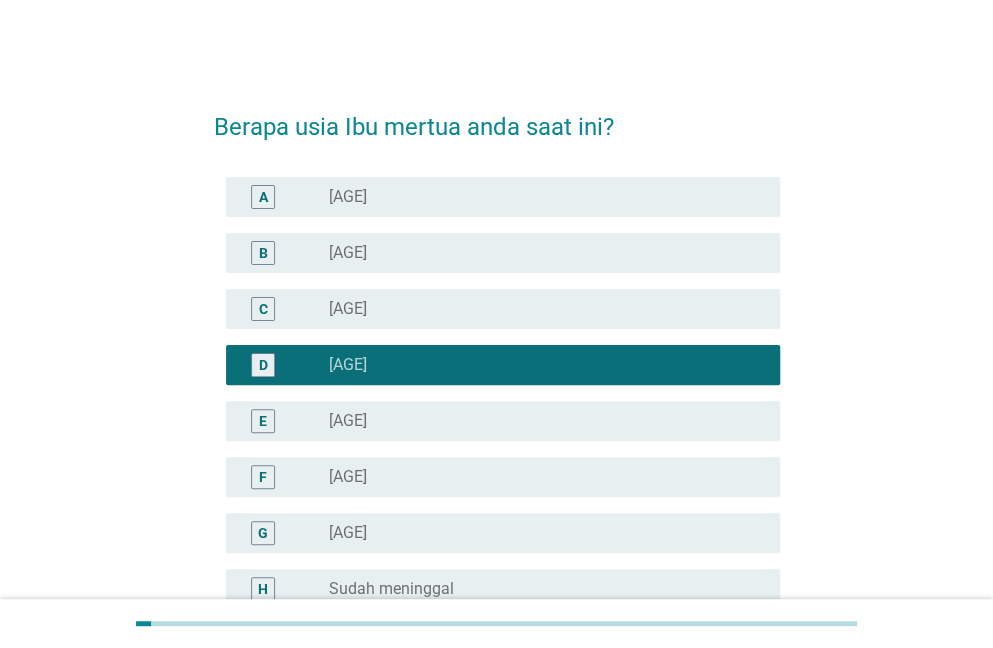 scroll, scrollTop: 218, scrollLeft: 0, axis: vertical 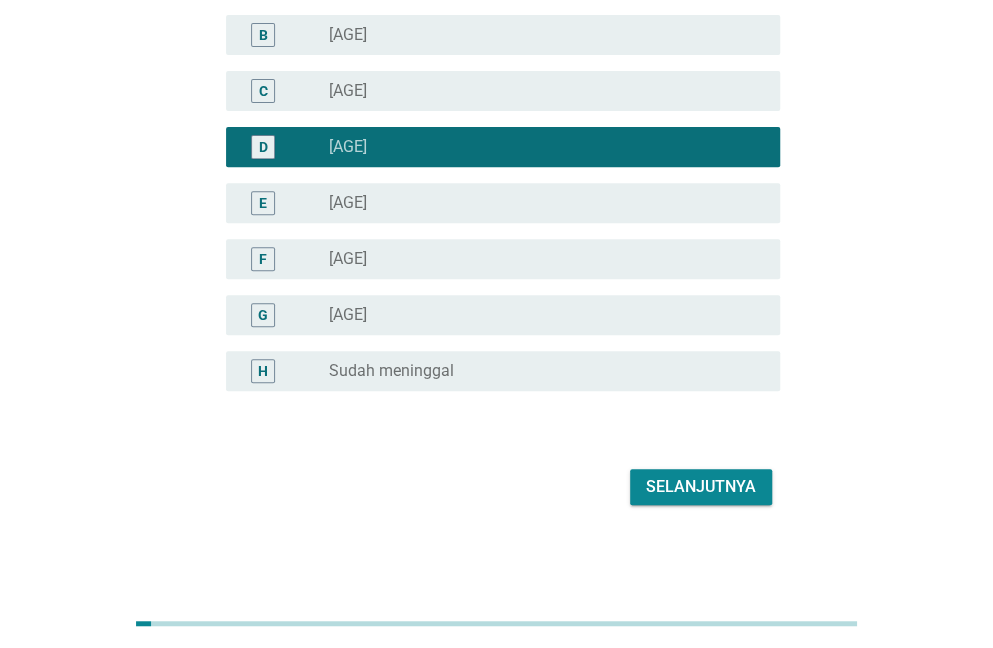 click on "Selanjutnya" at bounding box center [701, 487] 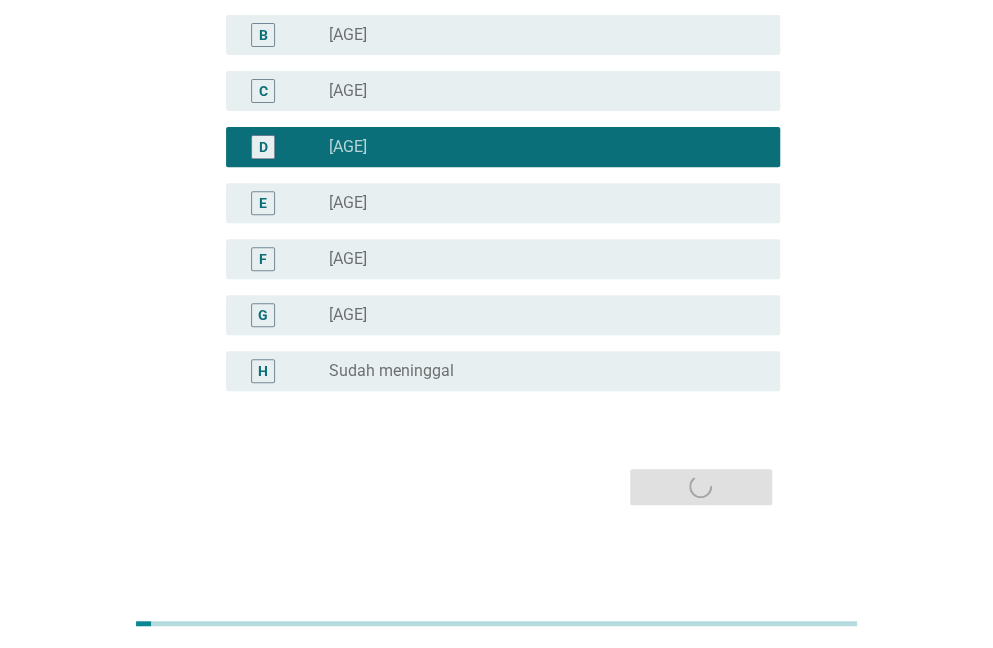 scroll, scrollTop: 0, scrollLeft: 0, axis: both 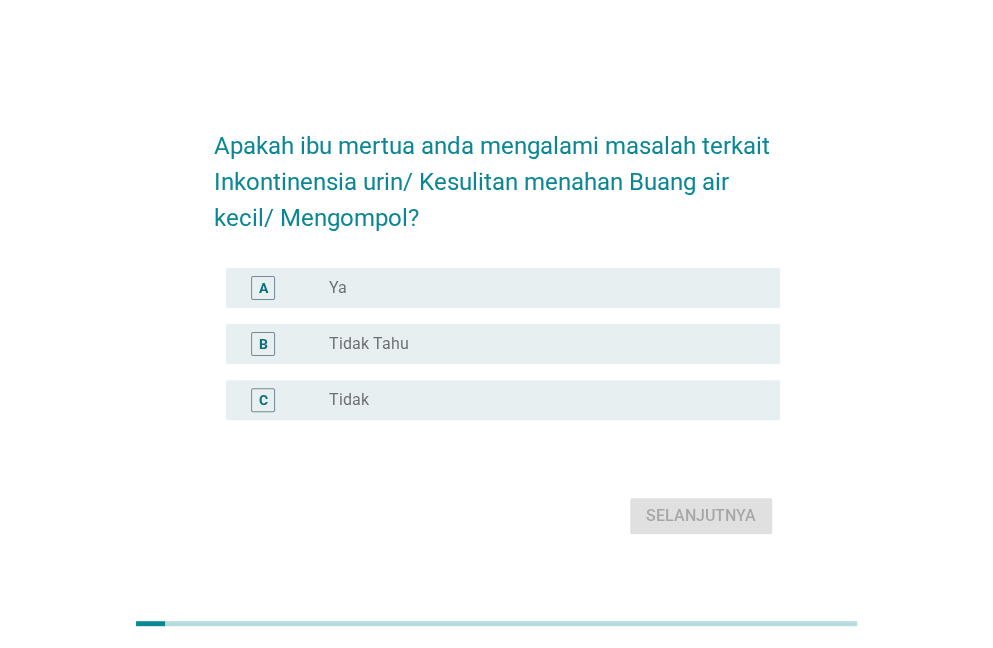 click on "radio_button_unchecked Ya" at bounding box center [546, 288] 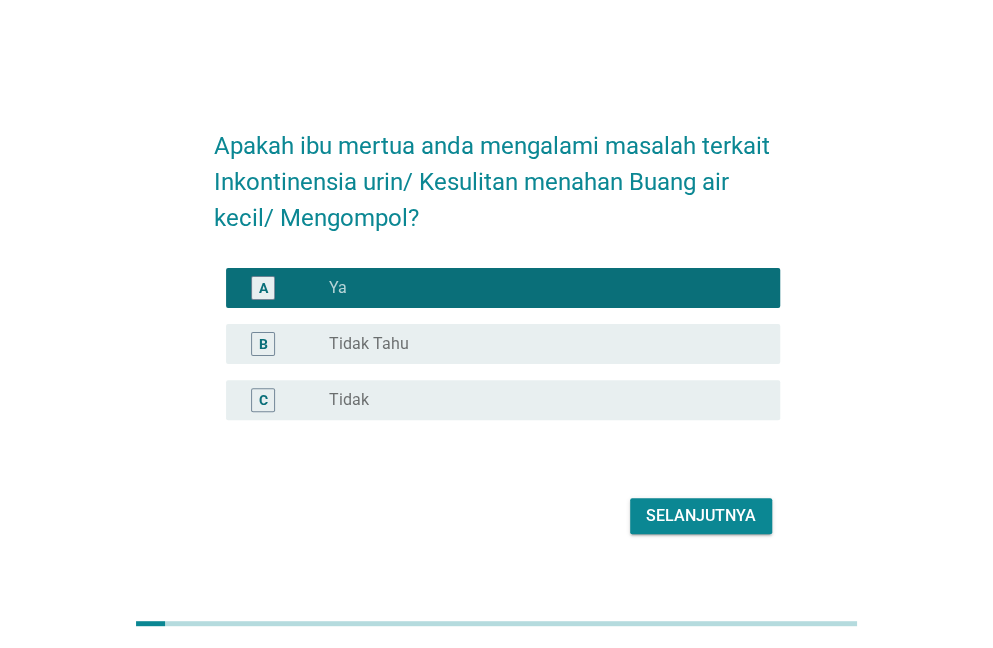 click on "Selanjutnya" at bounding box center [701, 516] 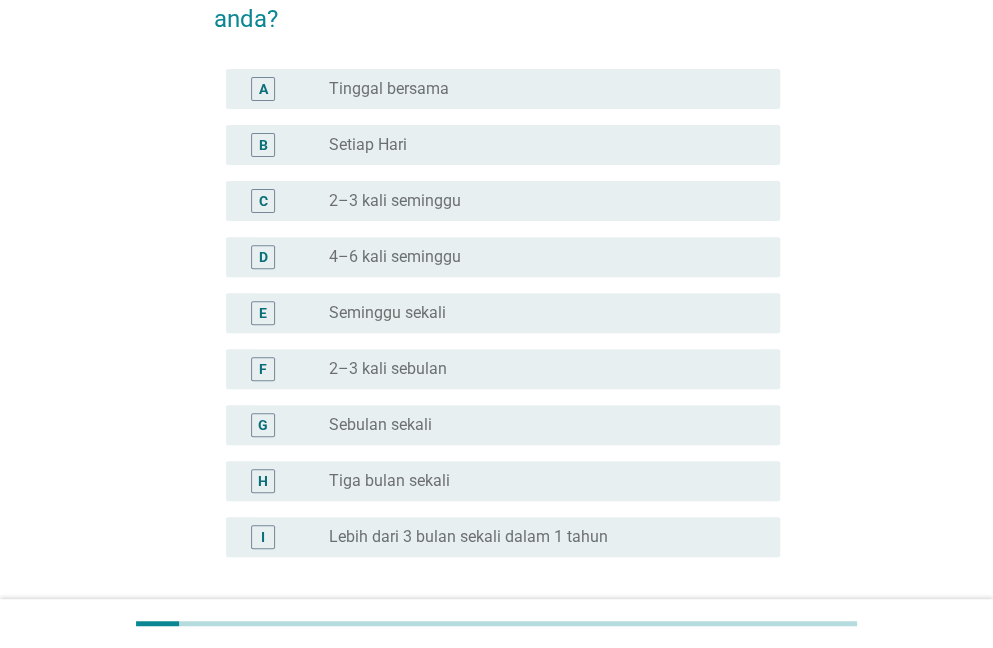 click on "radio_button_unchecked Sebulan sekali" at bounding box center (546, 425) 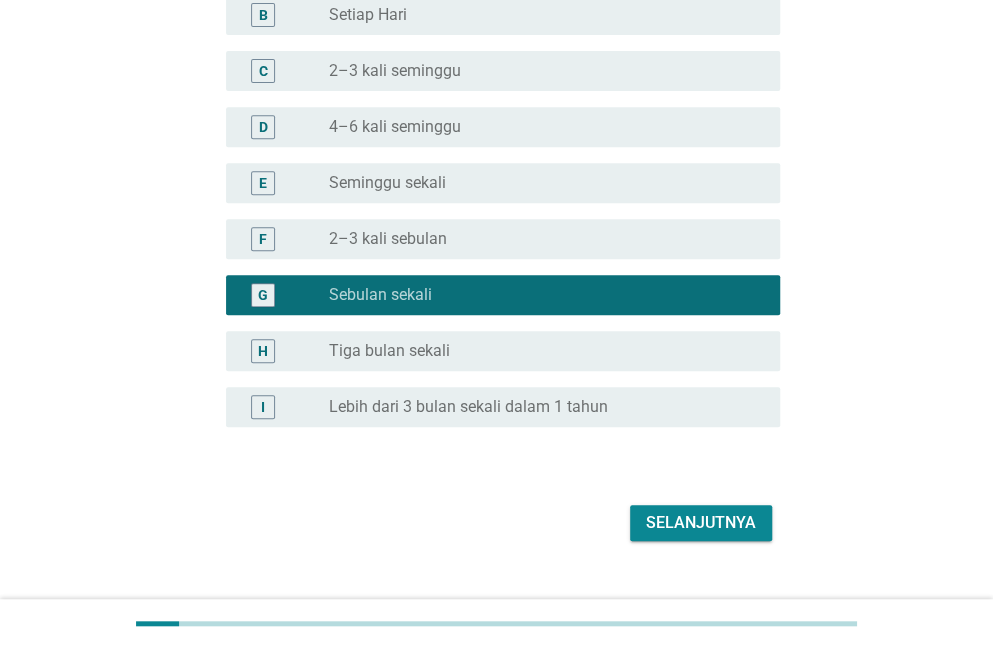 scroll, scrollTop: 310, scrollLeft: 0, axis: vertical 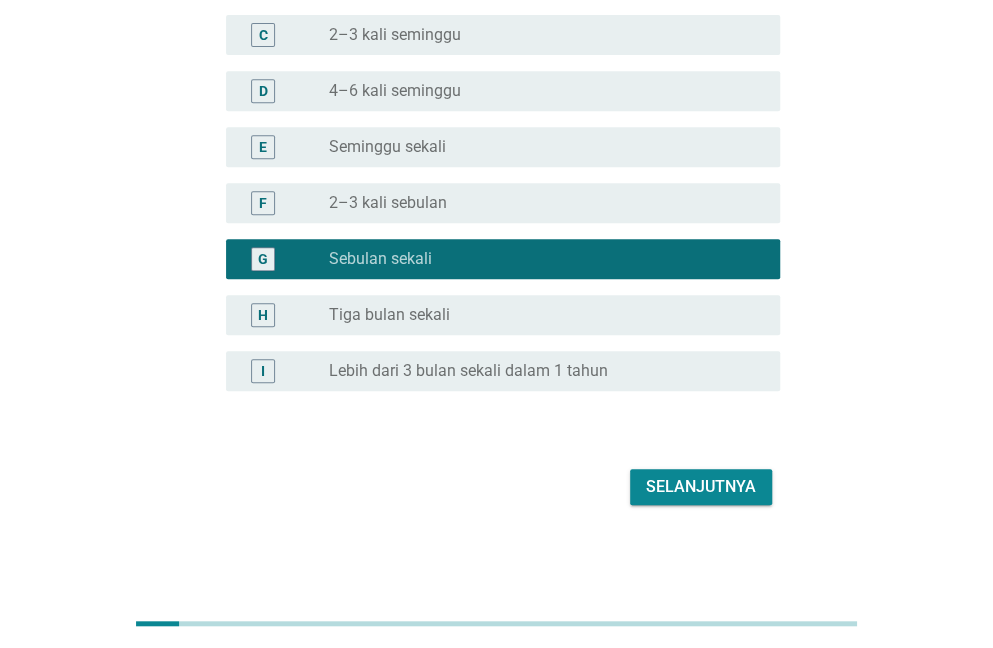 click on "Selanjutnya" at bounding box center (701, 487) 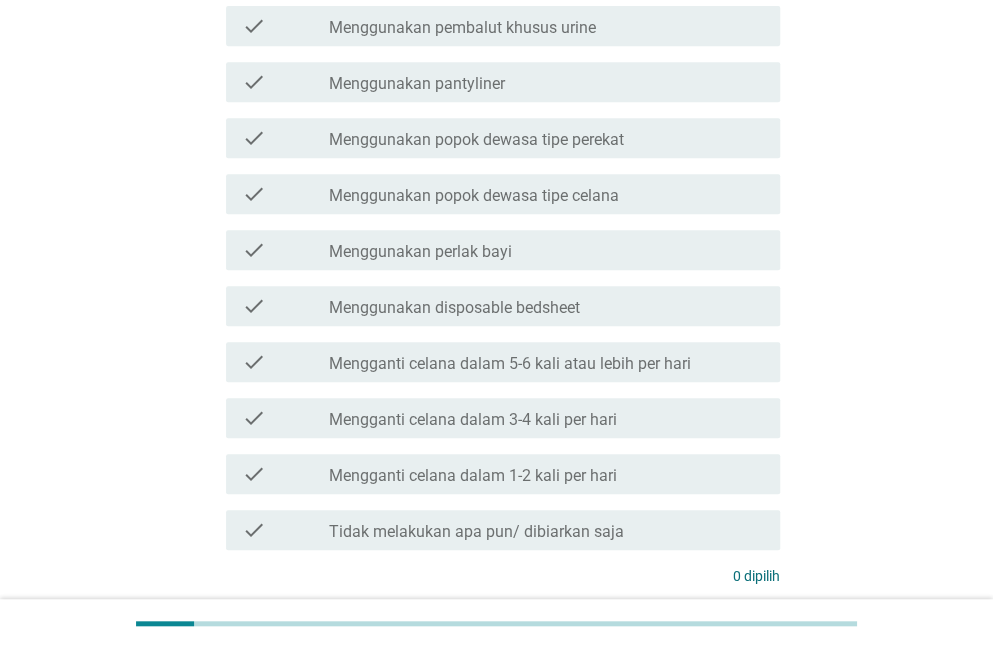 scroll, scrollTop: 330, scrollLeft: 0, axis: vertical 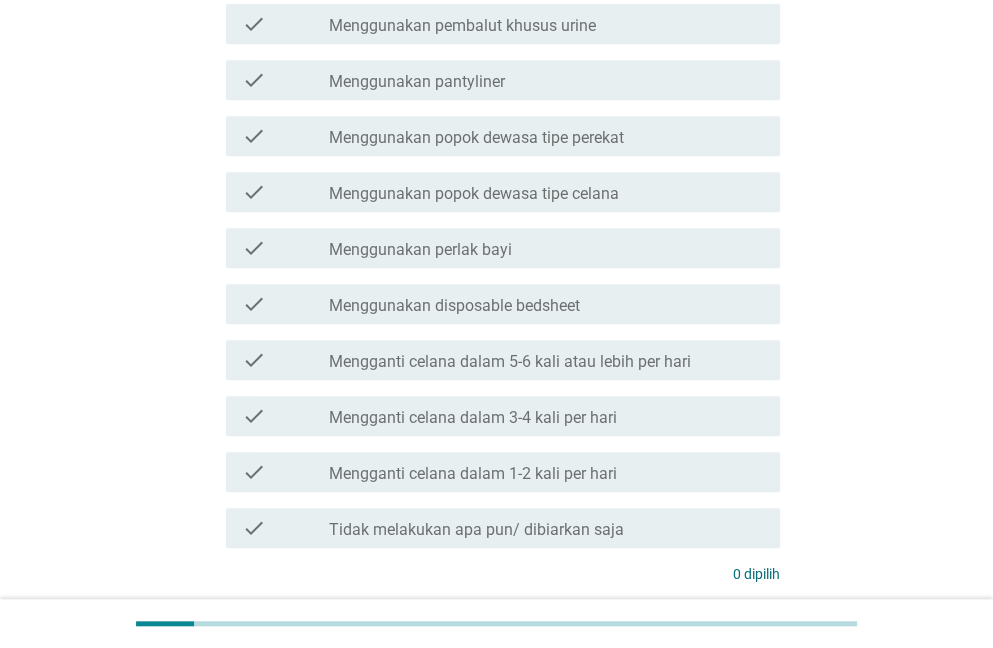 click on "check_box_outline_blank Mengganti celana dalam 1-2 kali per hari" at bounding box center [546, 472] 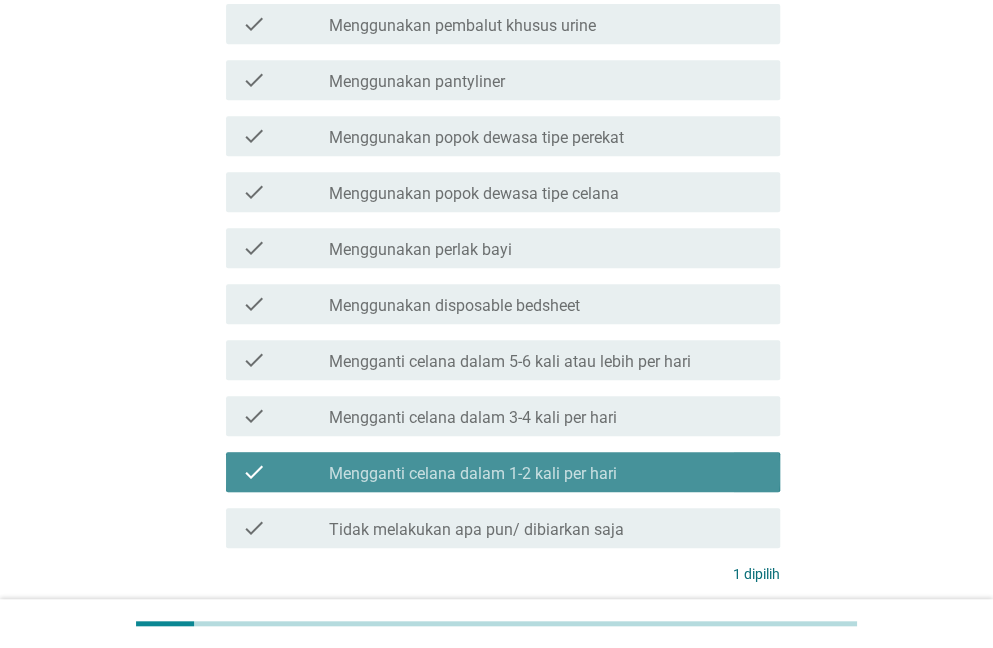 click on "check_box_outline_blank Mengganti celana dalam 3-4 kali per hari" at bounding box center [546, 416] 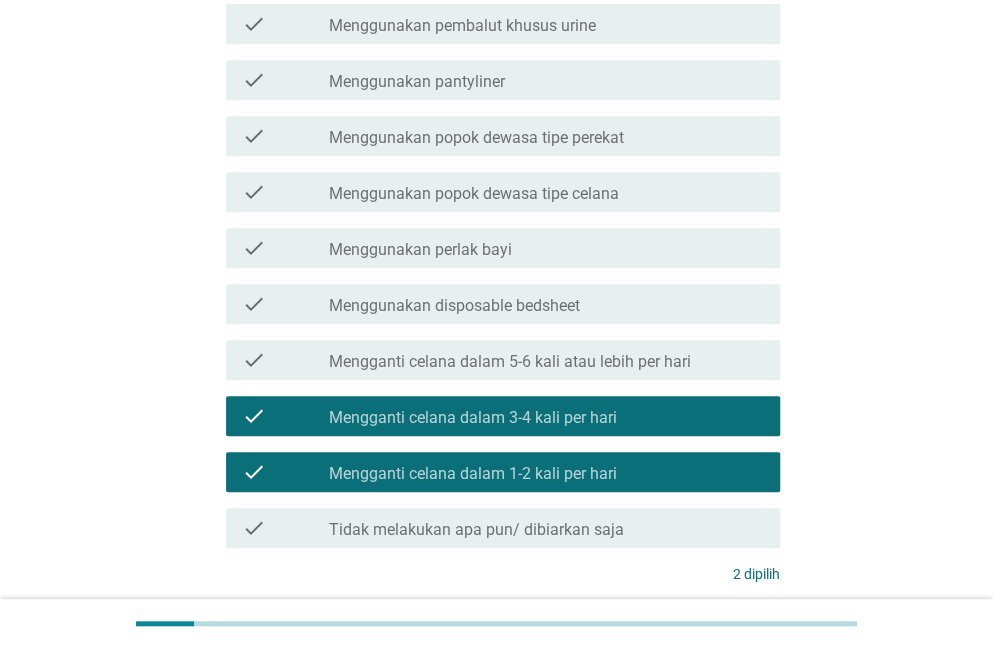 click on "check_box_outline_blank Mengganti celana dalam 1-2 kali per hari" at bounding box center [546, 472] 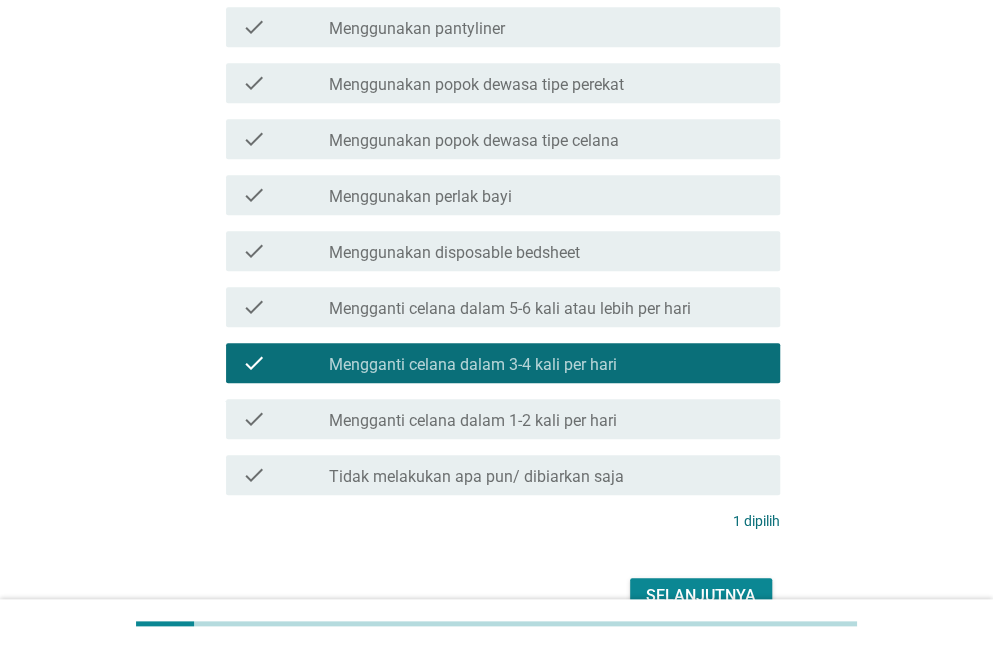 scroll, scrollTop: 400, scrollLeft: 0, axis: vertical 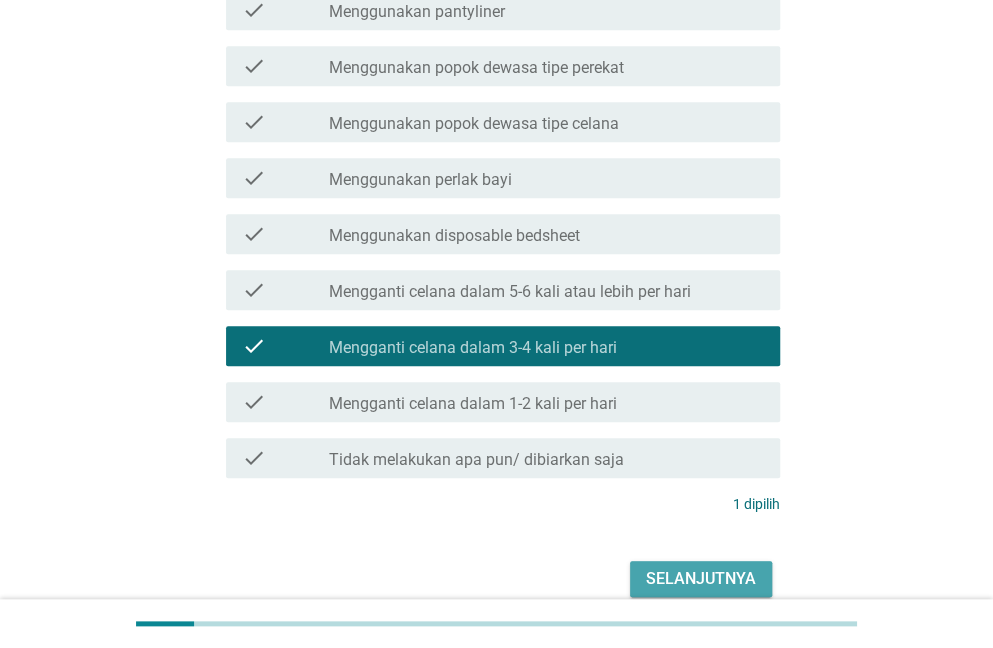 click on "Selanjutnya" at bounding box center [701, 579] 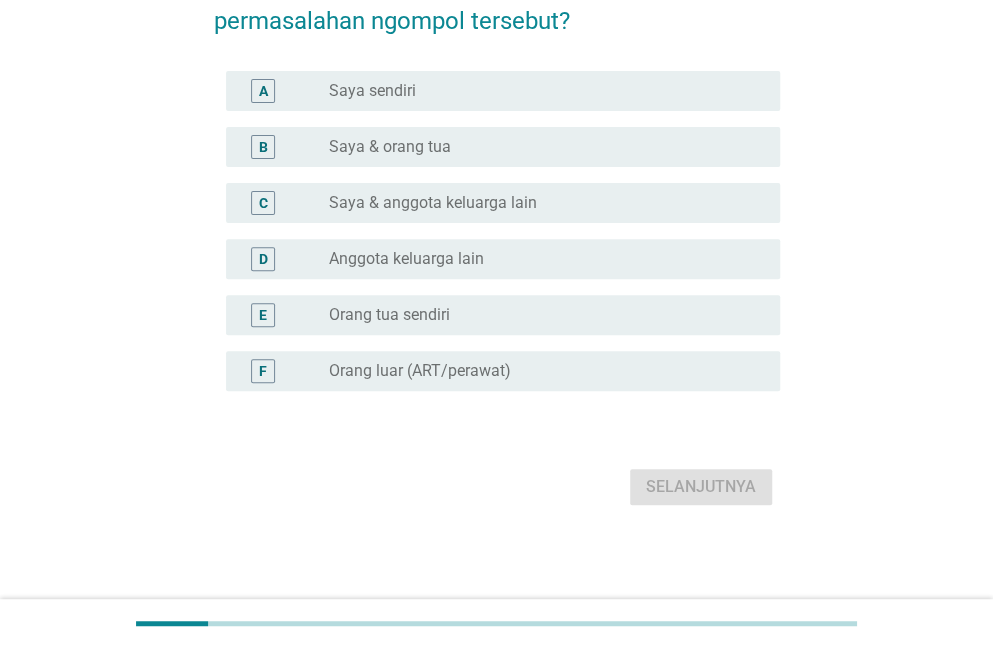 scroll, scrollTop: 0, scrollLeft: 0, axis: both 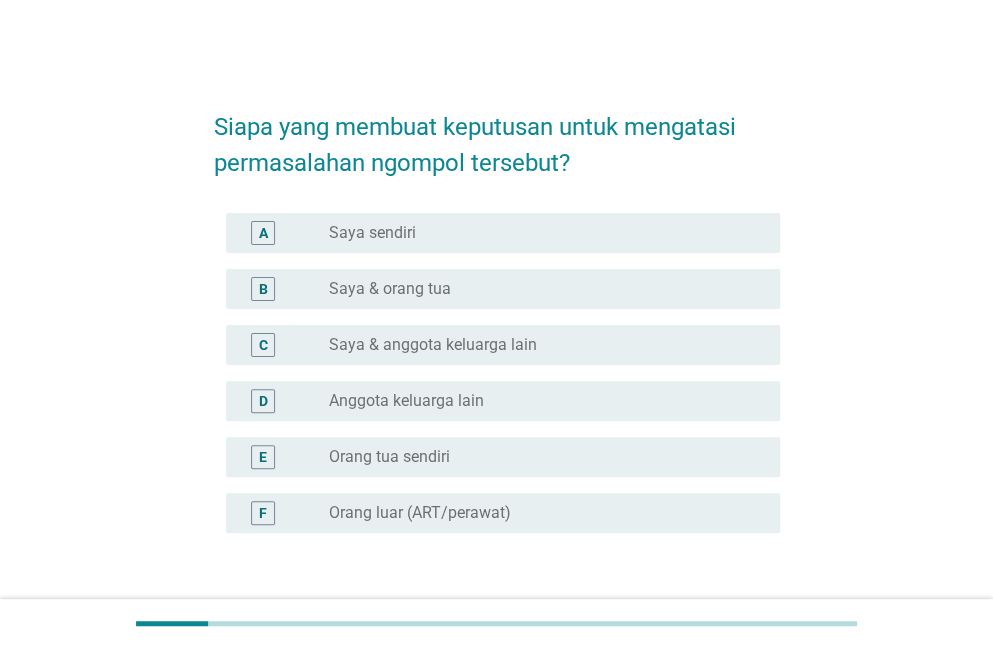 click on "radio_button_unchecked Saya & orang tua" at bounding box center [538, 289] 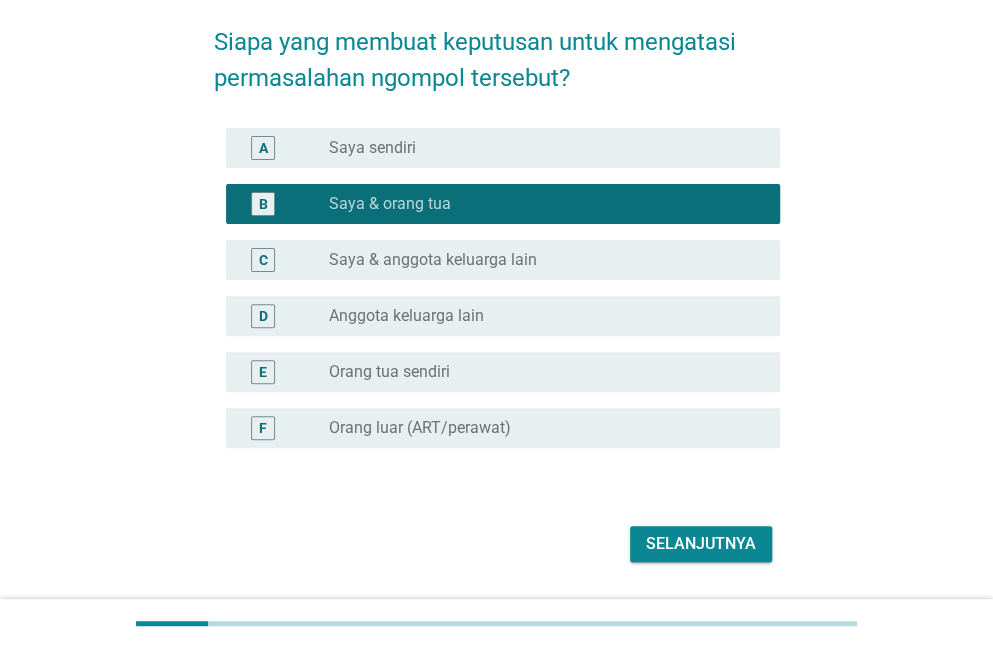 scroll, scrollTop: 142, scrollLeft: 0, axis: vertical 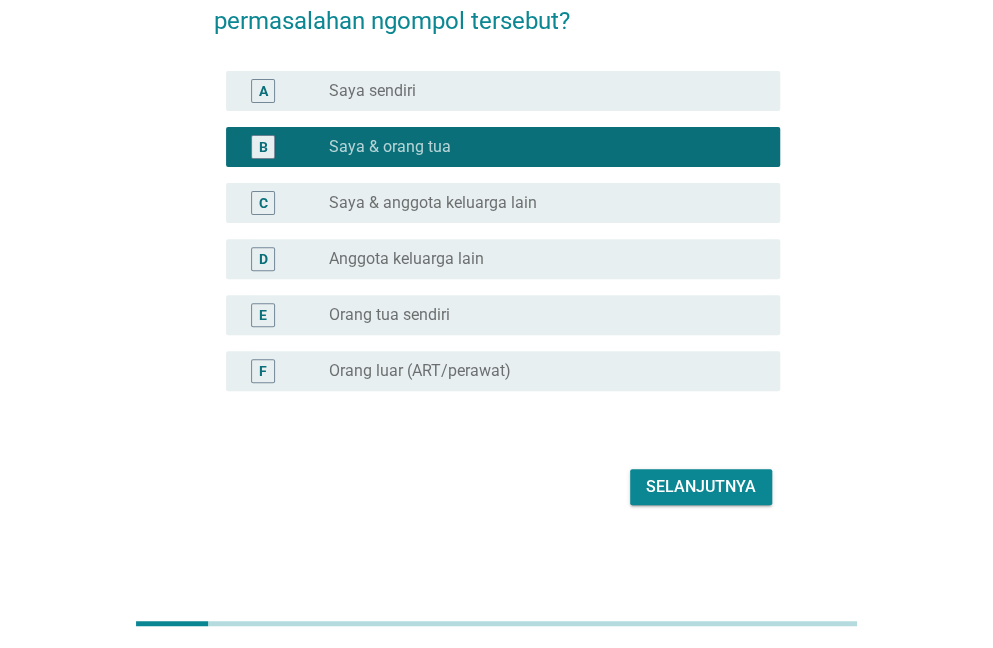 click on "Selanjutnya" at bounding box center (701, 487) 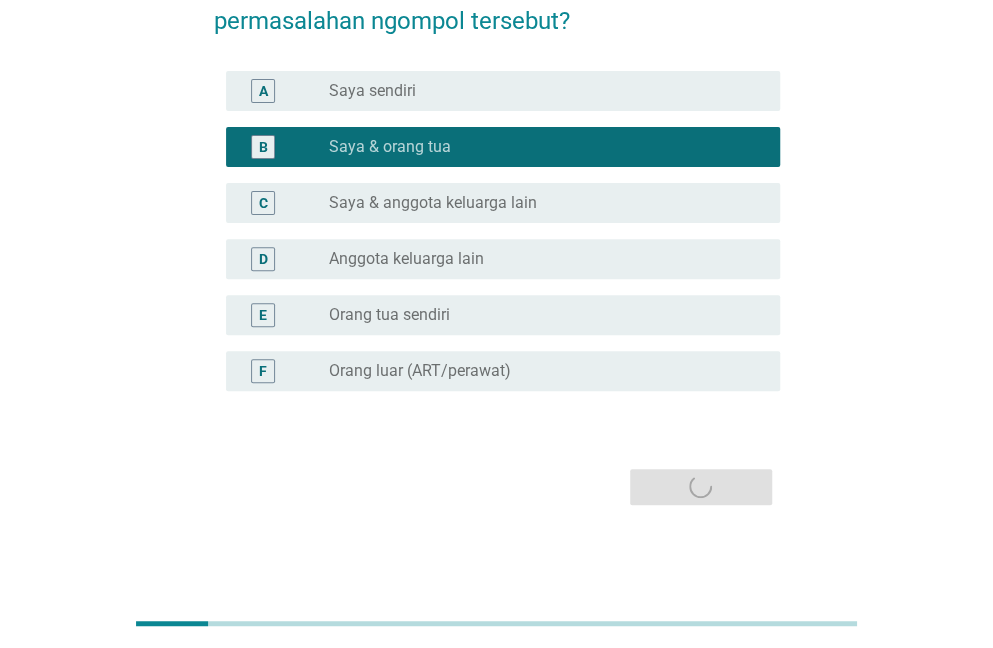 scroll, scrollTop: 0, scrollLeft: 0, axis: both 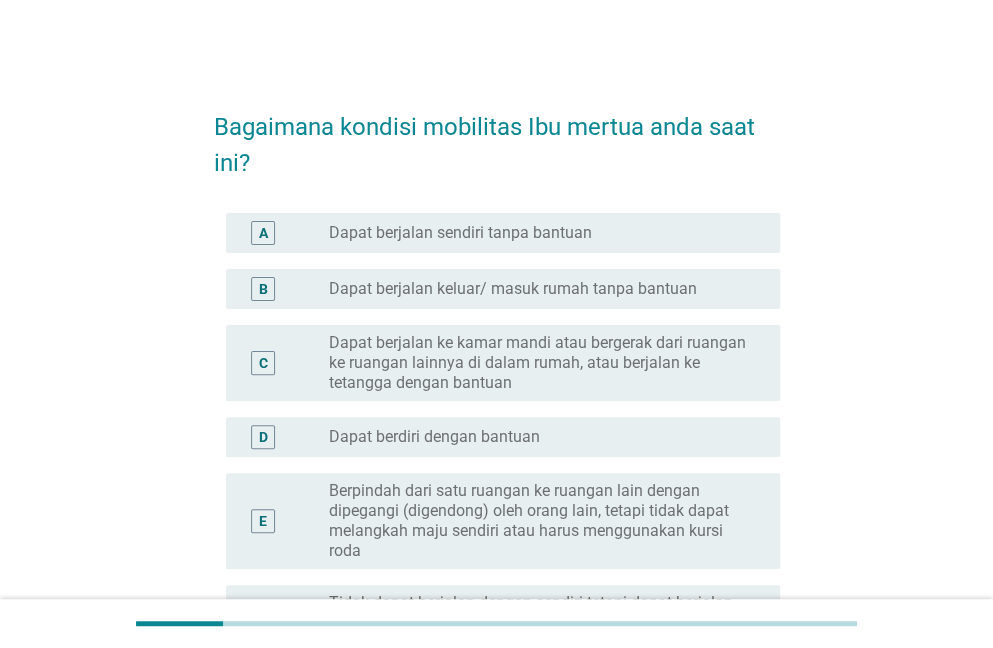 click on "radio_button_unchecked Dapat berjalan sendiri tanpa bantuan" at bounding box center (538, 233) 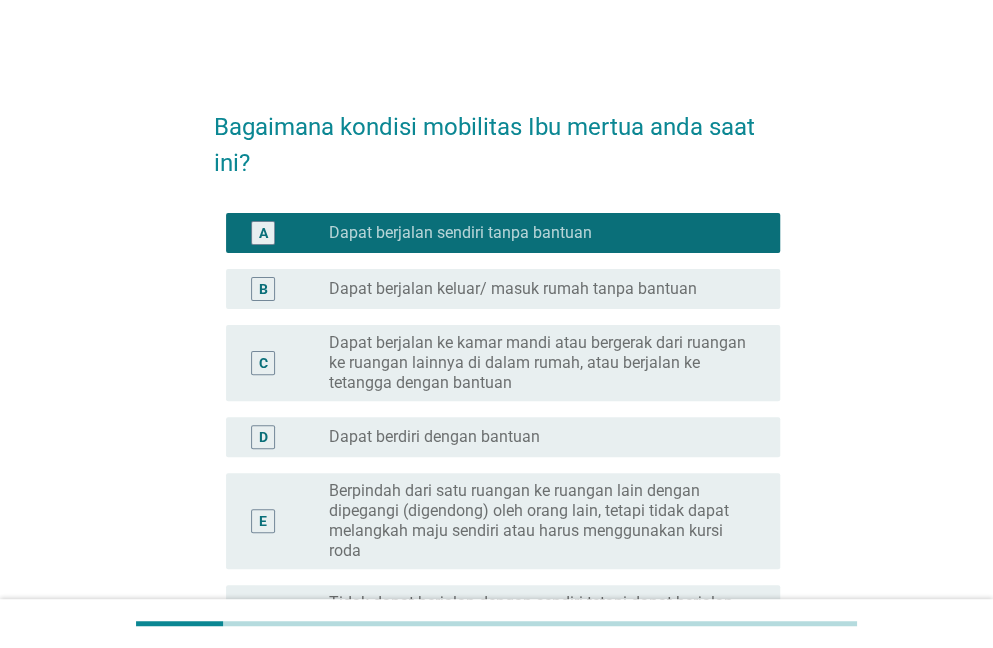 click on "radio_button_checked Dapat berjalan sendiri tanpa bantuan" at bounding box center (546, 233) 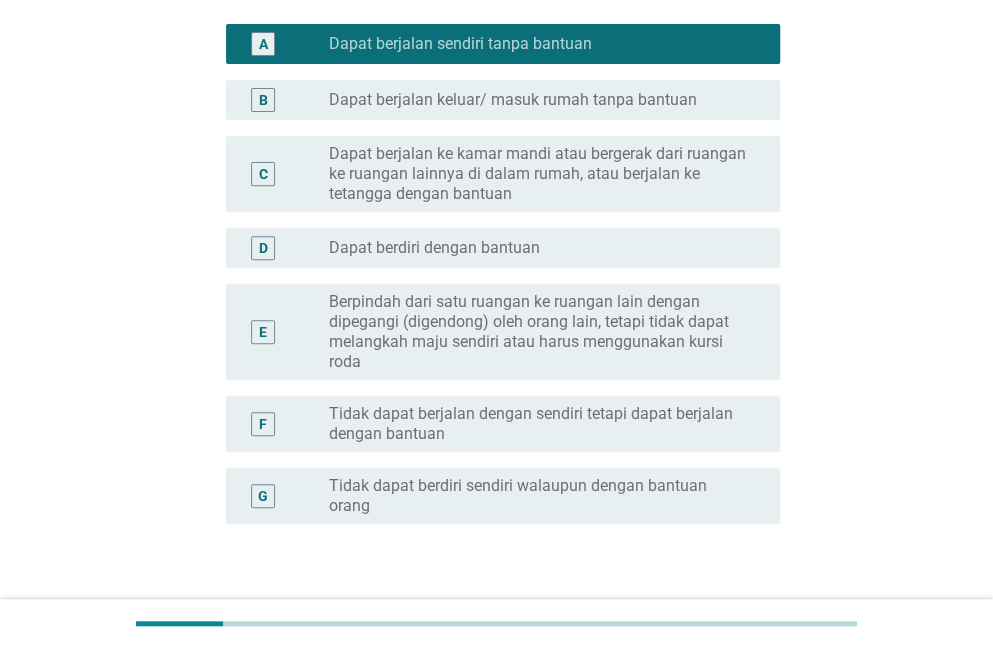 scroll, scrollTop: 322, scrollLeft: 0, axis: vertical 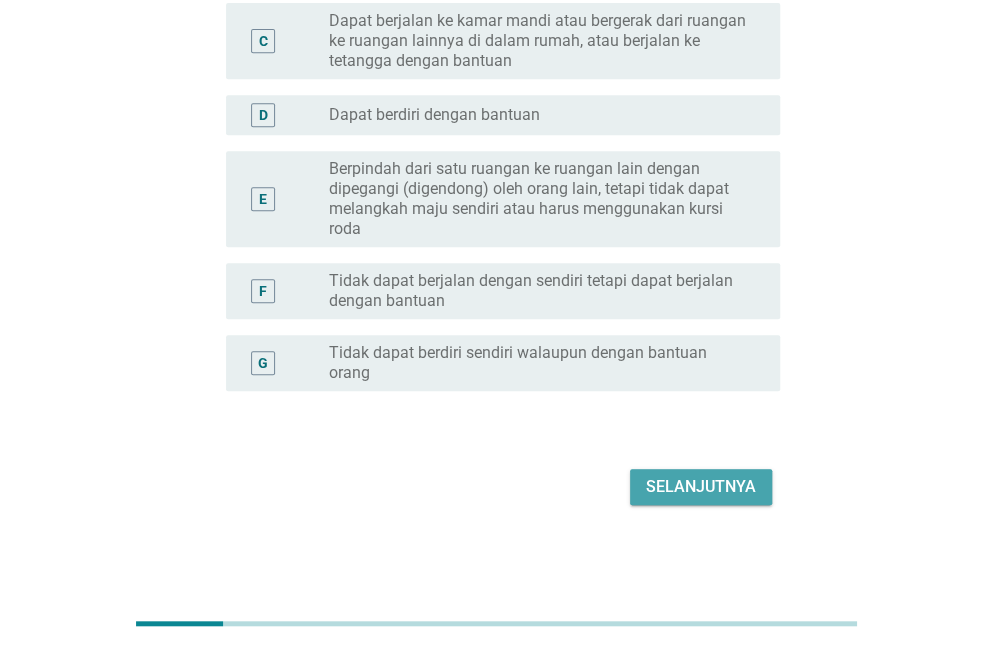 click on "Selanjutnya" at bounding box center (701, 487) 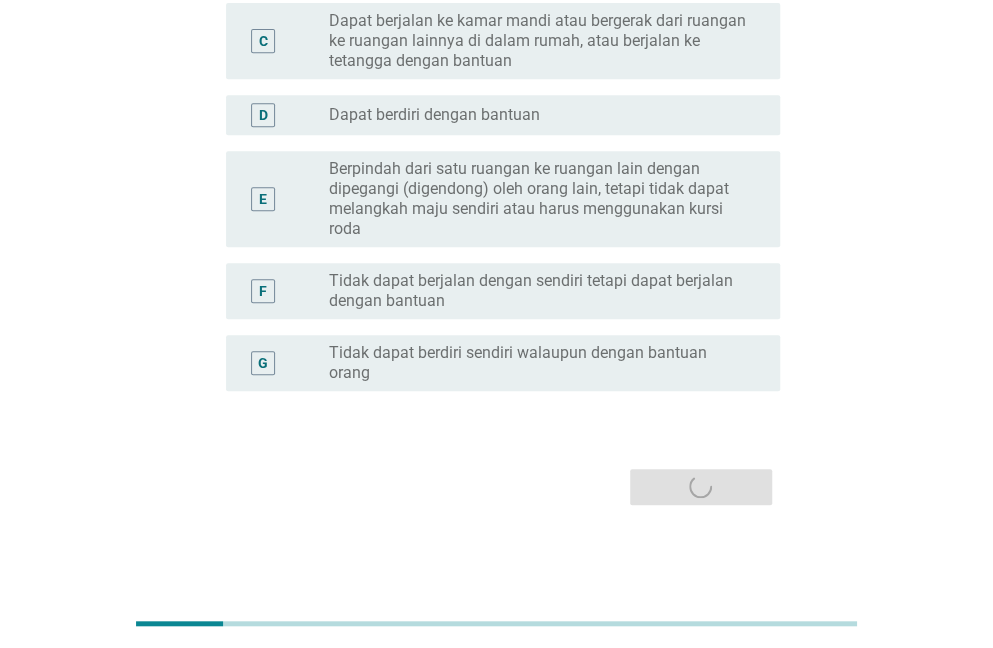 scroll, scrollTop: 0, scrollLeft: 0, axis: both 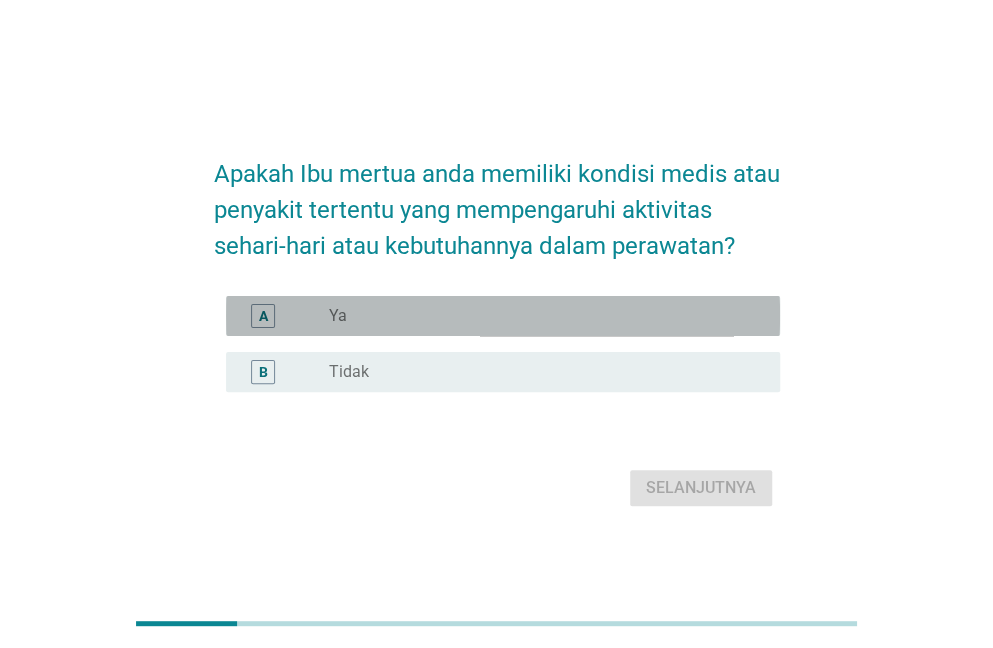 click on "A" at bounding box center (263, 316) 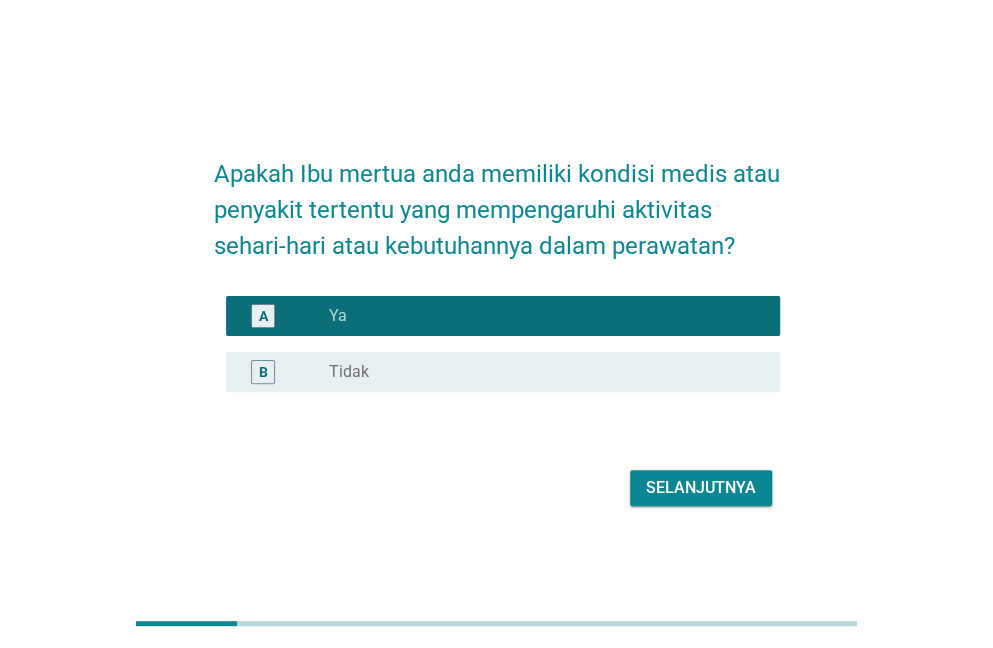 click on "Selanjutnya" at bounding box center (701, 488) 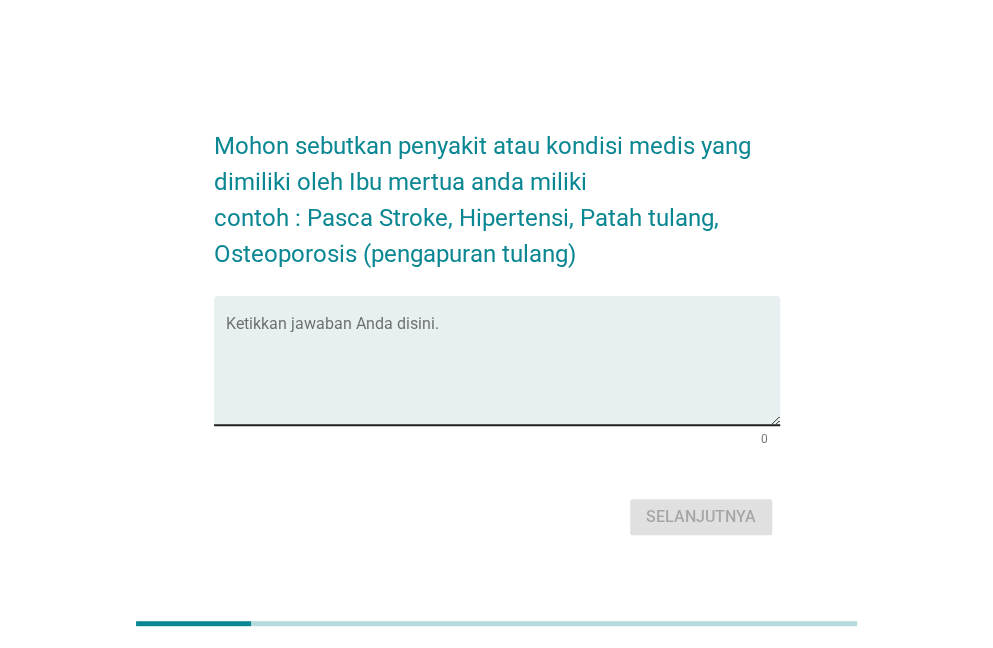 click at bounding box center (503, 372) 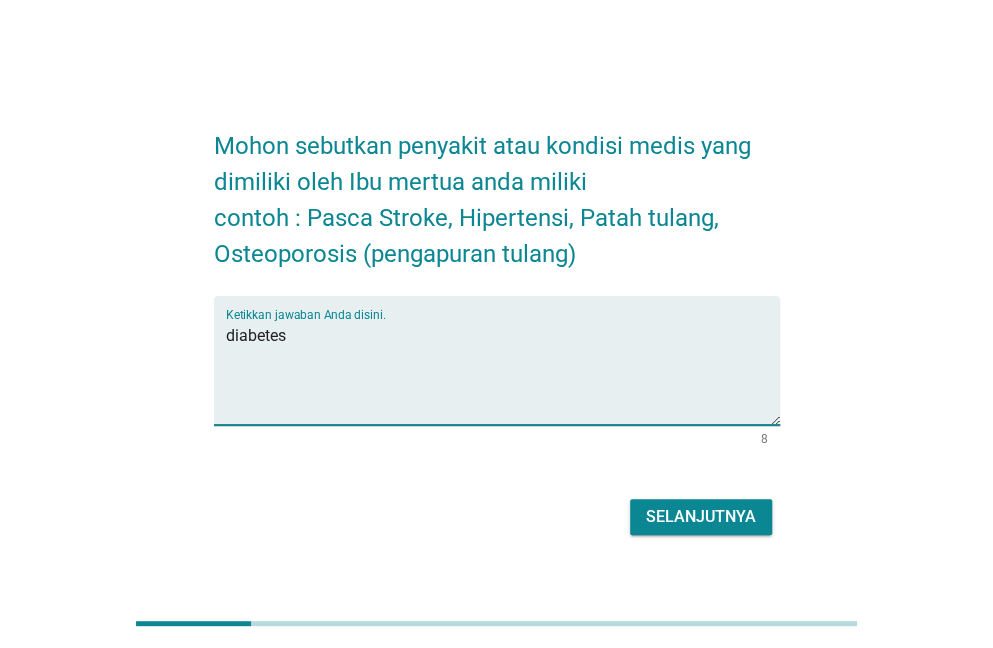 type on "diabetes" 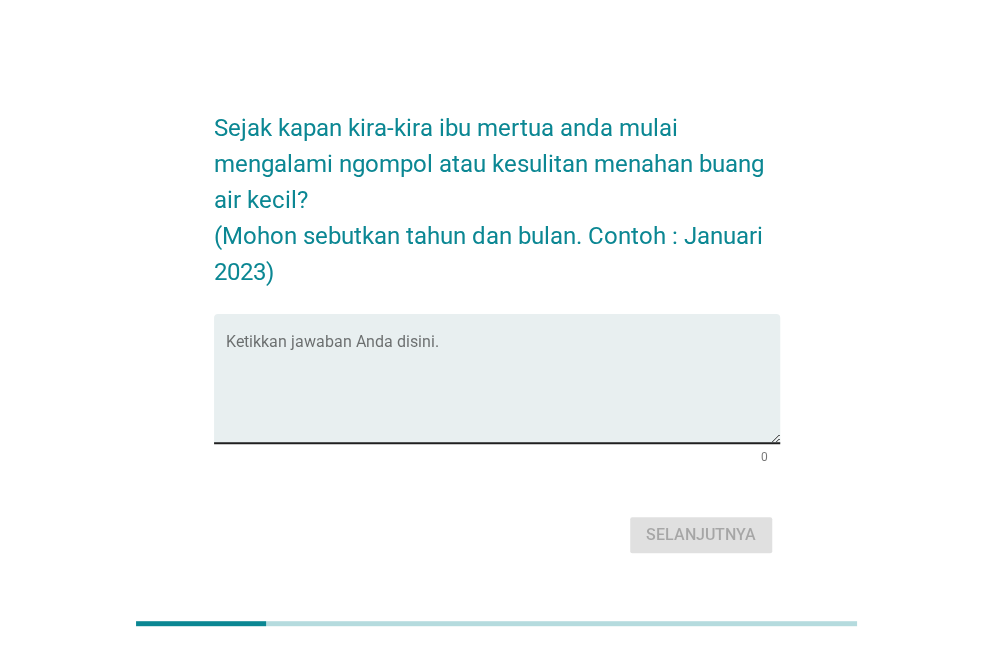 click at bounding box center [503, 390] 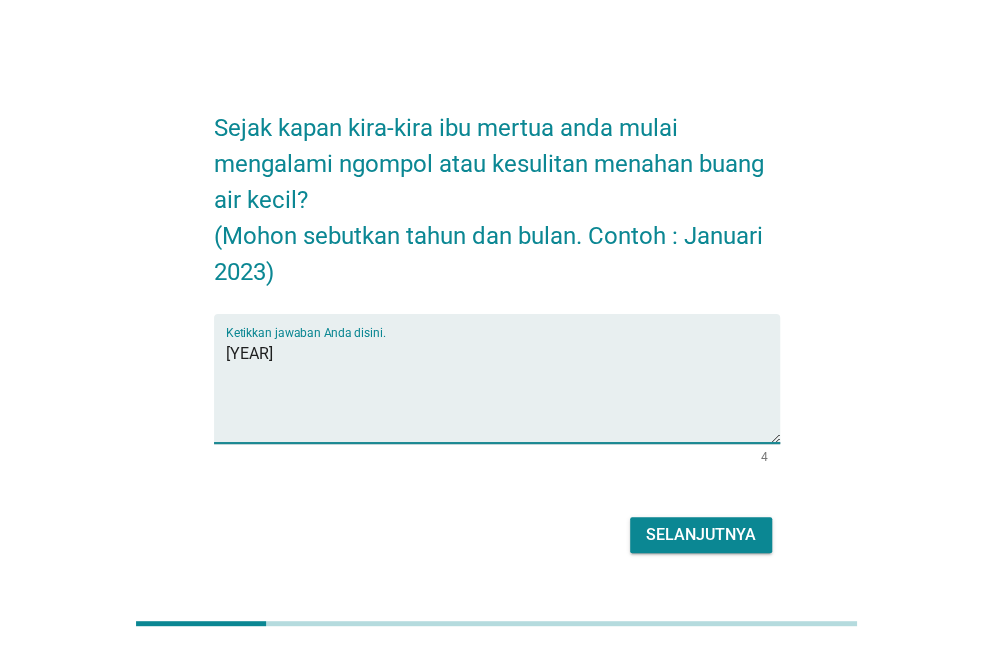 type on "[YEAR]" 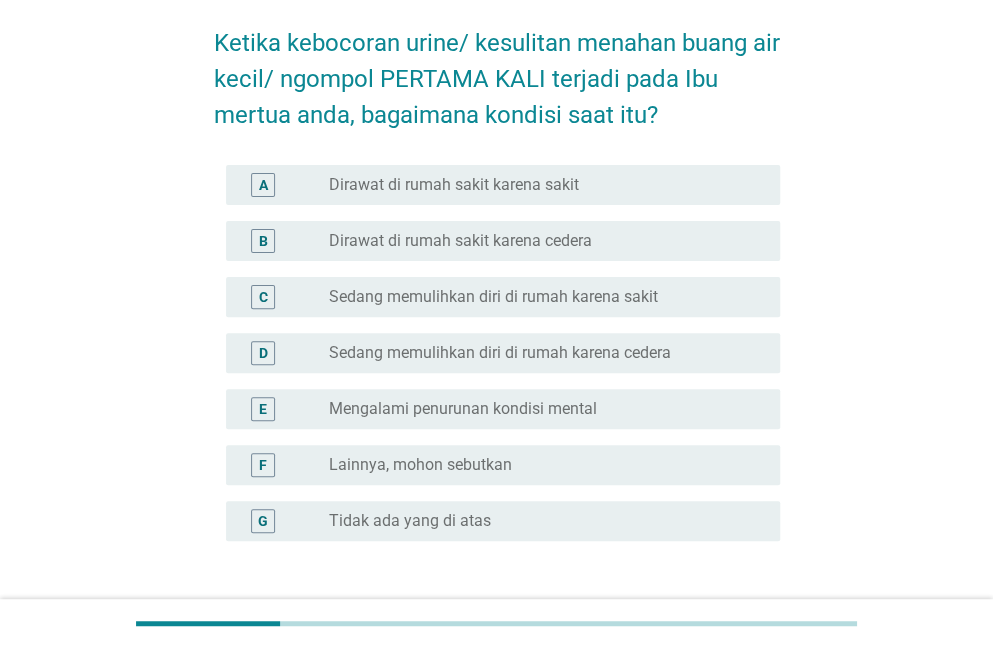 scroll, scrollTop: 82, scrollLeft: 0, axis: vertical 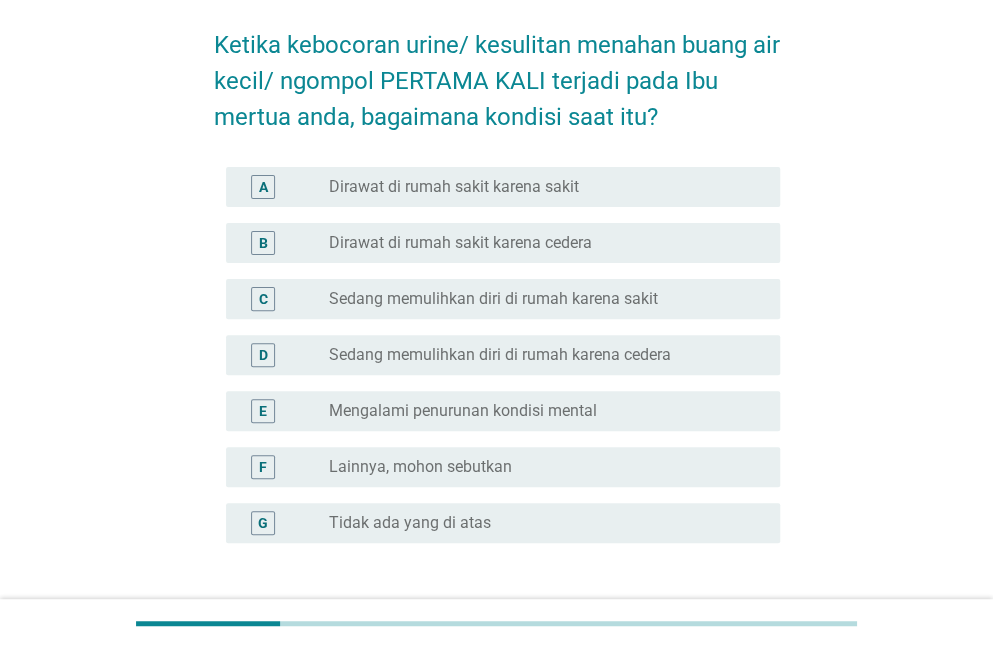 click on "C" at bounding box center (263, 298) 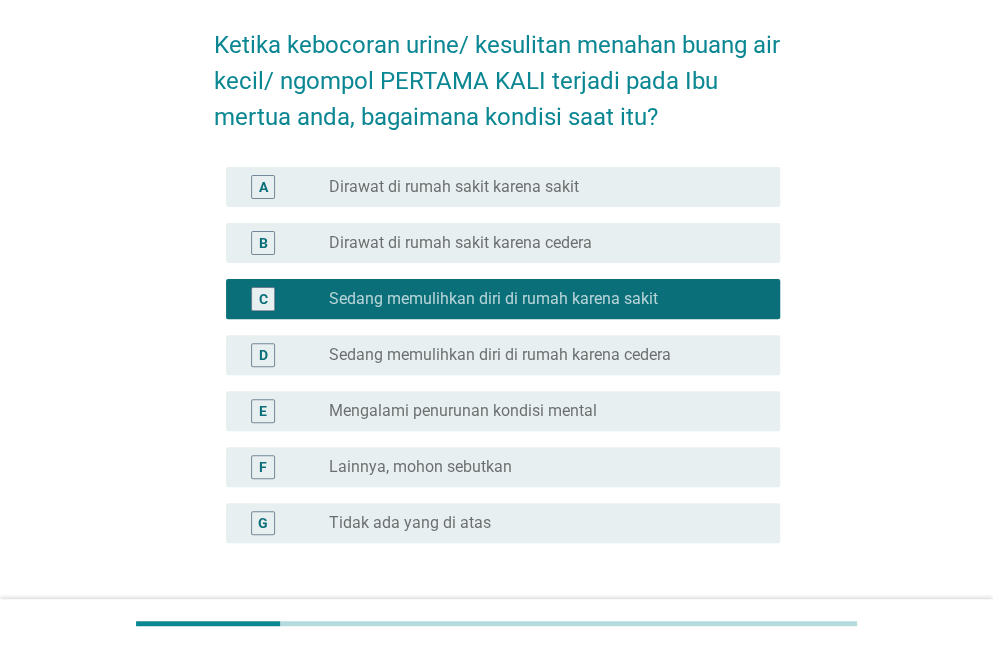 click on "C" at bounding box center (264, 299) 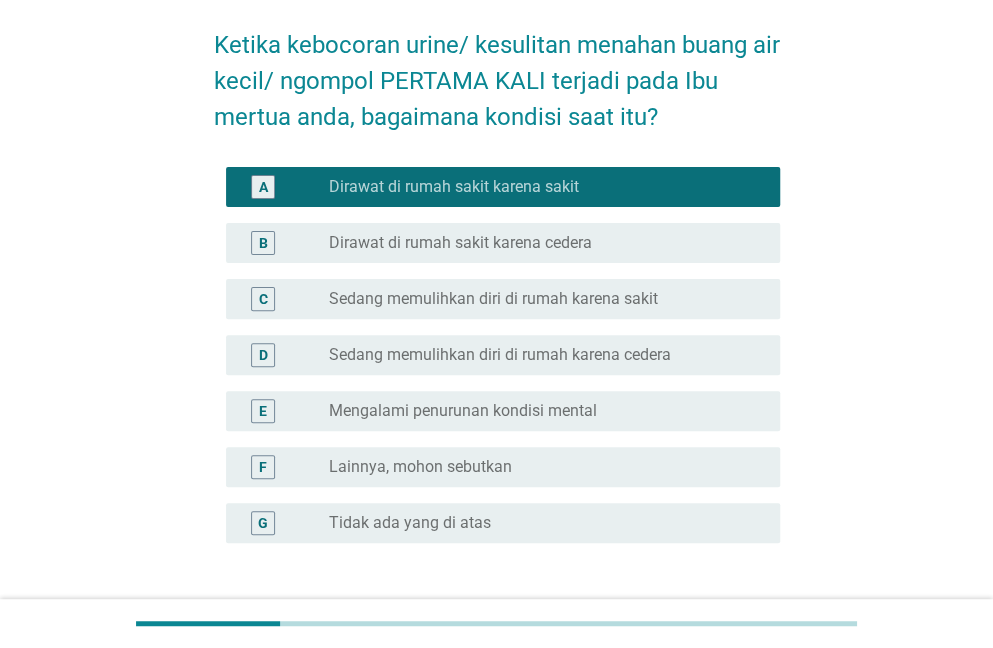 click on "D" at bounding box center [264, 355] 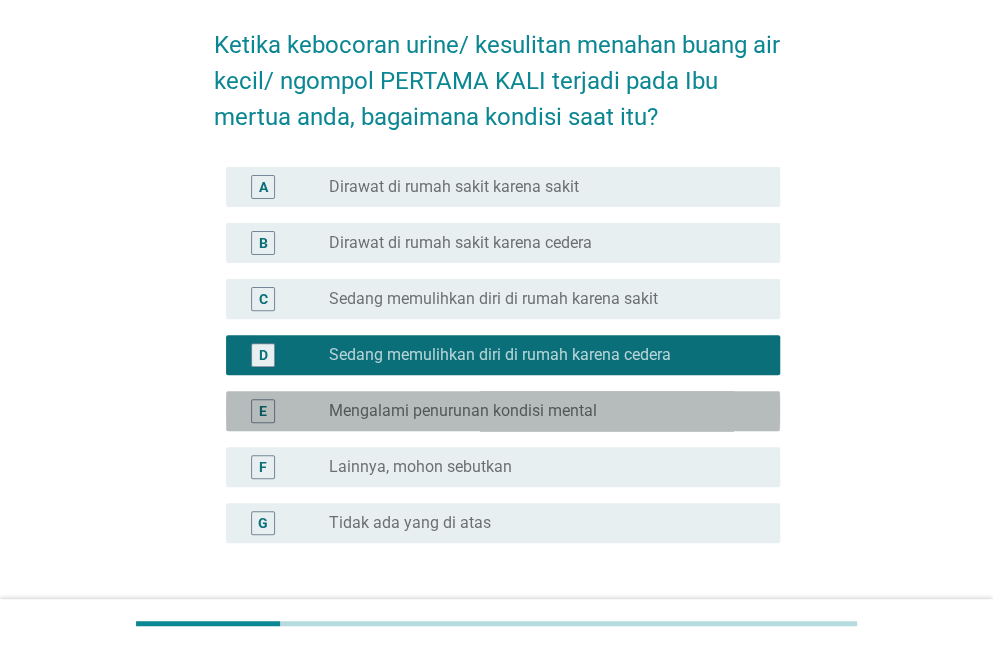 click on "E     radio_button_unchecked Mengalami penurunan kondisi mental" at bounding box center (503, 411) 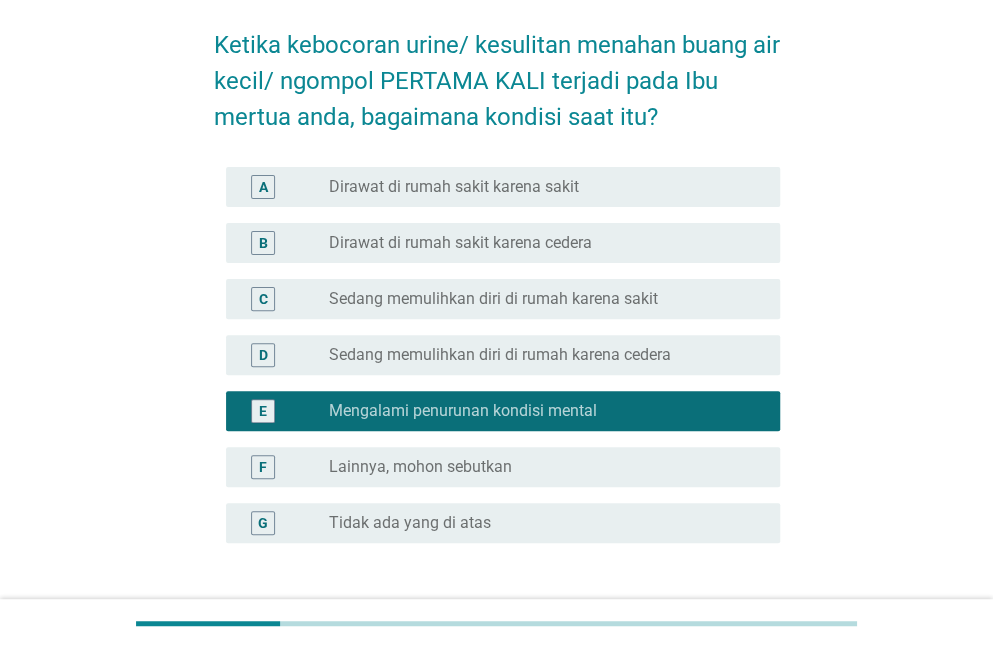 click on "G" at bounding box center (264, 523) 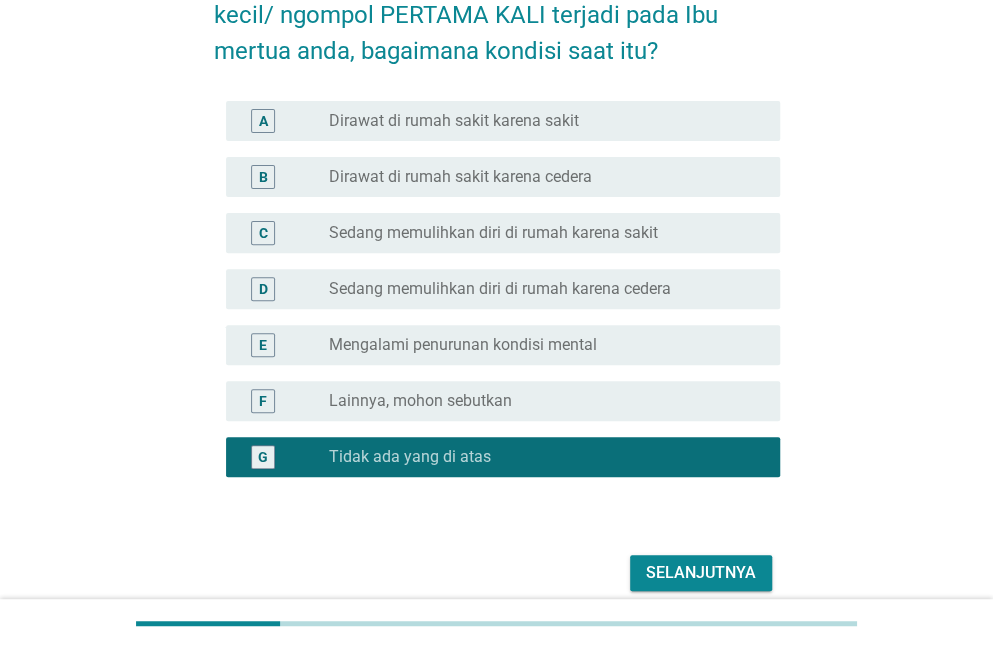 scroll, scrollTop: 234, scrollLeft: 0, axis: vertical 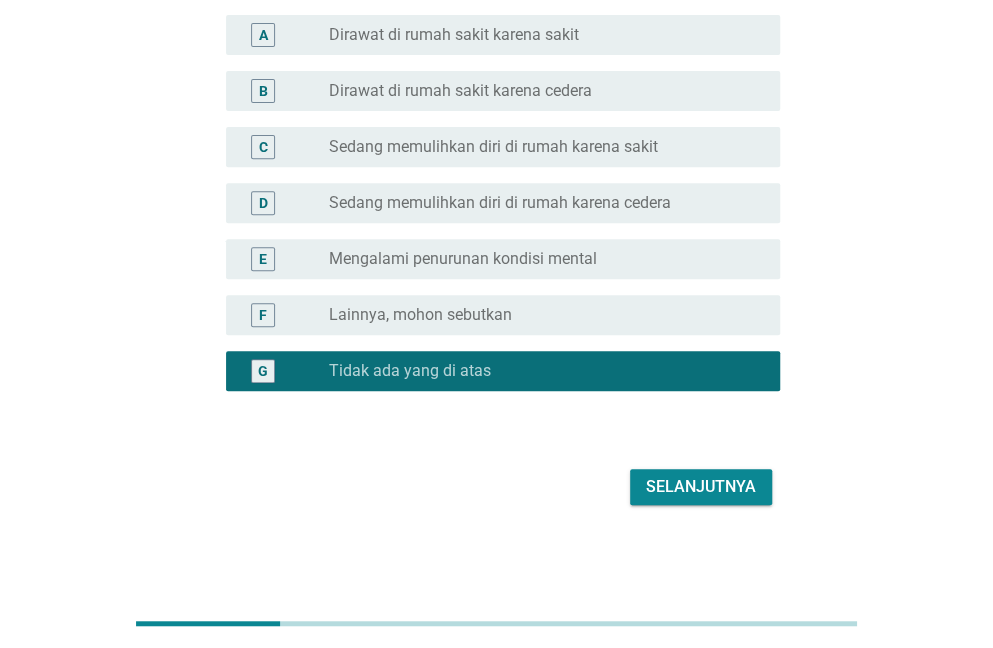 click on "Selanjutnya" at bounding box center [701, 487] 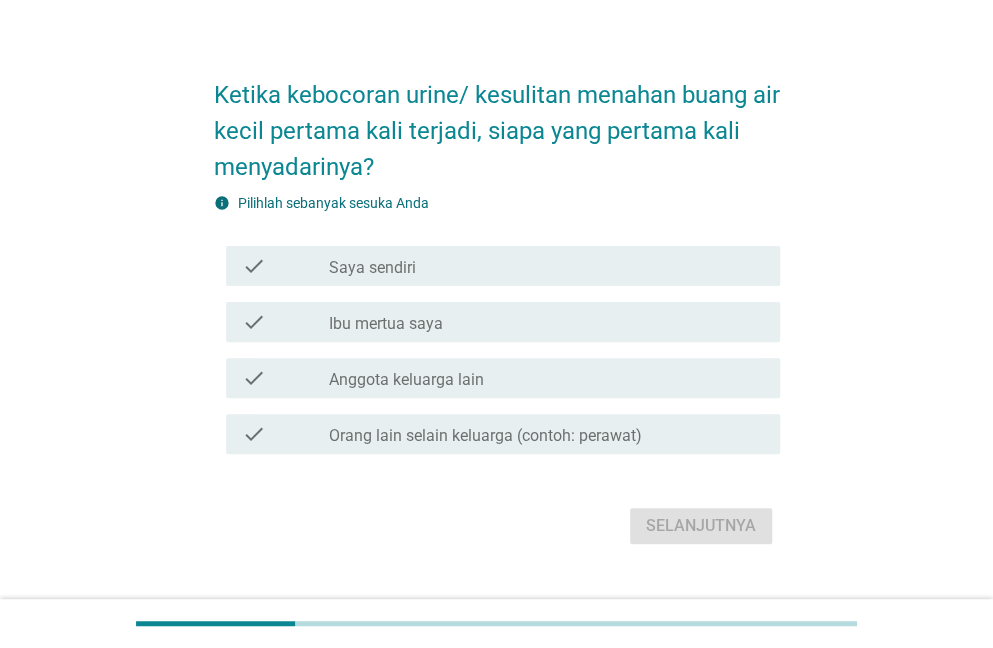 scroll, scrollTop: 34, scrollLeft: 0, axis: vertical 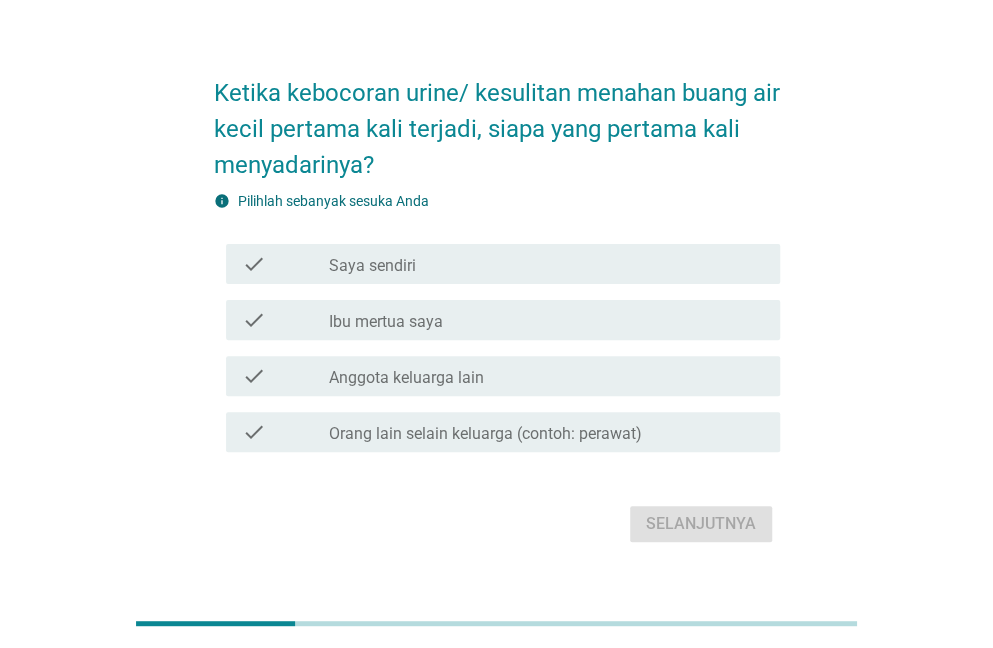 click on "check     check_box_outline_blank Ibu mertua saya" at bounding box center (503, 320) 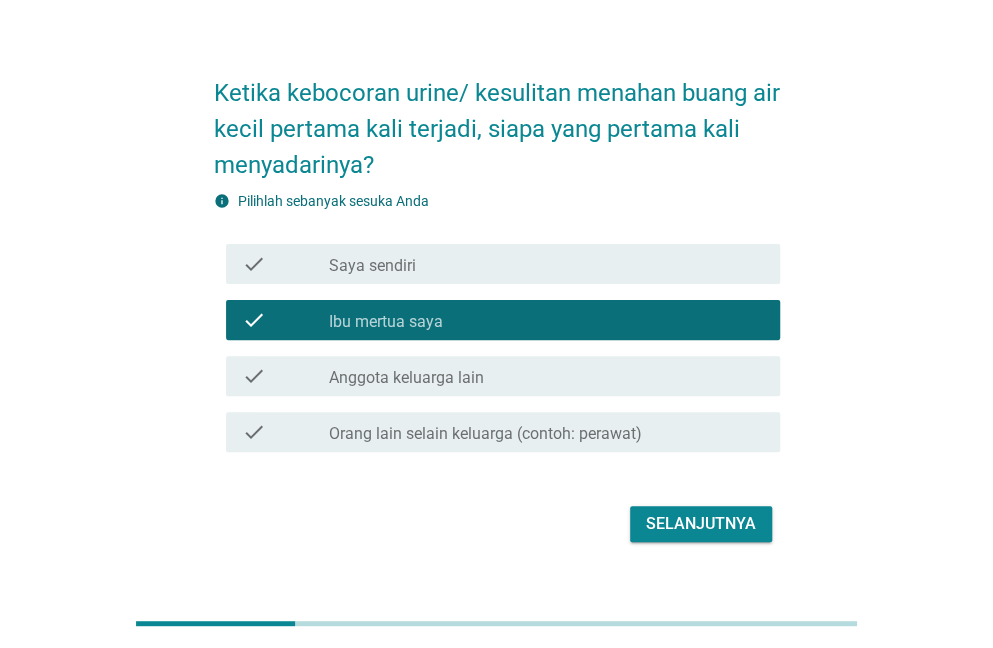 click on "Selanjutnya" at bounding box center [701, 524] 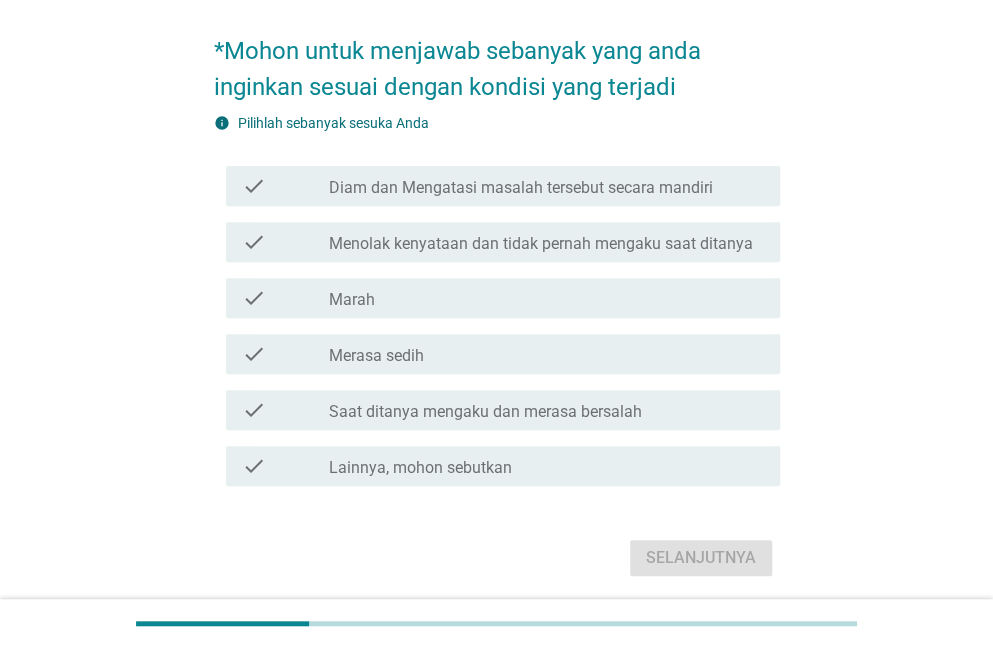 scroll, scrollTop: 186, scrollLeft: 0, axis: vertical 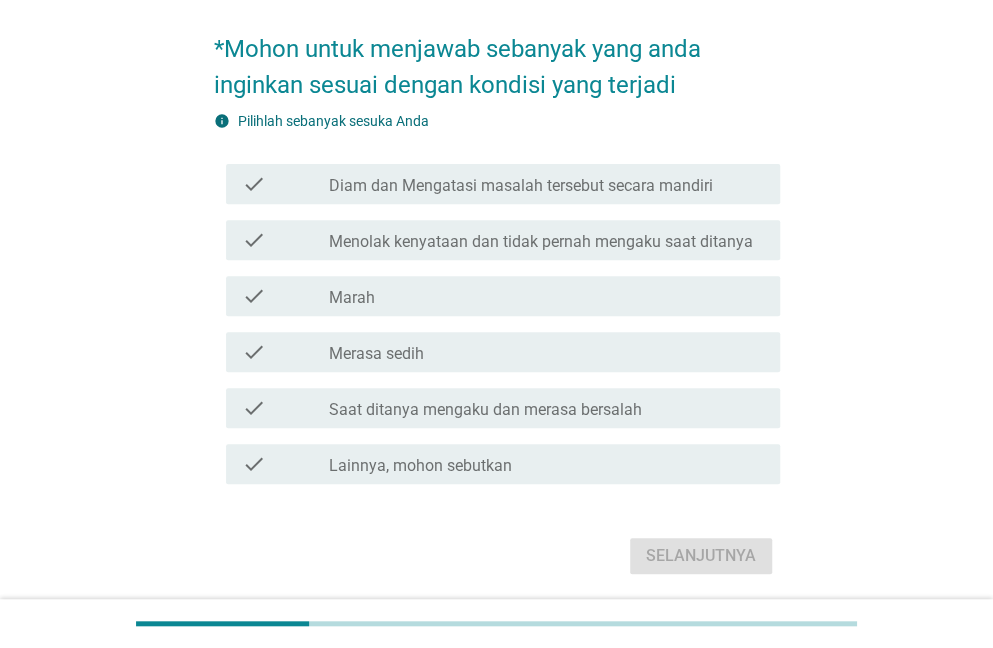 click on "check     check_box_outline_blank Merasa sedih" at bounding box center (503, 352) 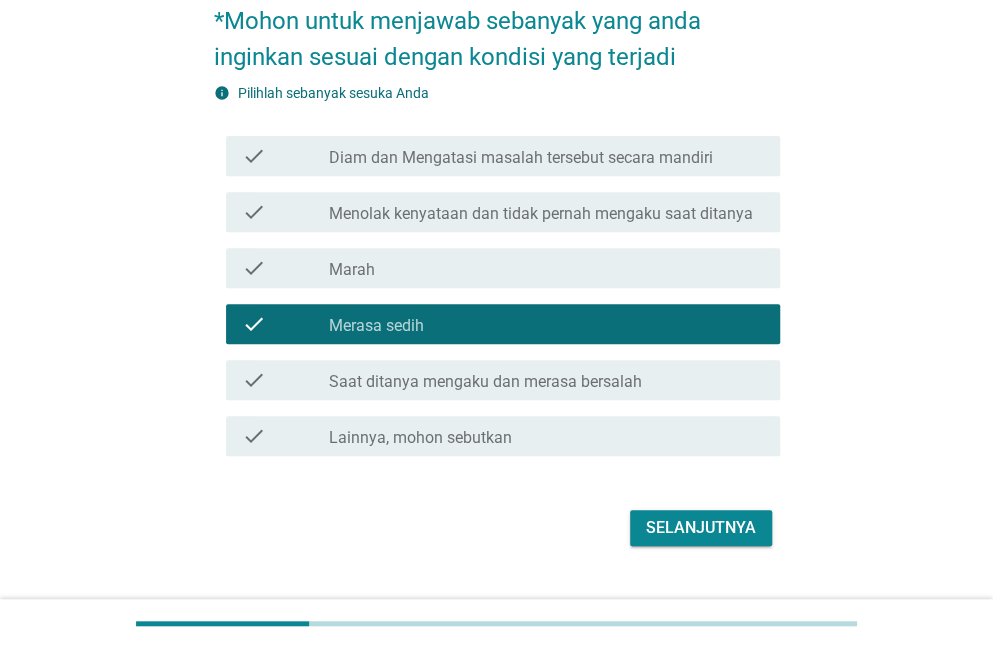 scroll, scrollTop: 228, scrollLeft: 0, axis: vertical 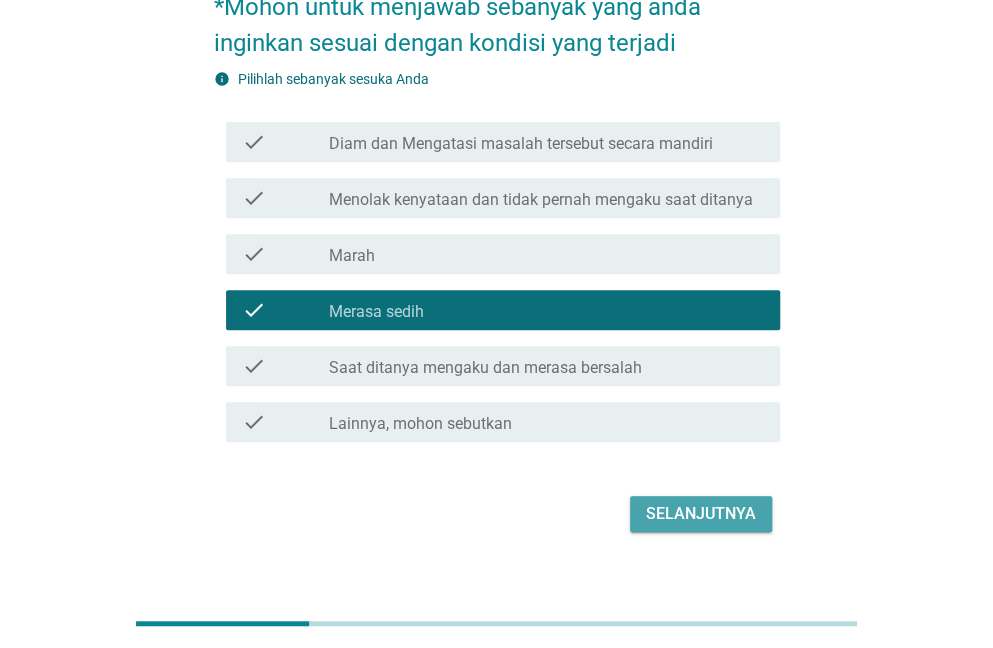 click on "Selanjutnya" at bounding box center [701, 514] 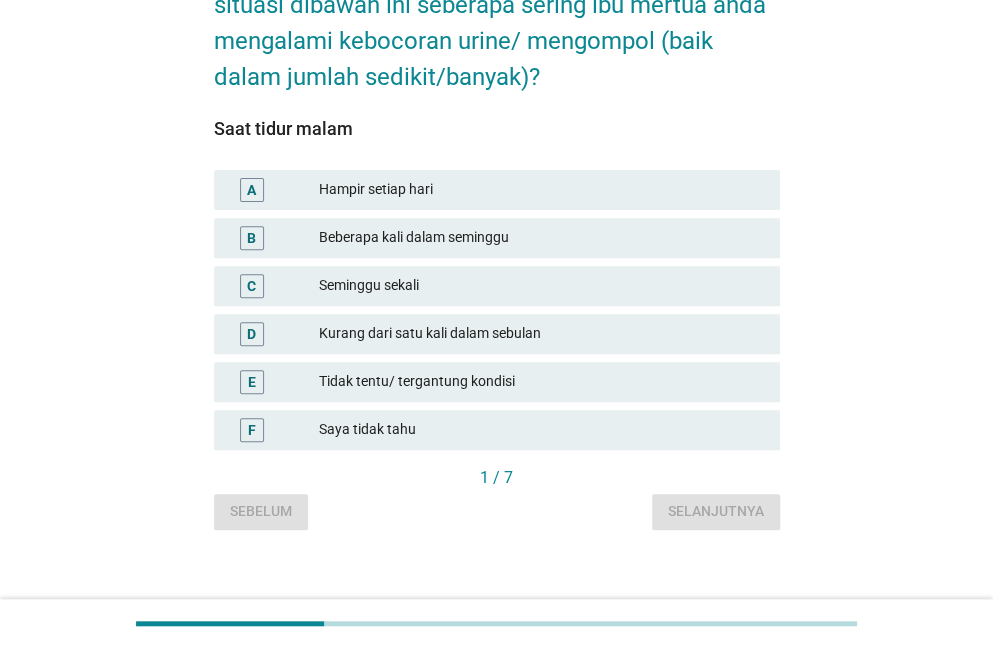 scroll, scrollTop: 177, scrollLeft: 0, axis: vertical 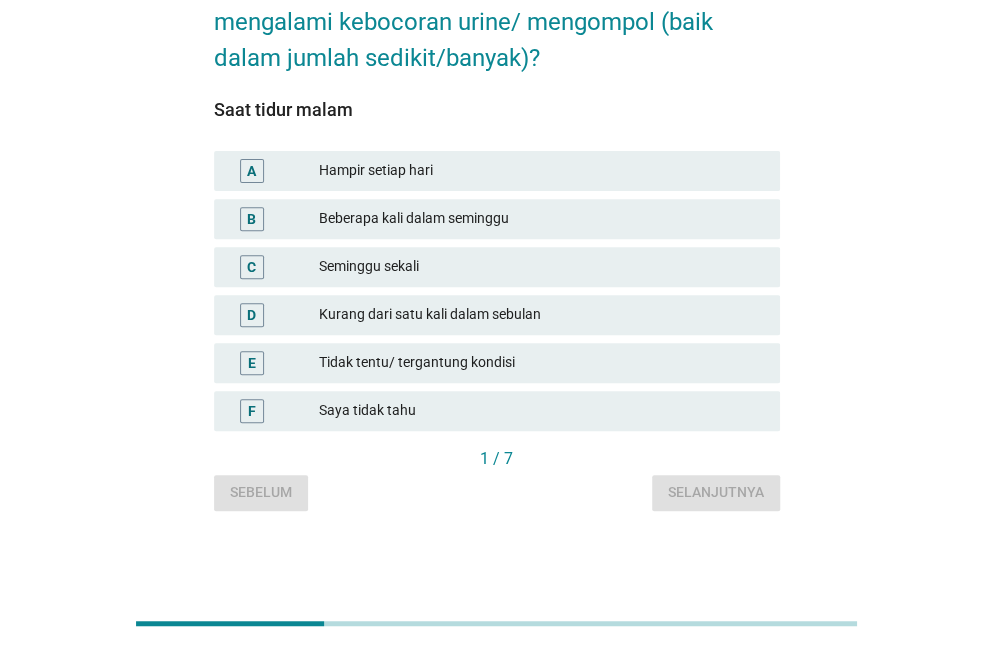 click on "B   Beberapa kali dalam seminggu" at bounding box center [497, 219] 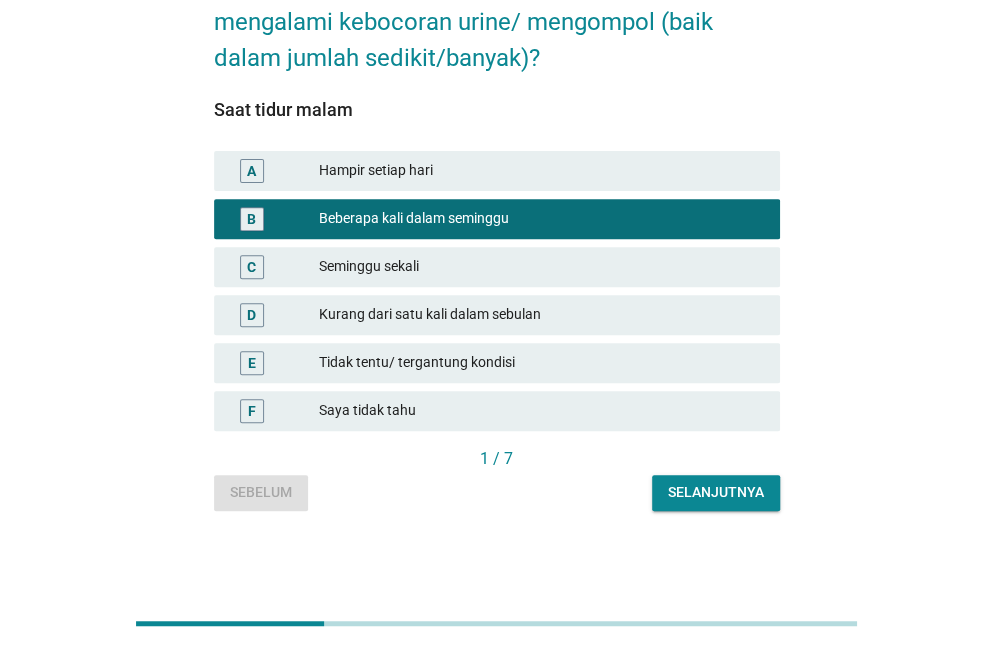 click on "A" at bounding box center [252, 171] 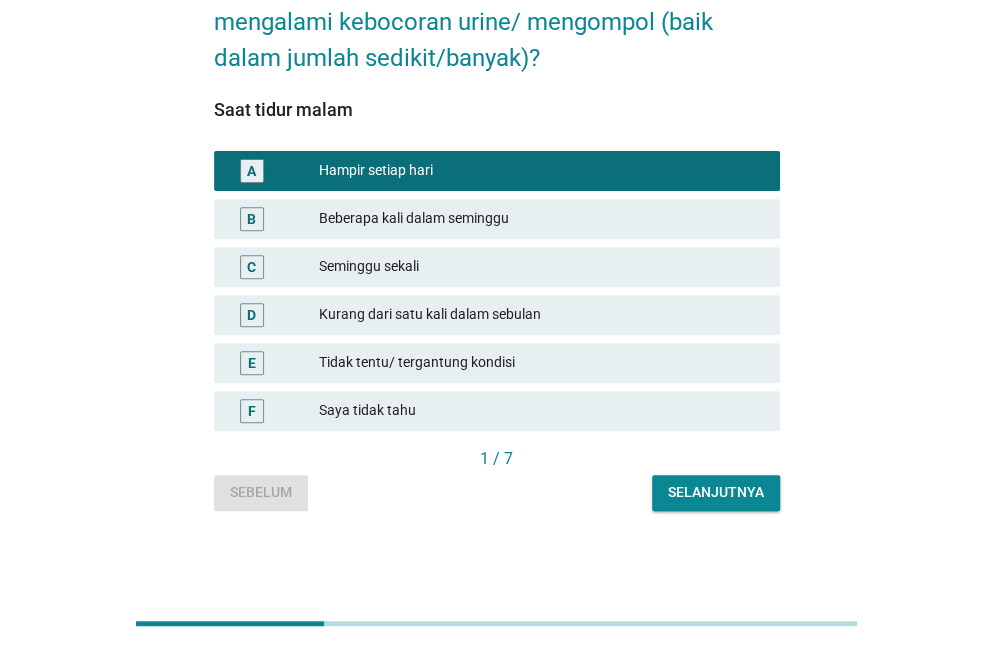 click on "Selanjutnya" at bounding box center (716, 493) 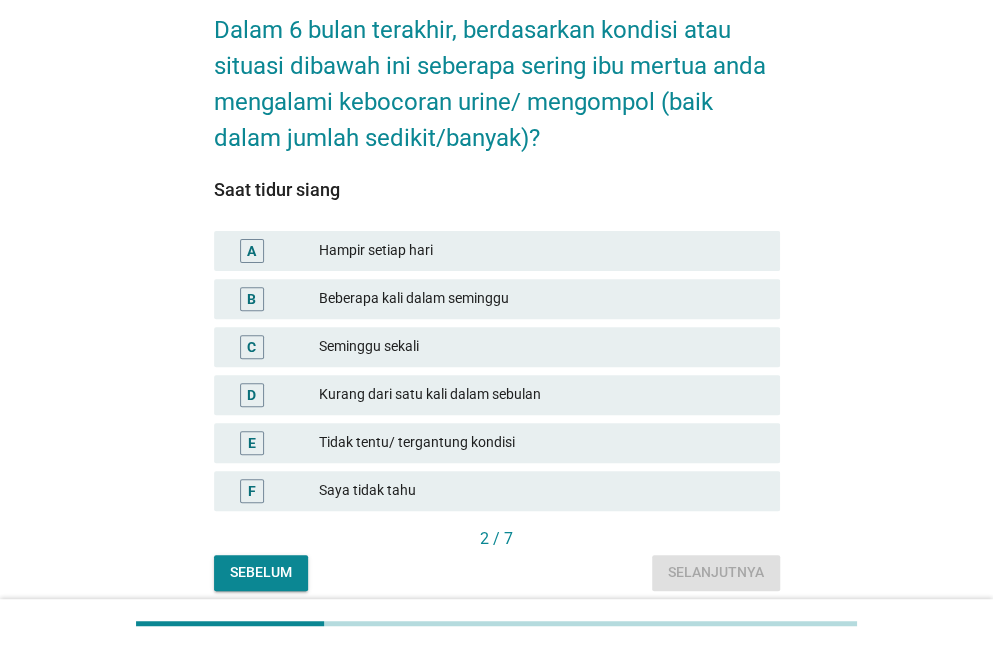 scroll, scrollTop: 100, scrollLeft: 0, axis: vertical 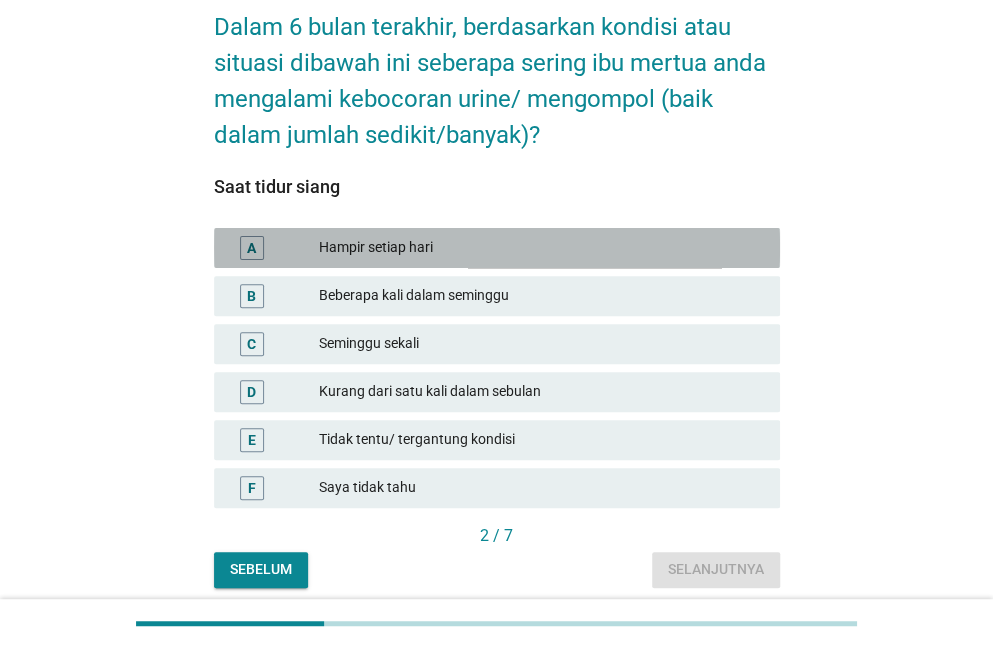 click on "A" at bounding box center (252, 248) 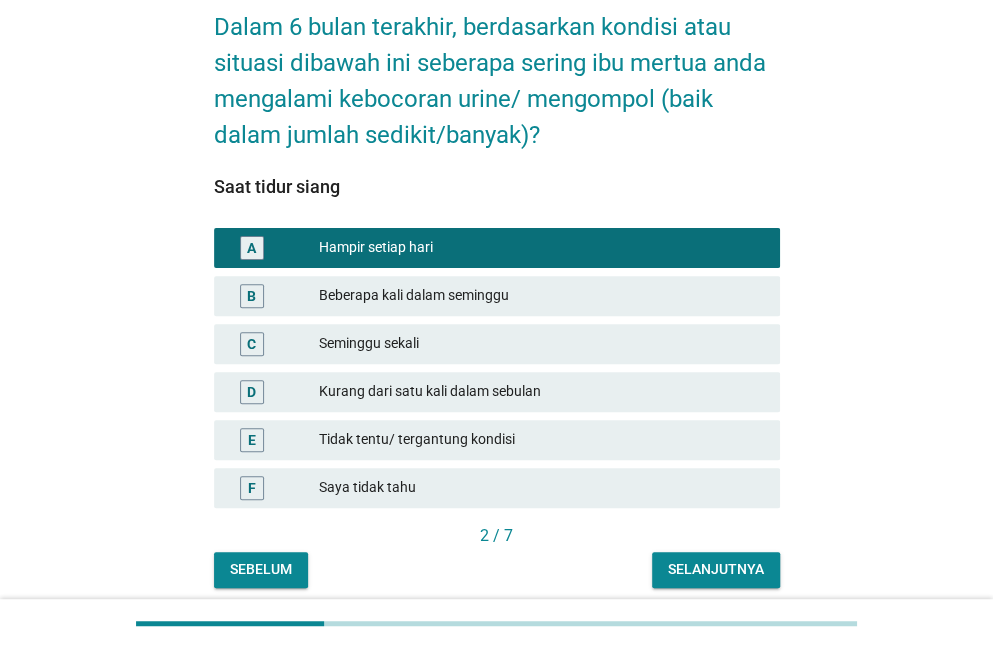click on "Selanjutnya" at bounding box center [716, 569] 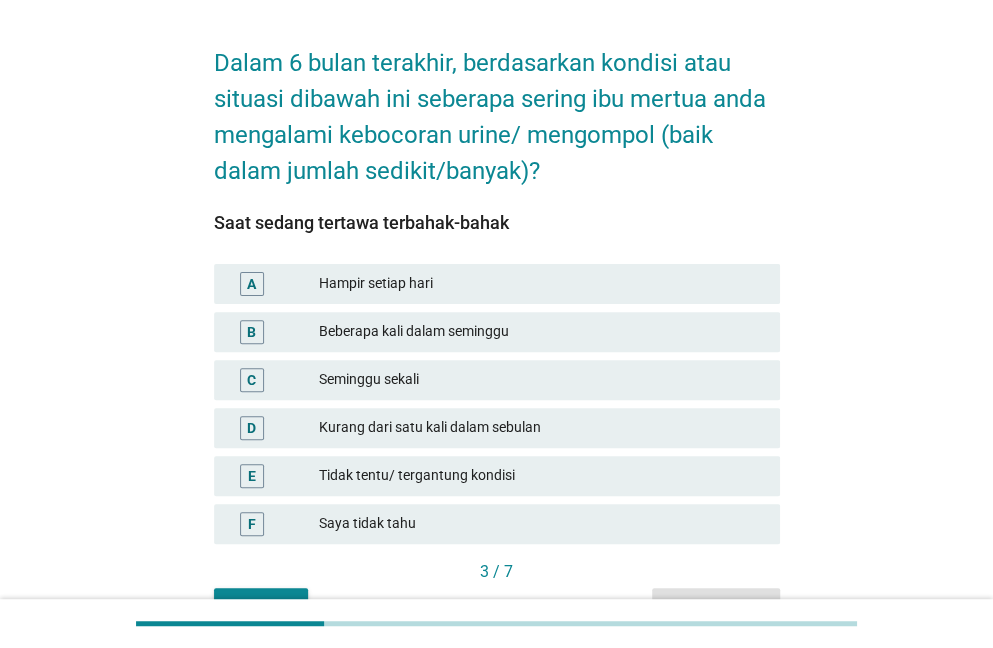 scroll, scrollTop: 74, scrollLeft: 0, axis: vertical 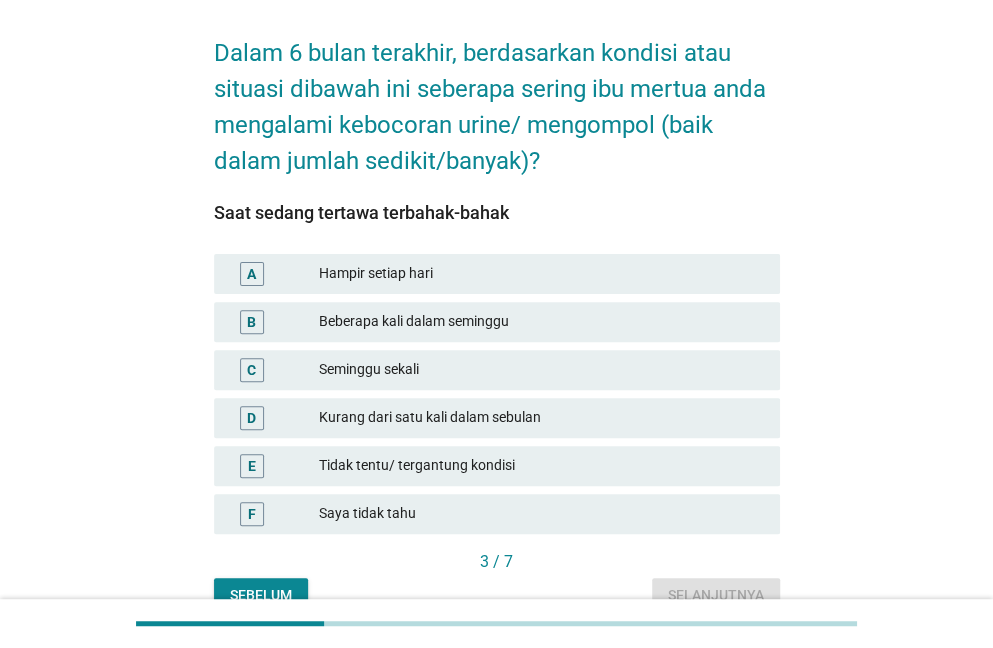 click on "A" at bounding box center (251, 273) 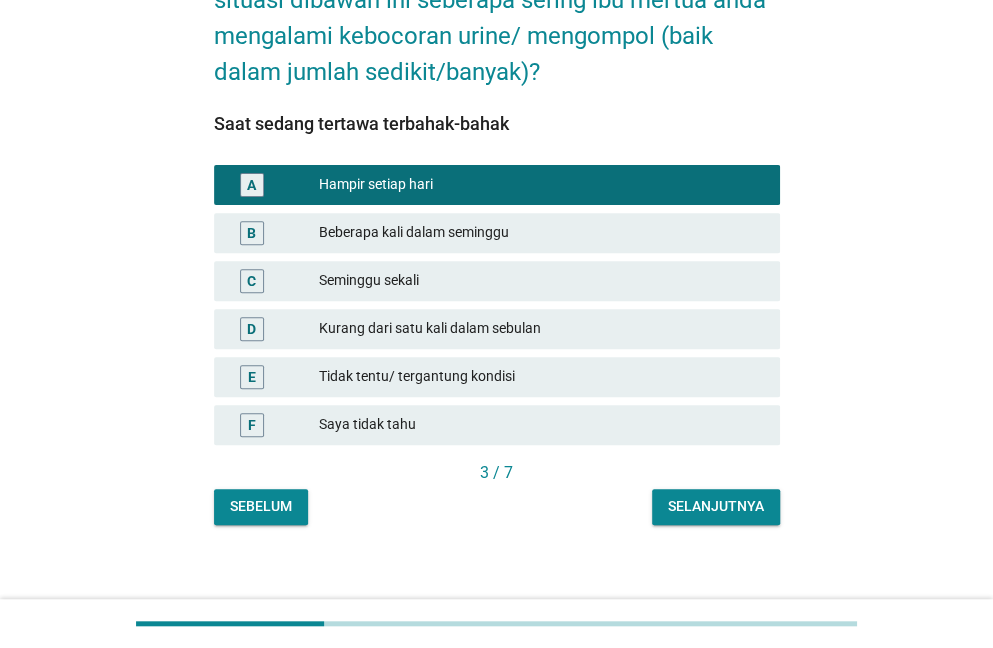 scroll, scrollTop: 164, scrollLeft: 0, axis: vertical 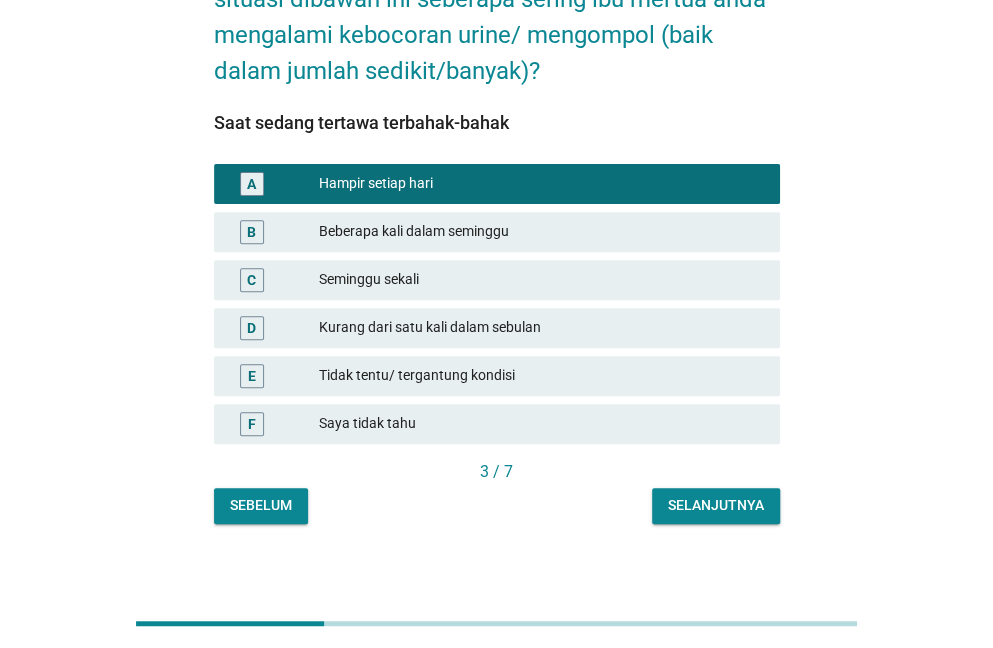 click on "Selanjutnya" at bounding box center [716, 506] 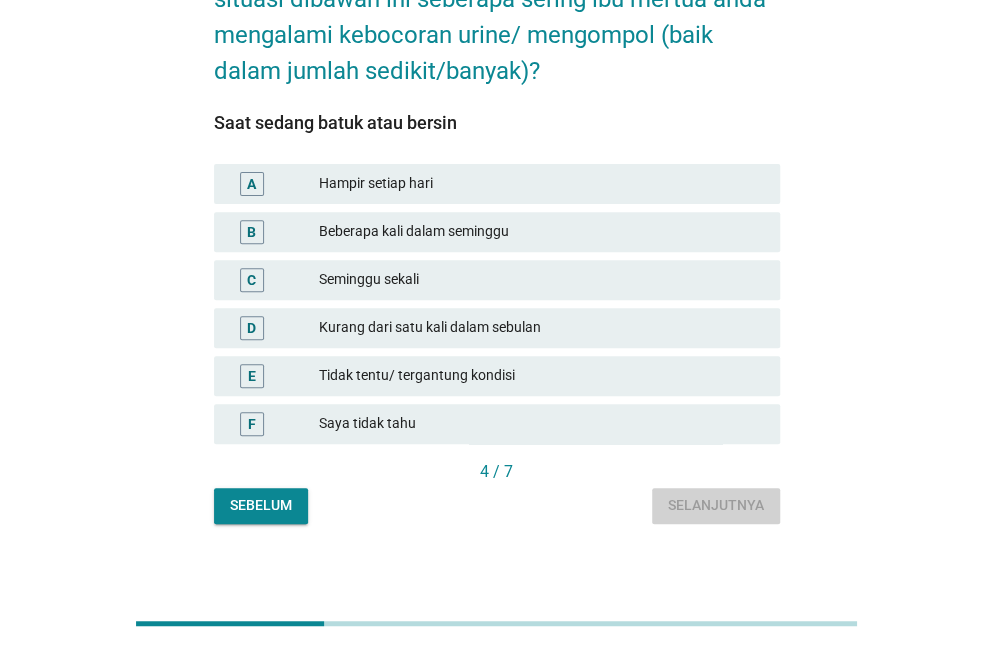 scroll, scrollTop: 0, scrollLeft: 0, axis: both 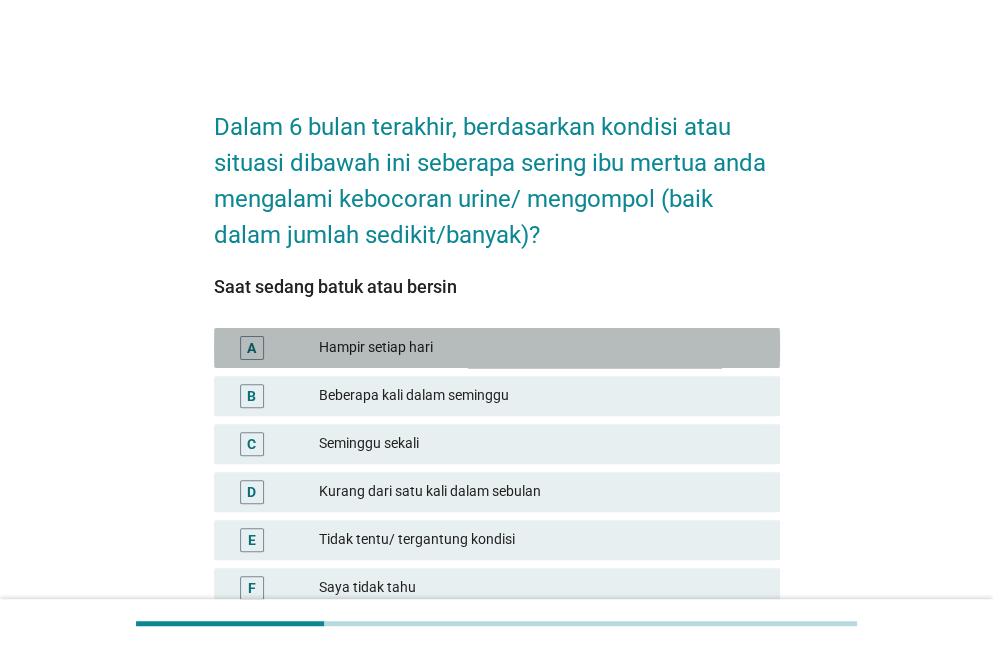 click on "A" at bounding box center [251, 347] 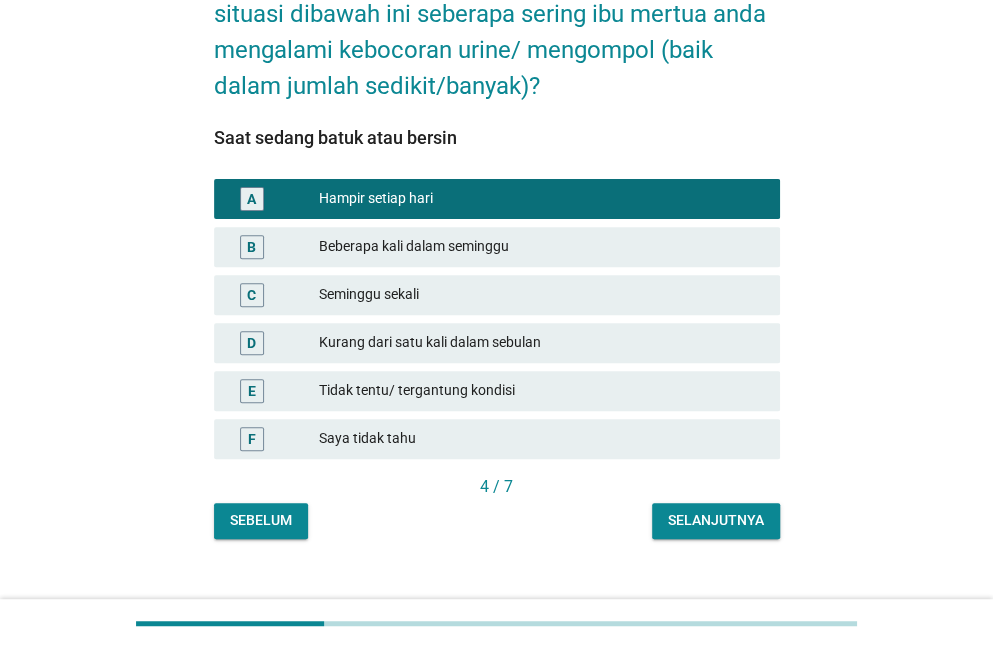 scroll, scrollTop: 177, scrollLeft: 0, axis: vertical 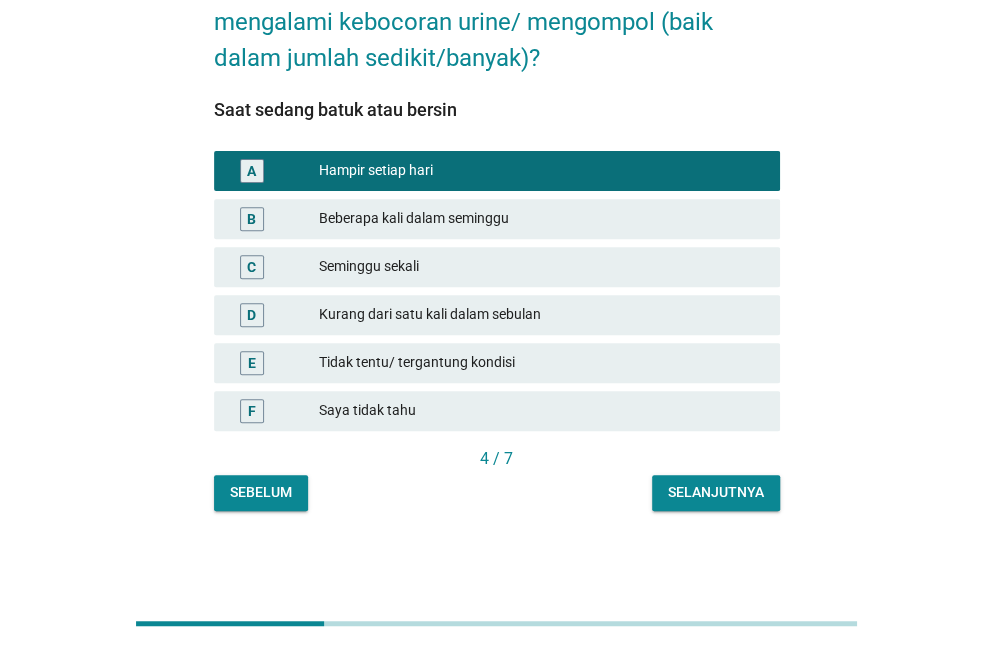 click on "Selanjutnya" at bounding box center [716, 492] 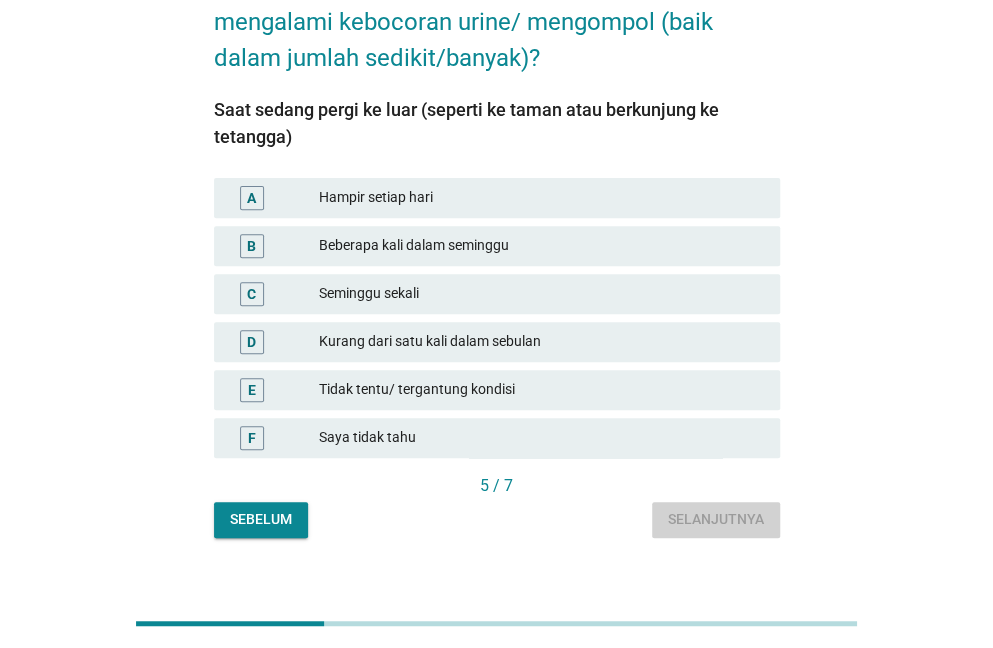 scroll, scrollTop: 0, scrollLeft: 0, axis: both 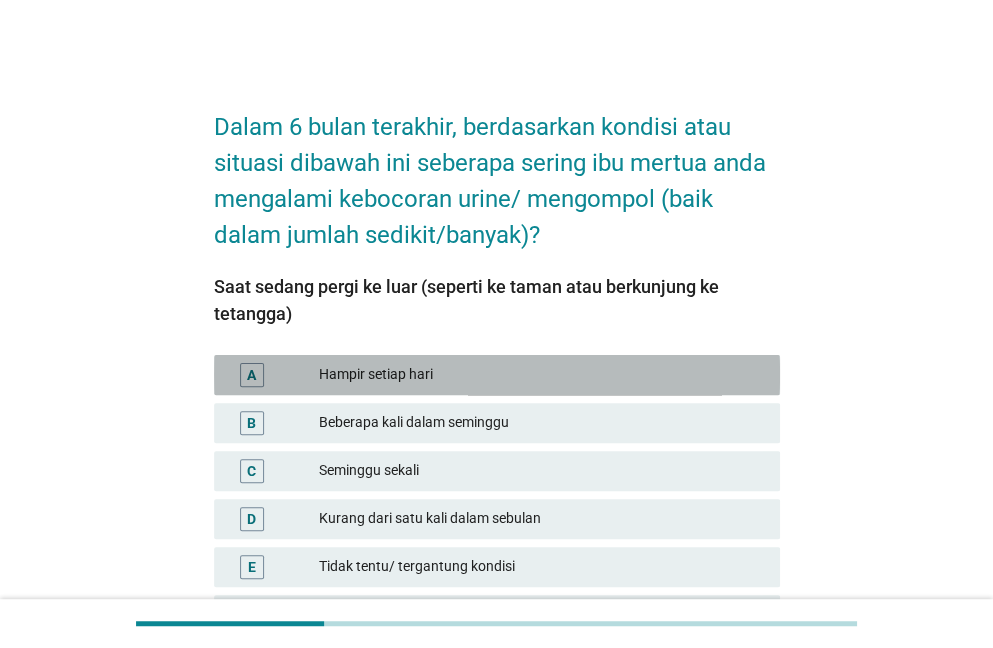 click on "A" at bounding box center (251, 374) 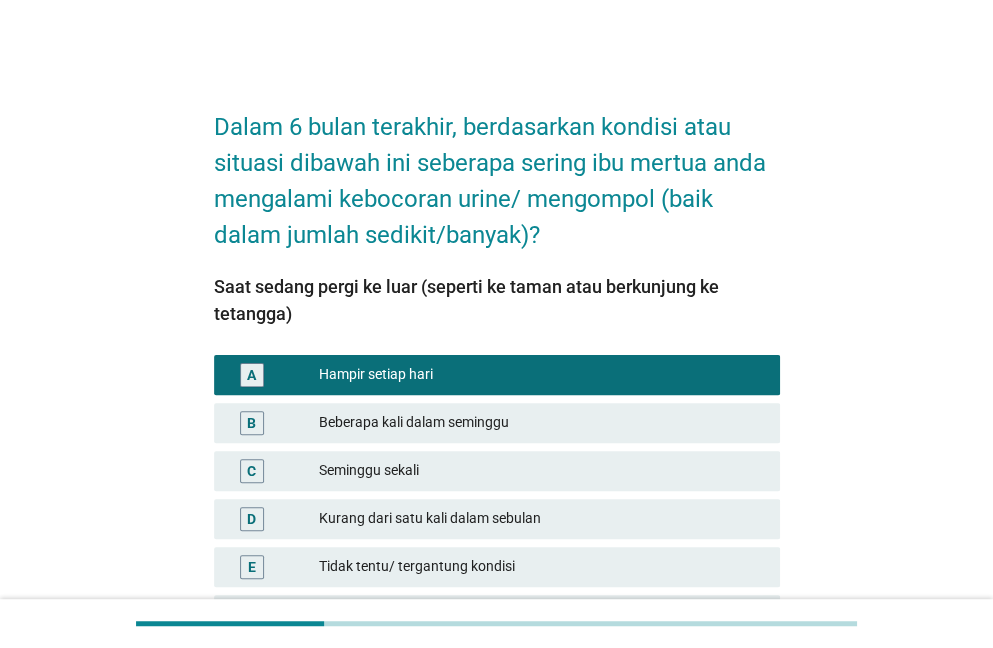 scroll, scrollTop: 204, scrollLeft: 0, axis: vertical 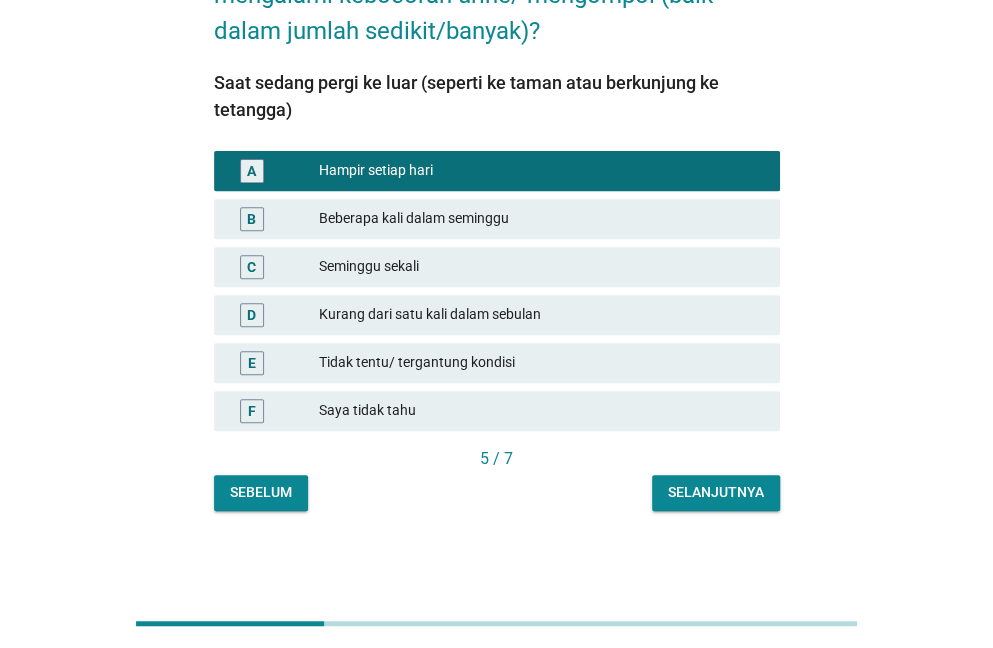 click on "Selanjutnya" at bounding box center (716, 492) 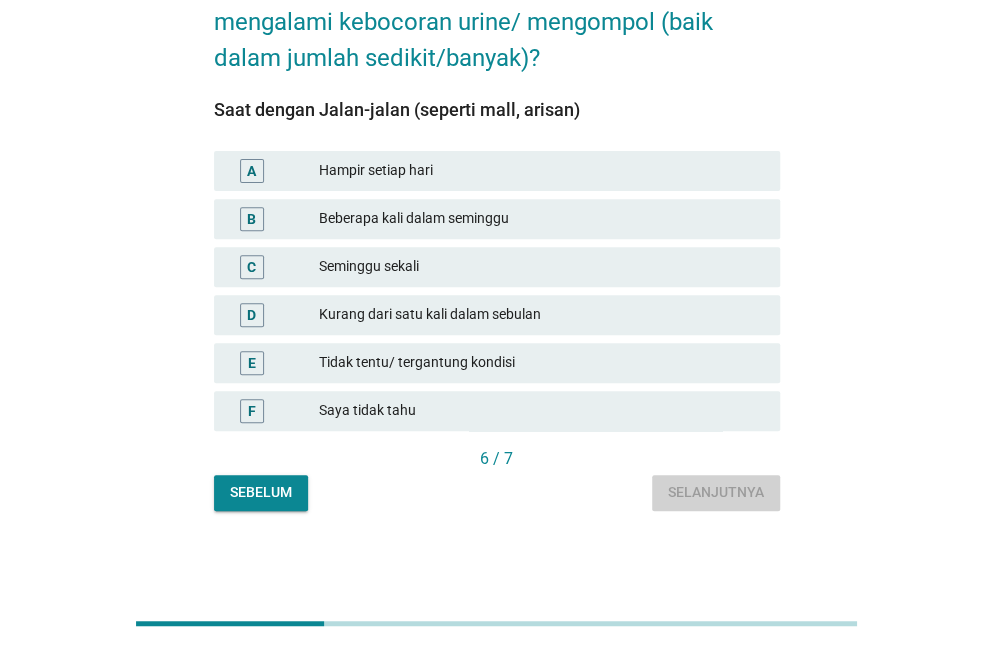 scroll, scrollTop: 0, scrollLeft: 0, axis: both 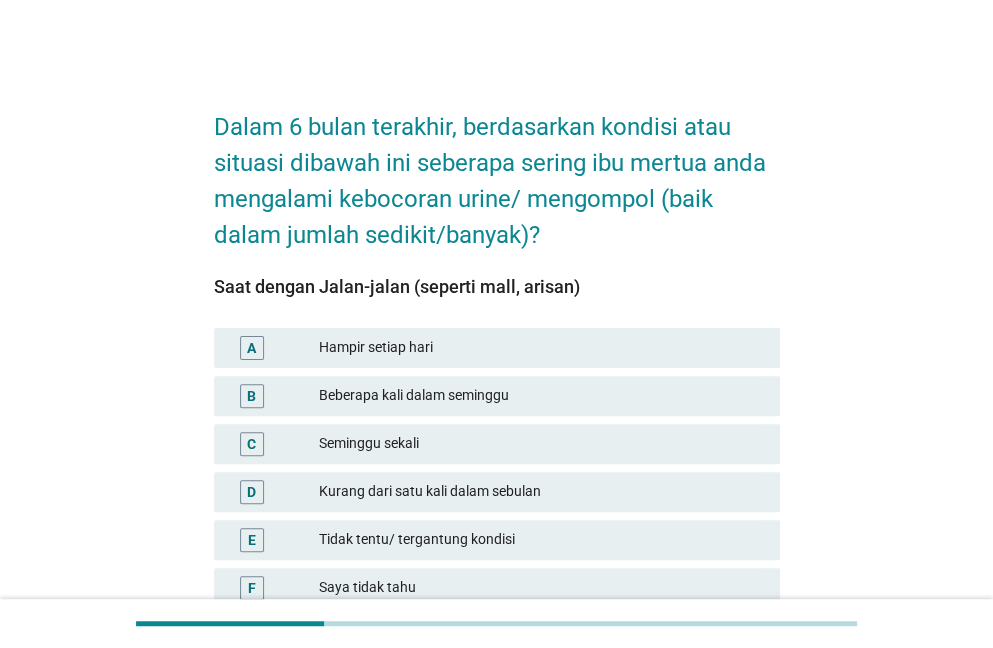 click on "A" at bounding box center [252, 348] 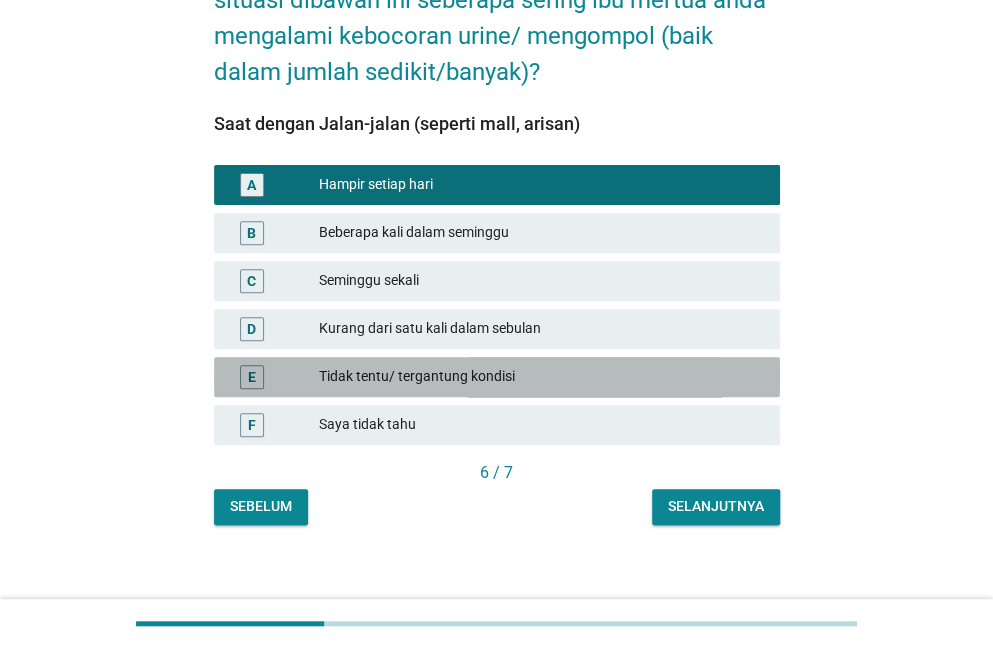 scroll, scrollTop: 177, scrollLeft: 0, axis: vertical 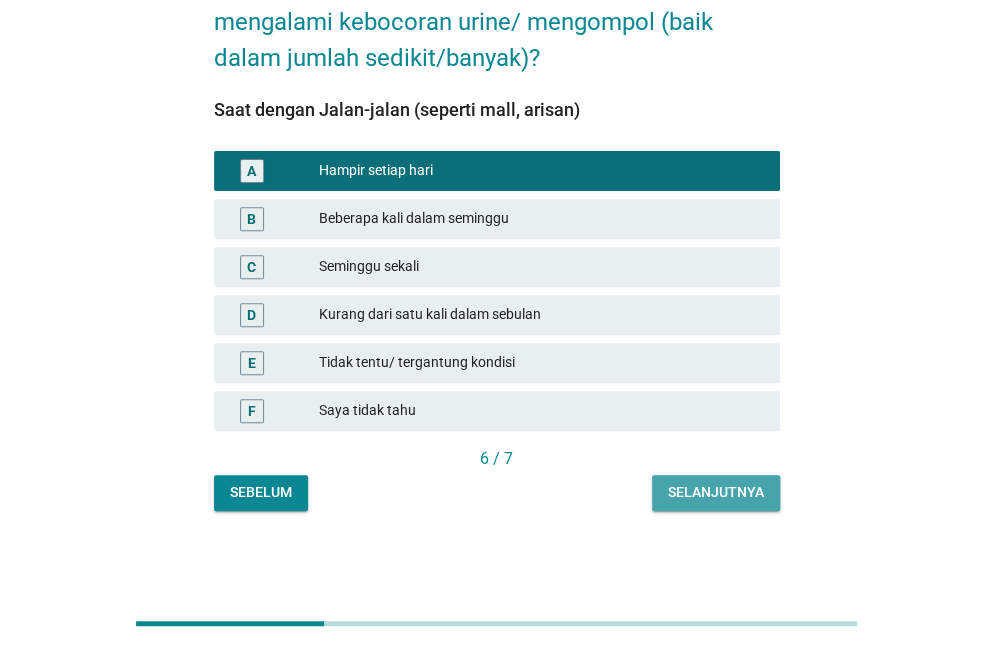 click on "Selanjutnya" at bounding box center [716, 492] 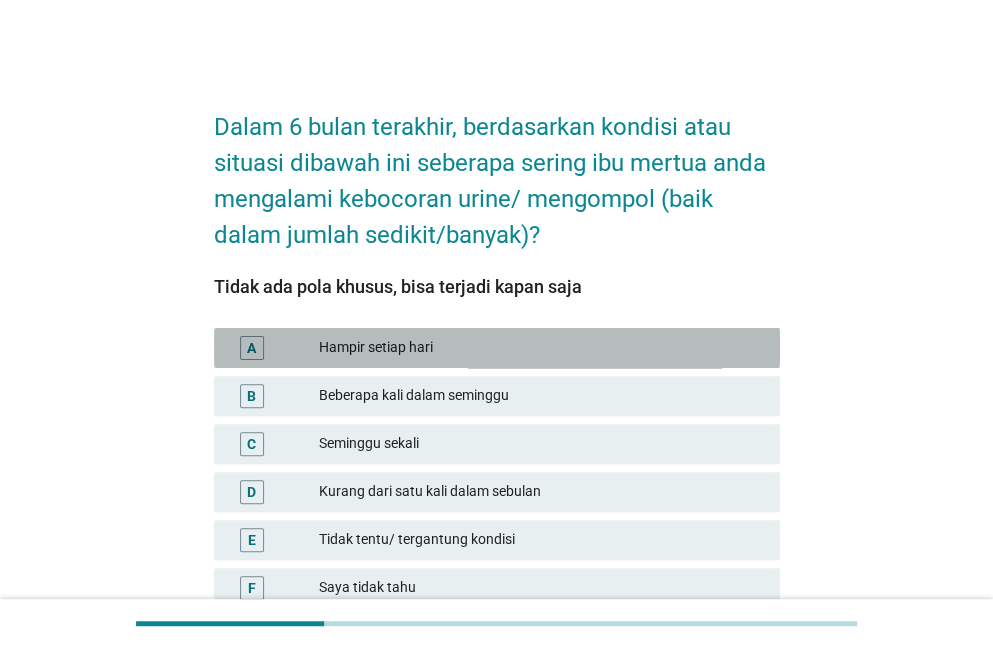 click on "A" at bounding box center [251, 347] 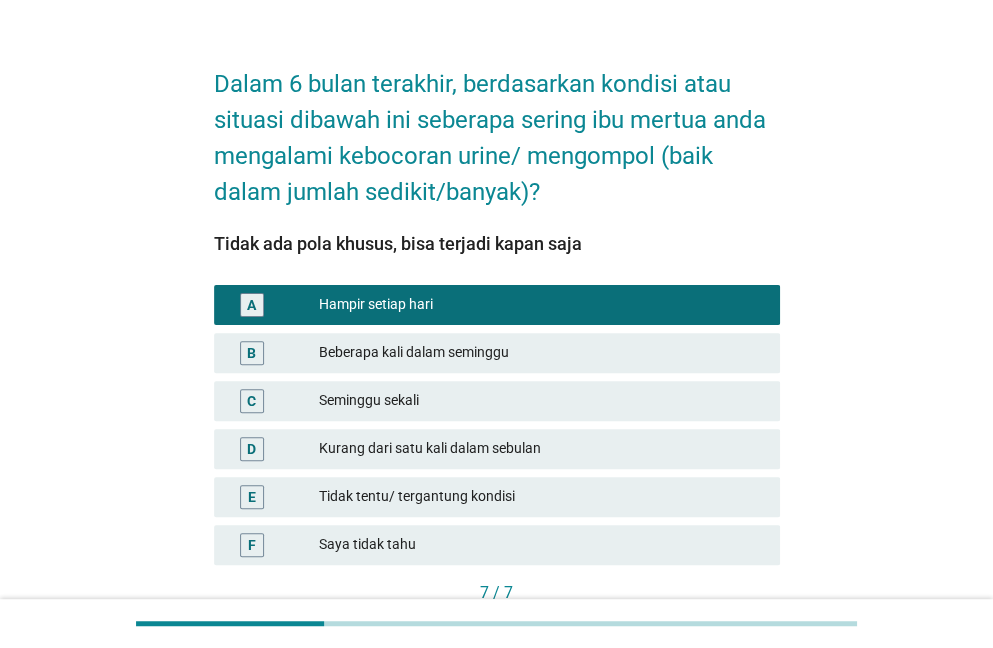 scroll, scrollTop: 177, scrollLeft: 0, axis: vertical 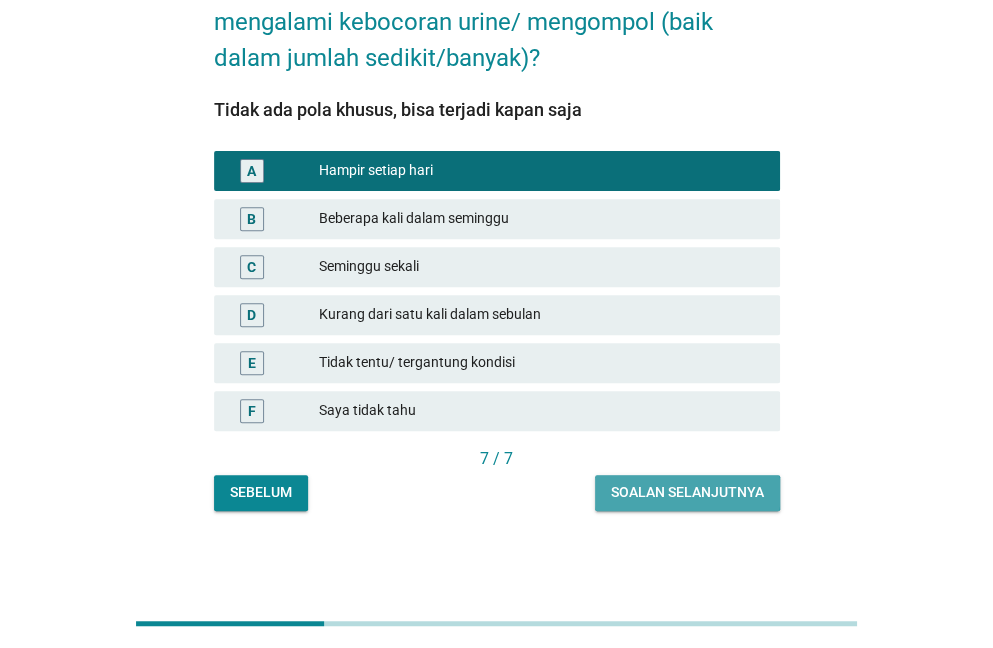 click on "Soalan selanjutnya" at bounding box center [687, 493] 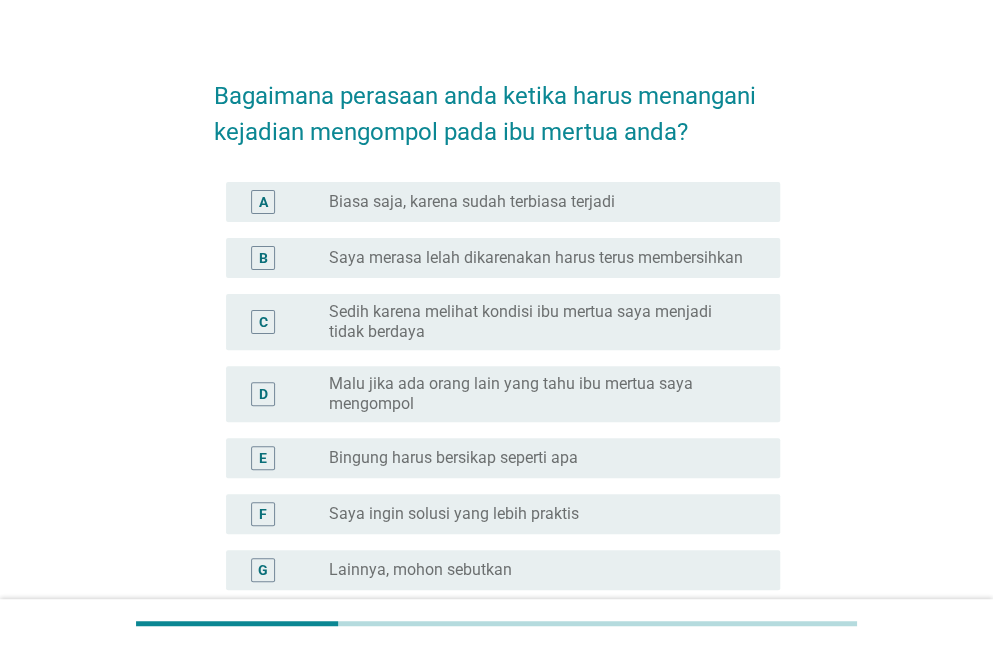 scroll, scrollTop: 34, scrollLeft: 0, axis: vertical 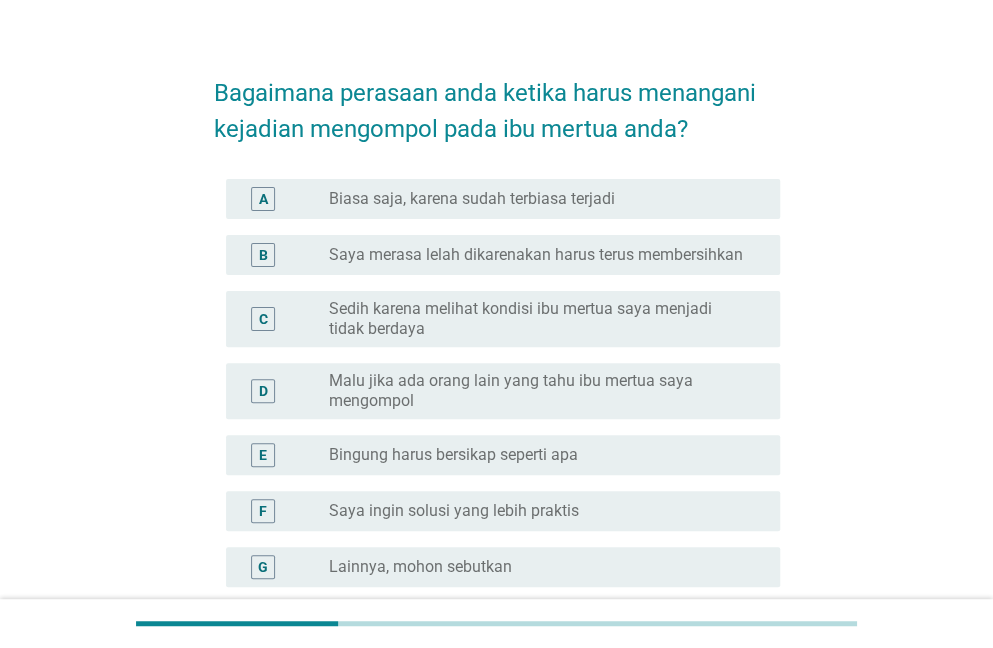 click on "A" at bounding box center (263, 199) 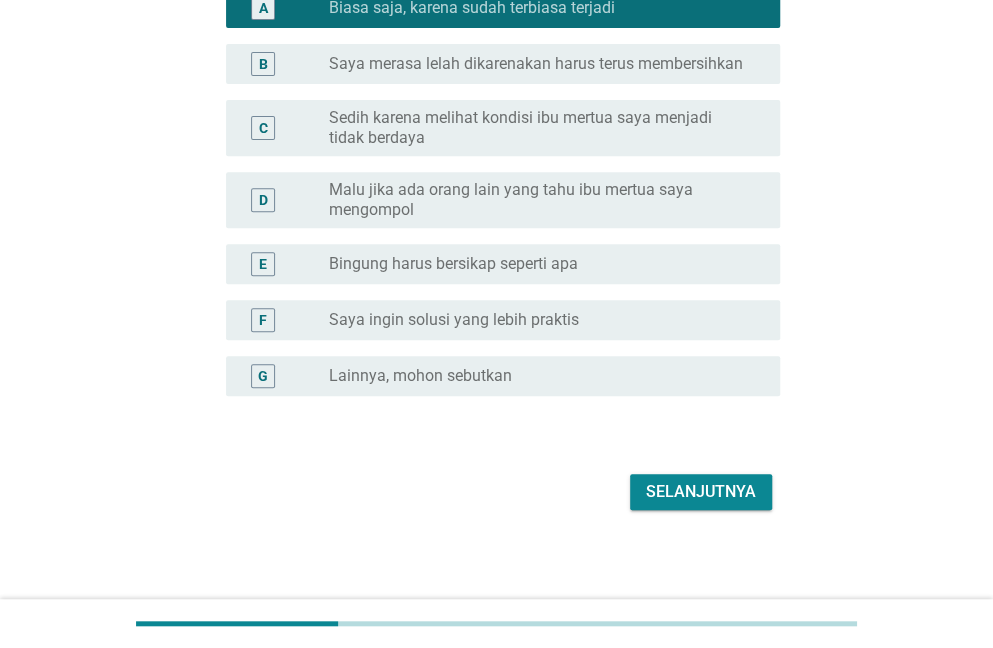 scroll, scrollTop: 230, scrollLeft: 0, axis: vertical 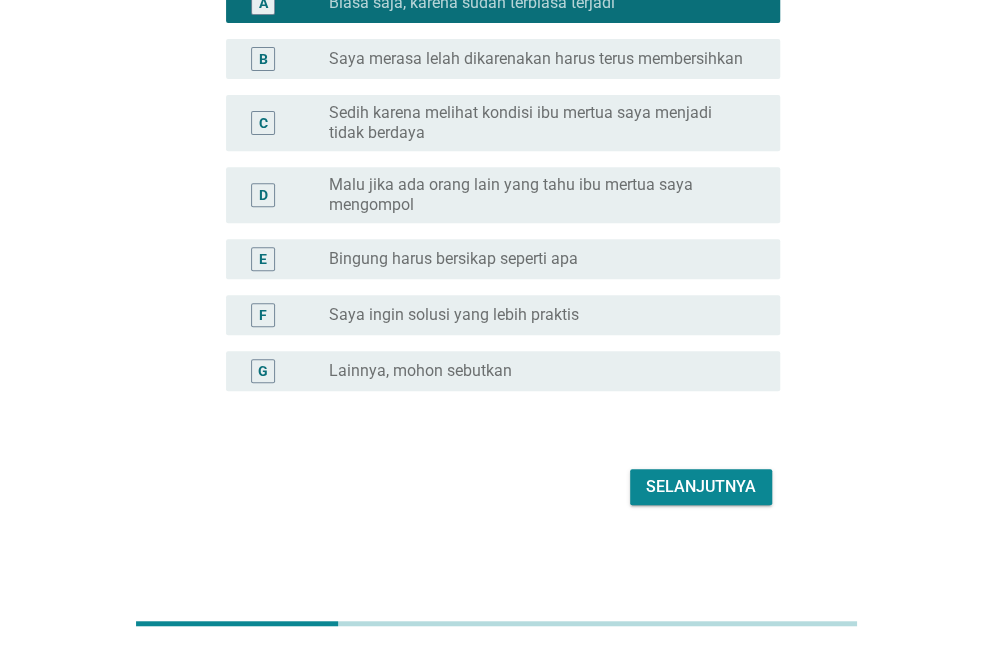 click on "Selanjutnya" at bounding box center [701, 487] 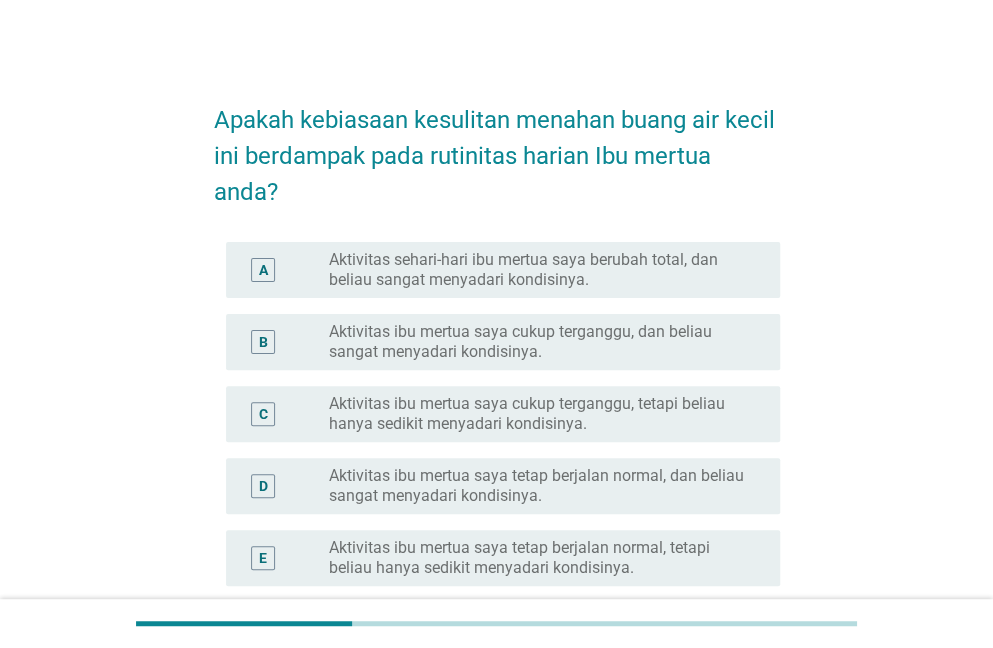 scroll, scrollTop: 3, scrollLeft: 0, axis: vertical 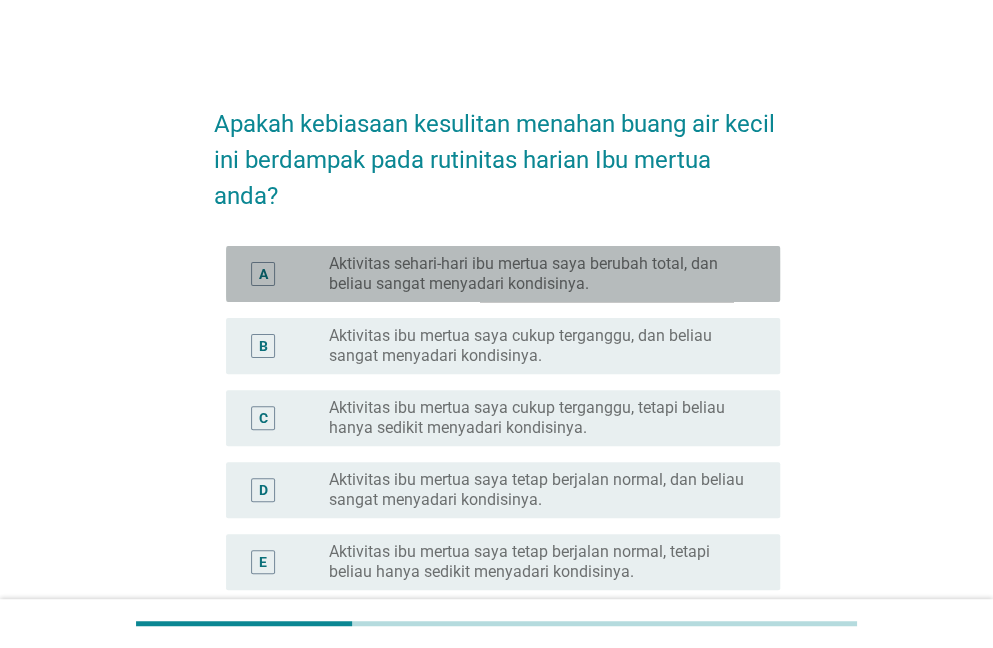 click on "A" at bounding box center [263, 273] 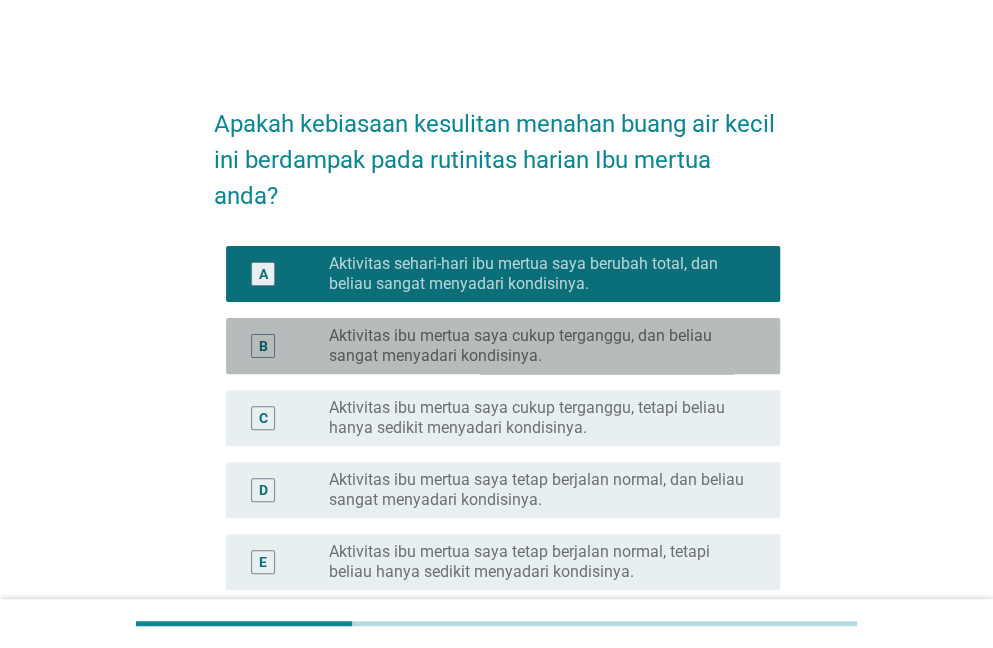 click on "B" at bounding box center (263, 346) 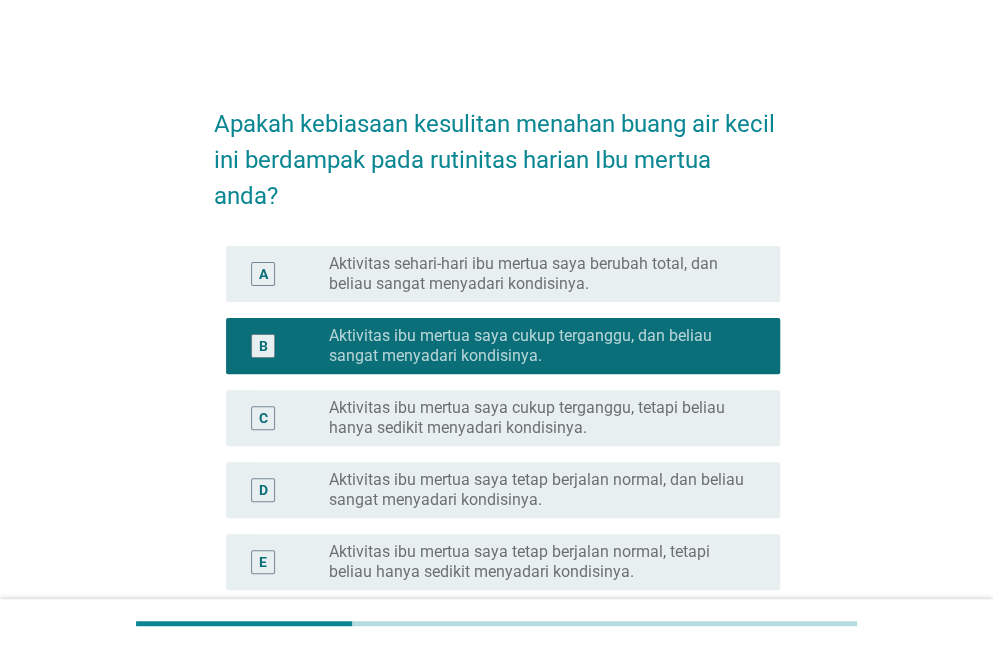 click on "A" at bounding box center [264, 274] 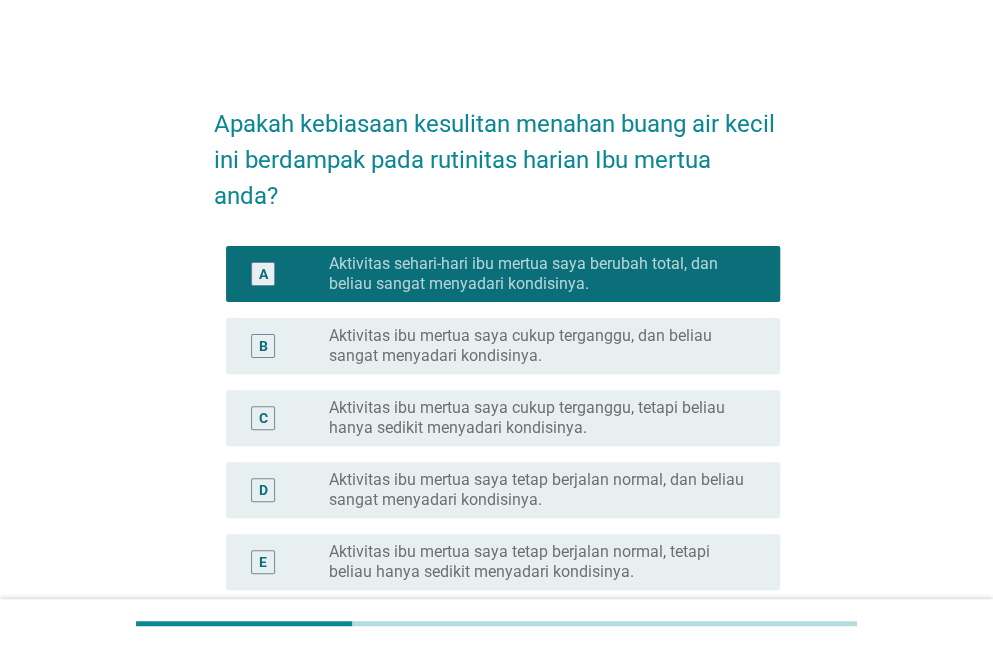 scroll, scrollTop: 274, scrollLeft: 0, axis: vertical 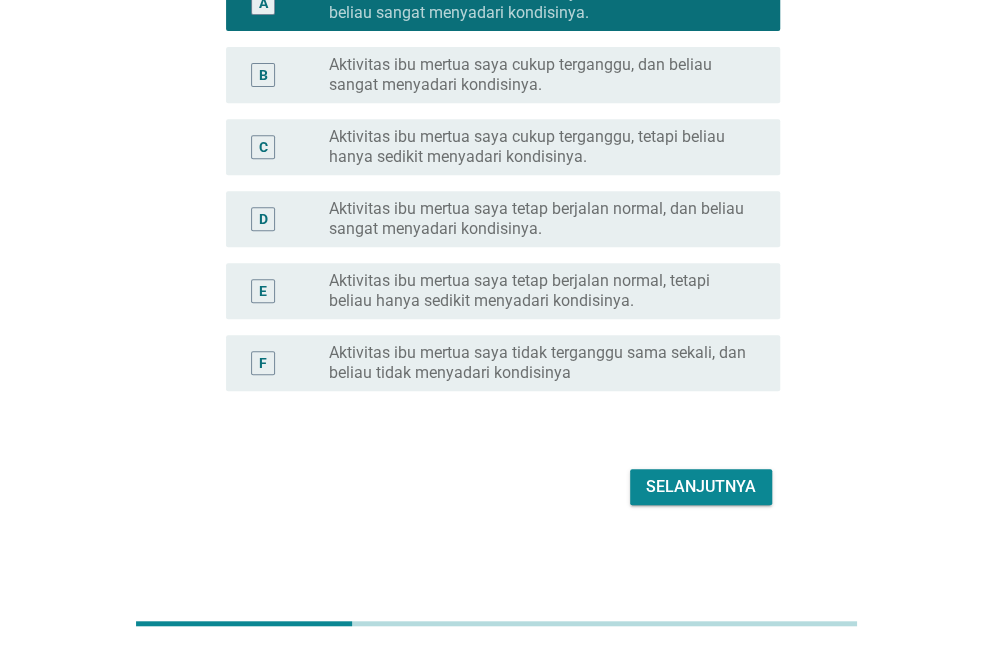 click on "Selanjutnya" at bounding box center [701, 487] 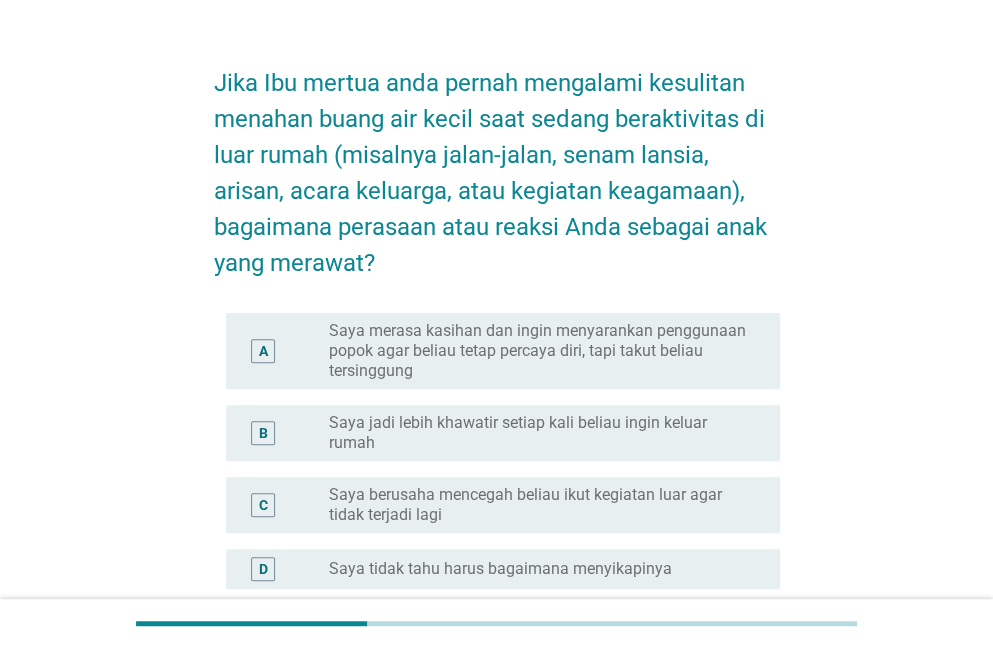 scroll, scrollTop: 54, scrollLeft: 0, axis: vertical 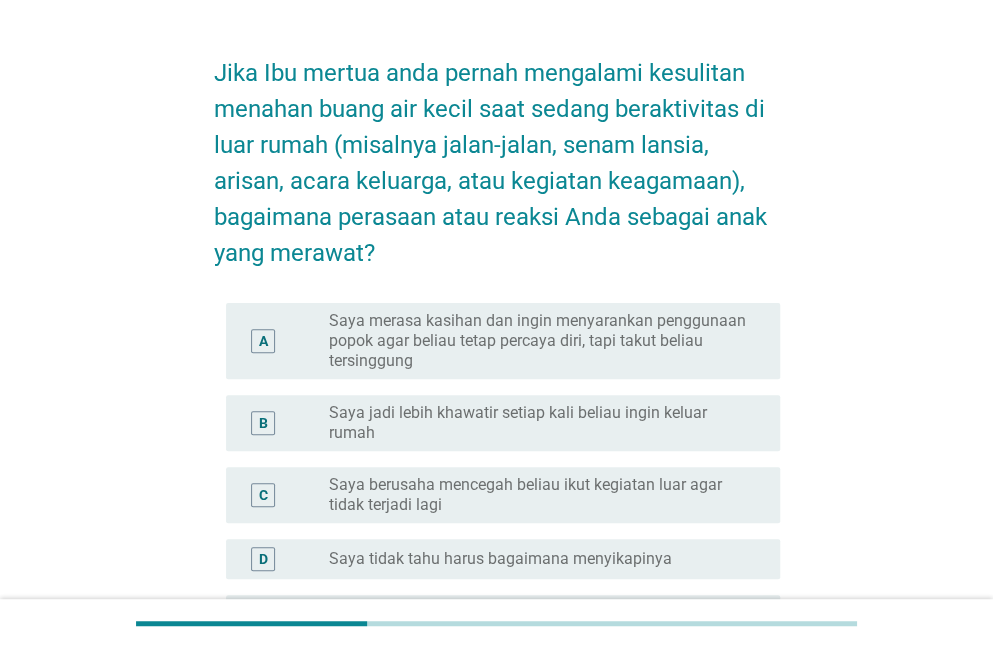 click on "A     radio_button_unchecked Saya merasa kasihan dan ingin menyarankan penggunaan popok agar beliau tetap percaya diri, tapi takut beliau tersinggung" at bounding box center [503, 341] 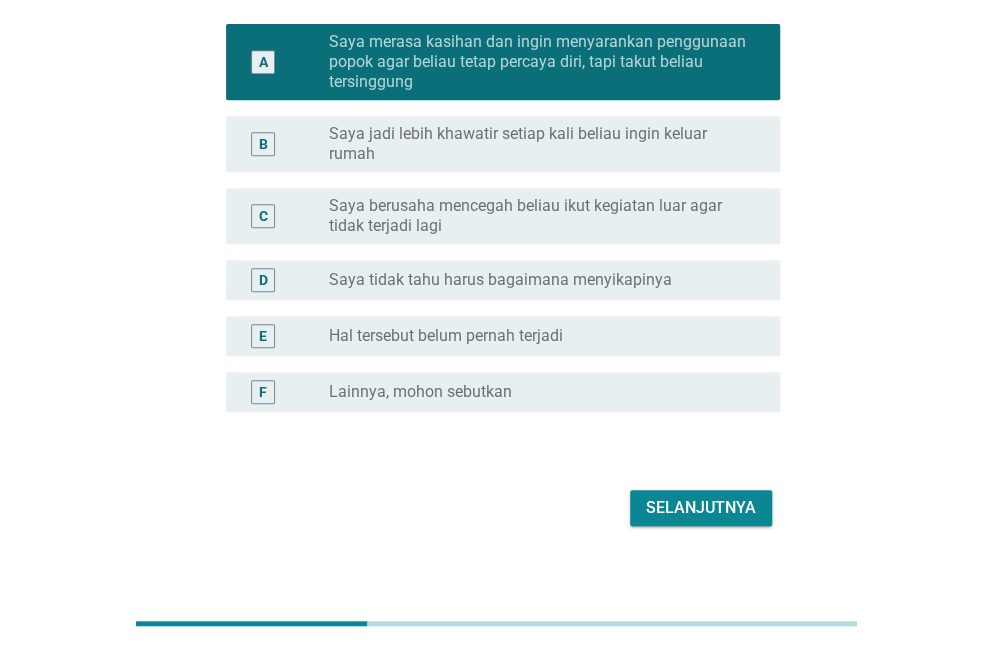 scroll, scrollTop: 354, scrollLeft: 0, axis: vertical 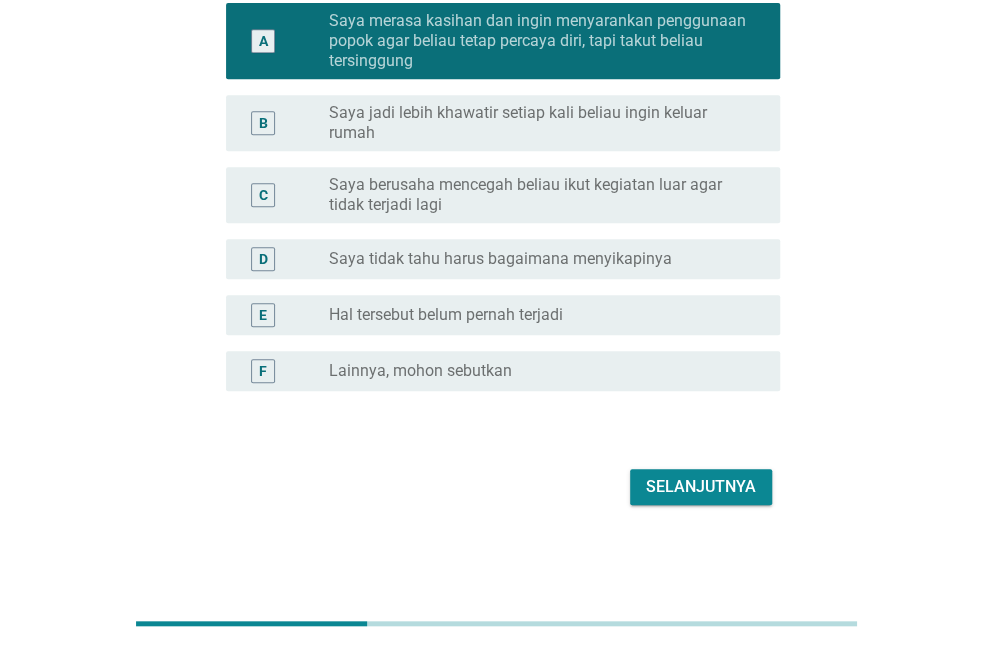 click on "Selanjutnya" at bounding box center [701, 487] 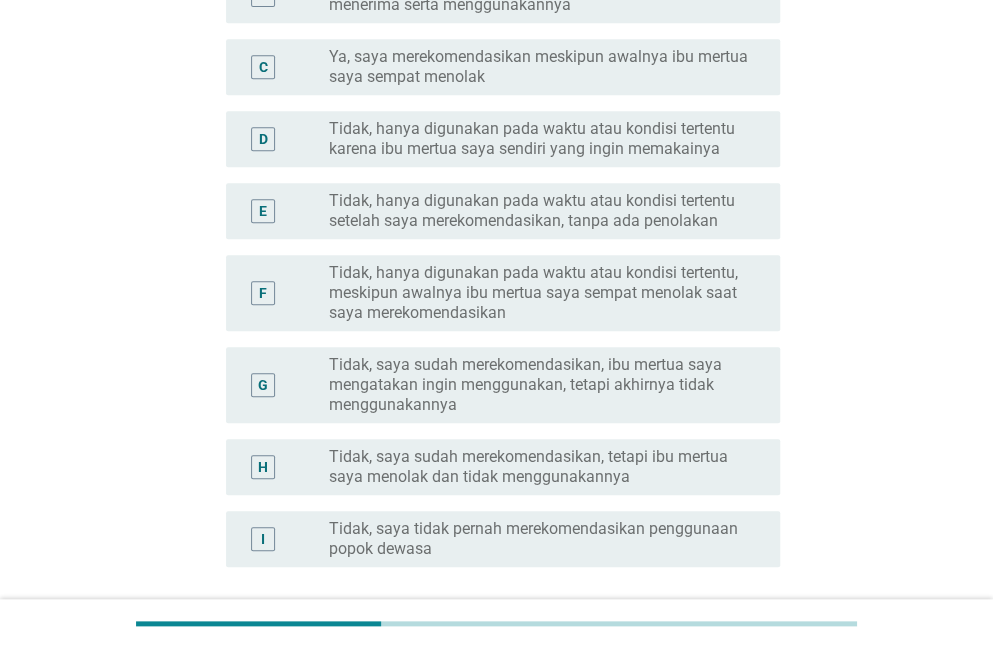 scroll, scrollTop: 0, scrollLeft: 0, axis: both 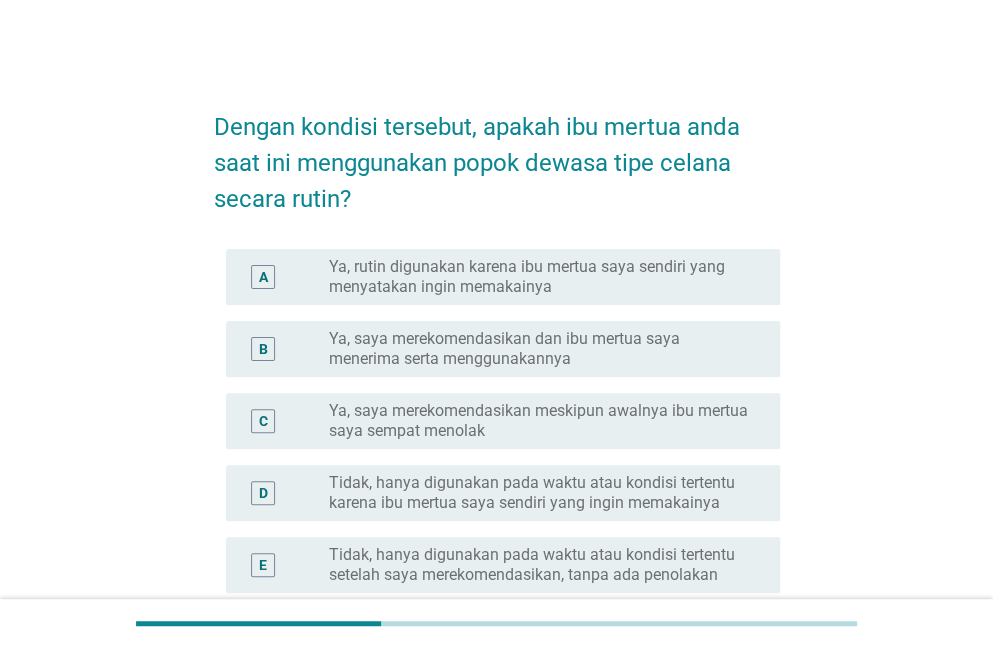 click on "A     radio_button_unchecked Ya, rutin digunakan karena ibu mertua saya sendiri yang menyatakan ingin memakainya" at bounding box center [503, 277] 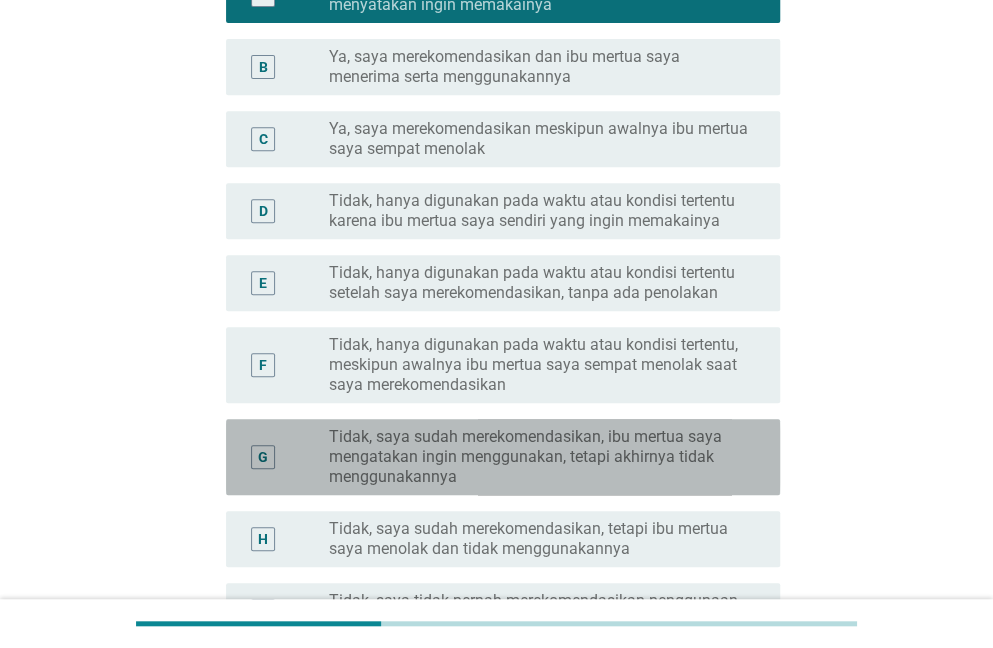 scroll, scrollTop: 194, scrollLeft: 0, axis: vertical 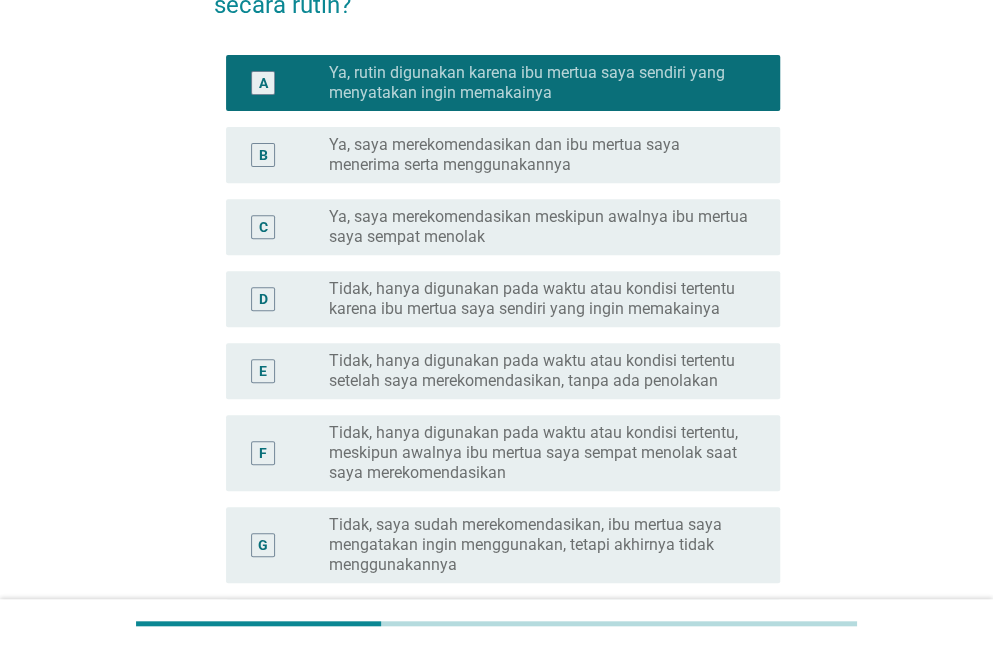 click on "B     radio_button_unchecked Ya, saya merekomendasikan dan ibu mertua saya menerima serta menggunakannya" at bounding box center [503, 155] 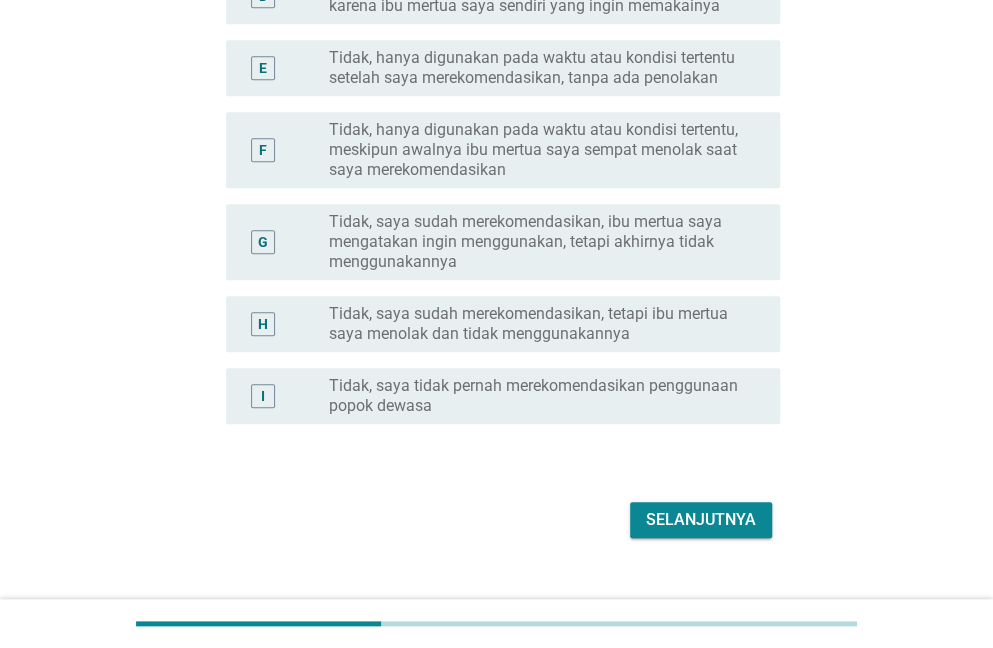 scroll, scrollTop: 530, scrollLeft: 0, axis: vertical 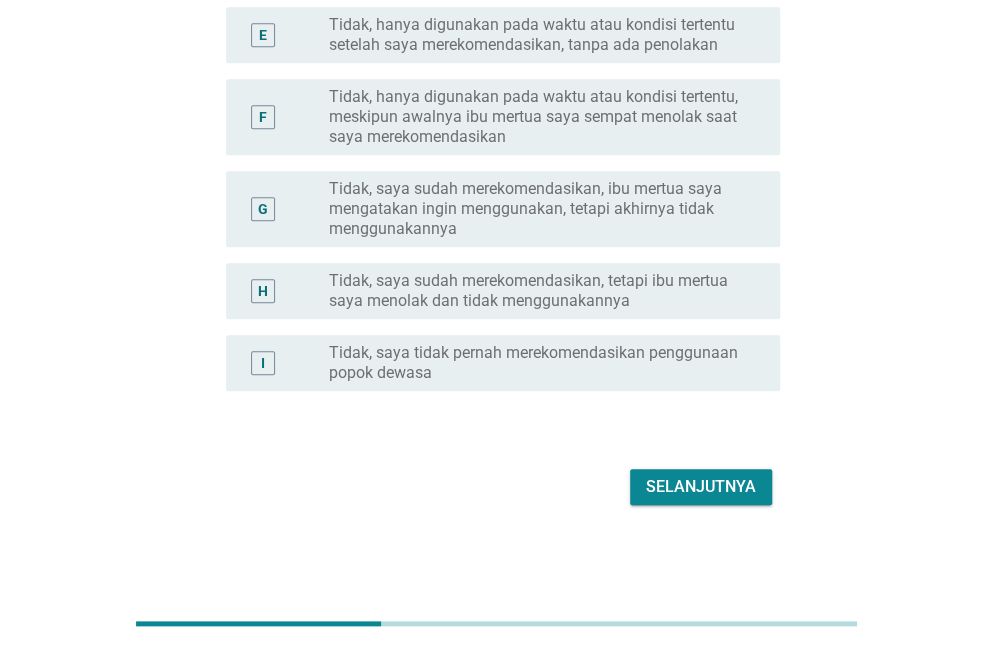click on "Selanjutnya" at bounding box center (701, 487) 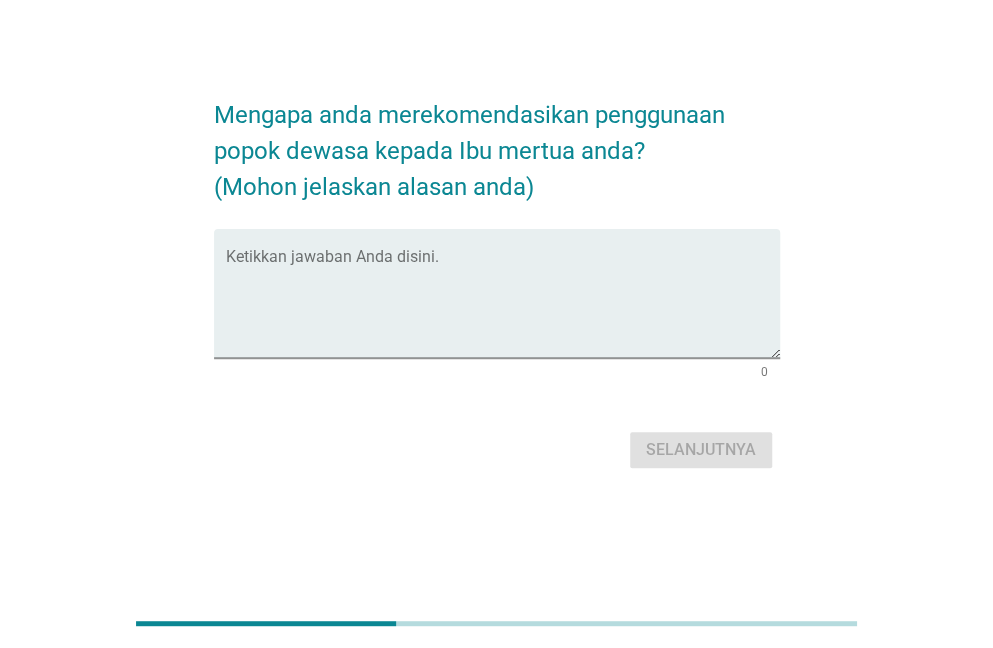 scroll, scrollTop: 0, scrollLeft: 0, axis: both 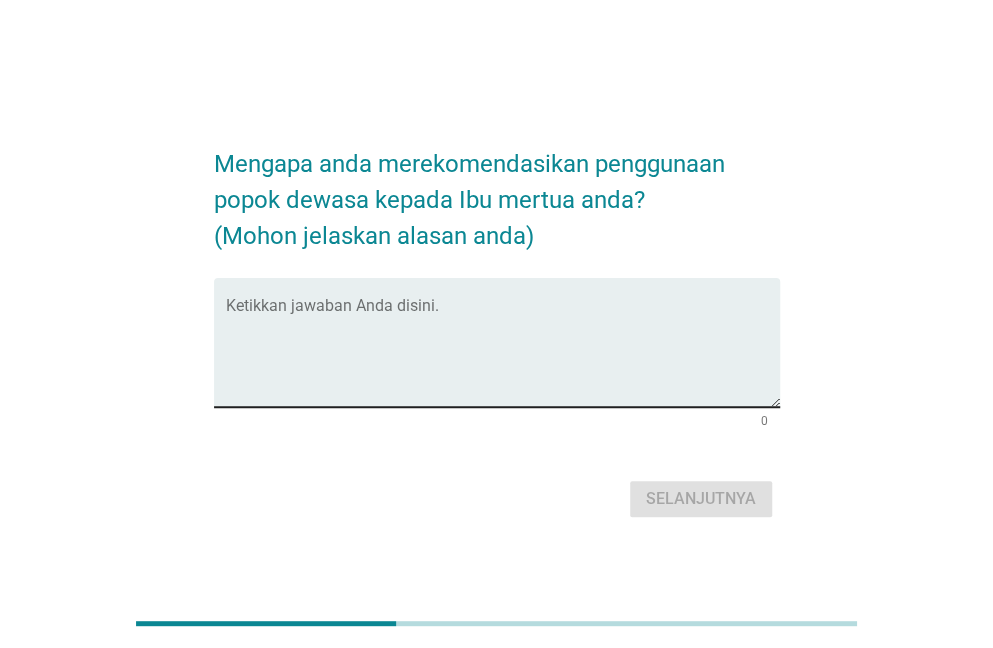 click at bounding box center (503, 354) 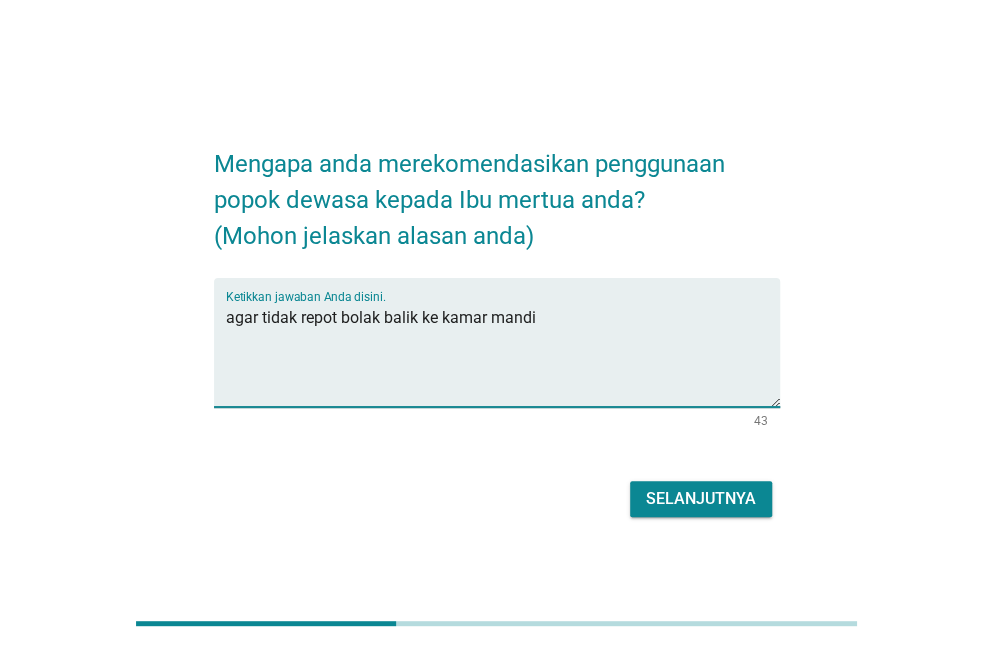 type on "agar tidak repot bolak balik ke kamar mandi" 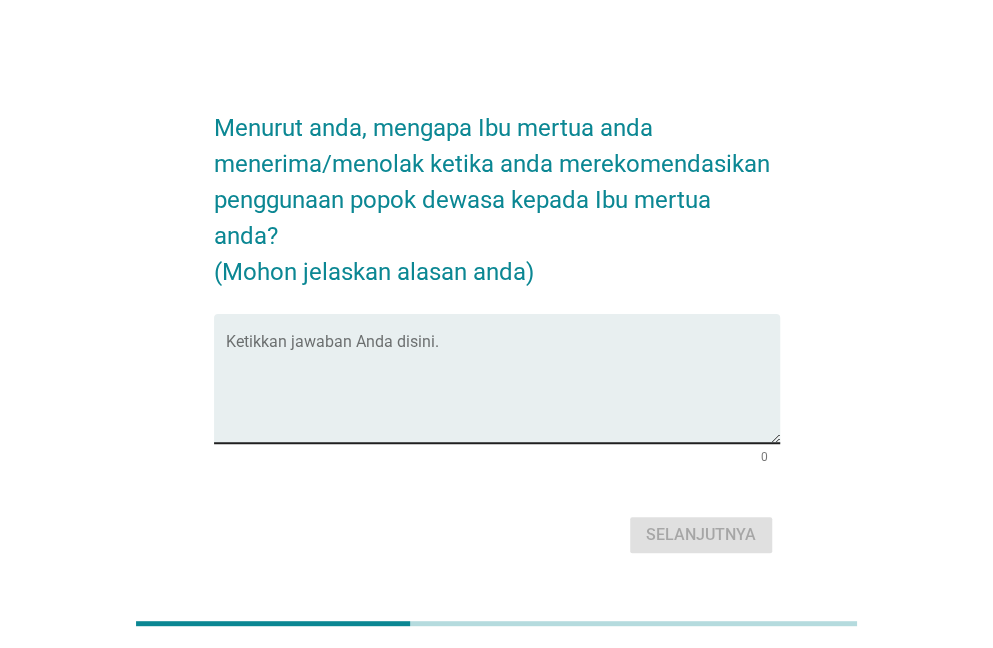 click at bounding box center [503, 390] 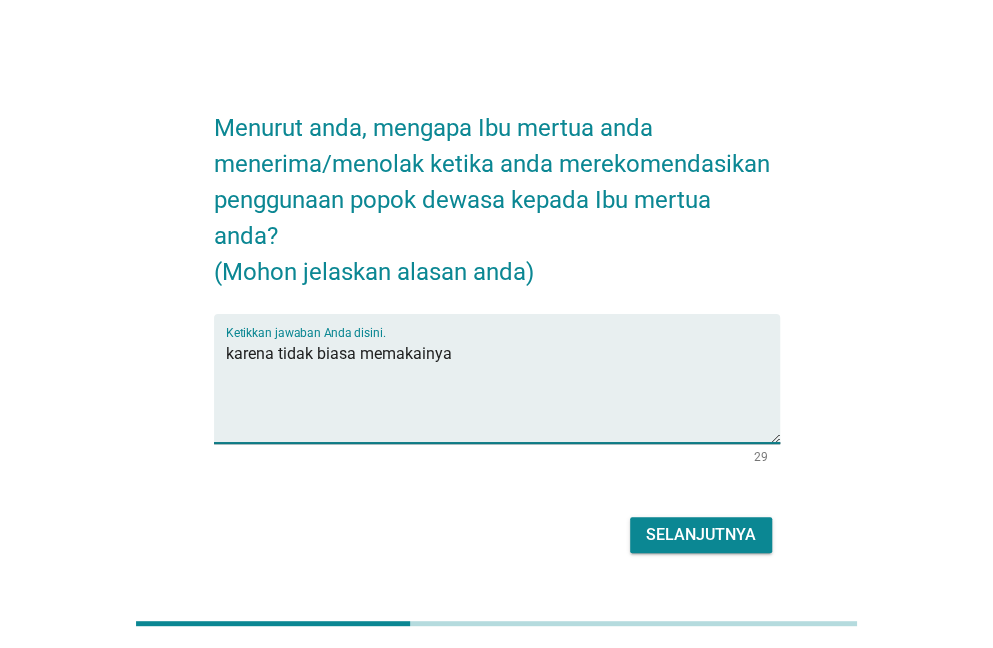 type on "karena tidak biasa memakainya" 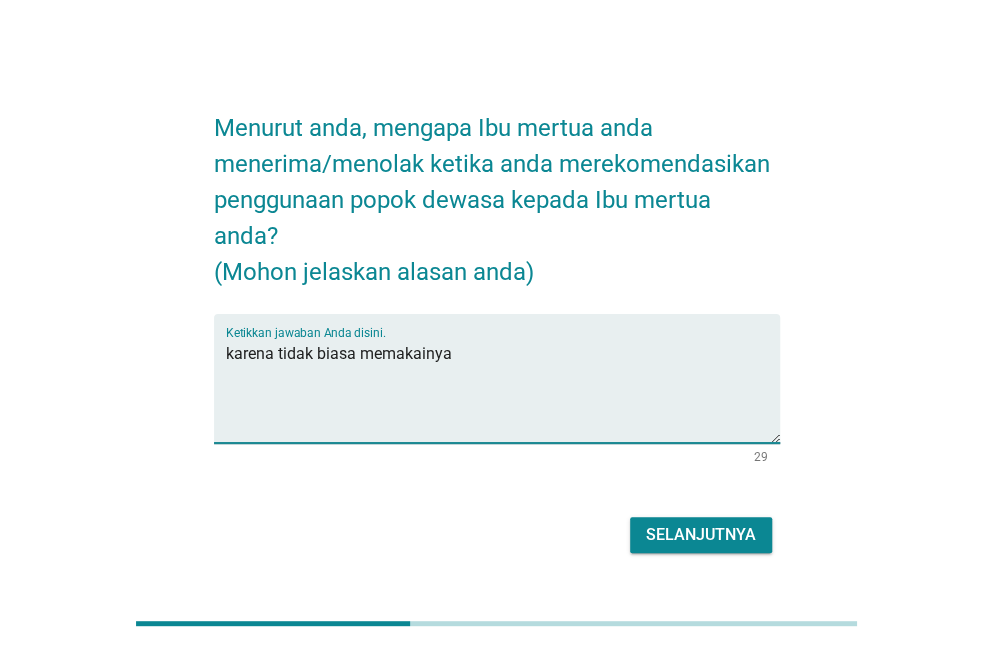 click on "Selanjutnya" at bounding box center (701, 535) 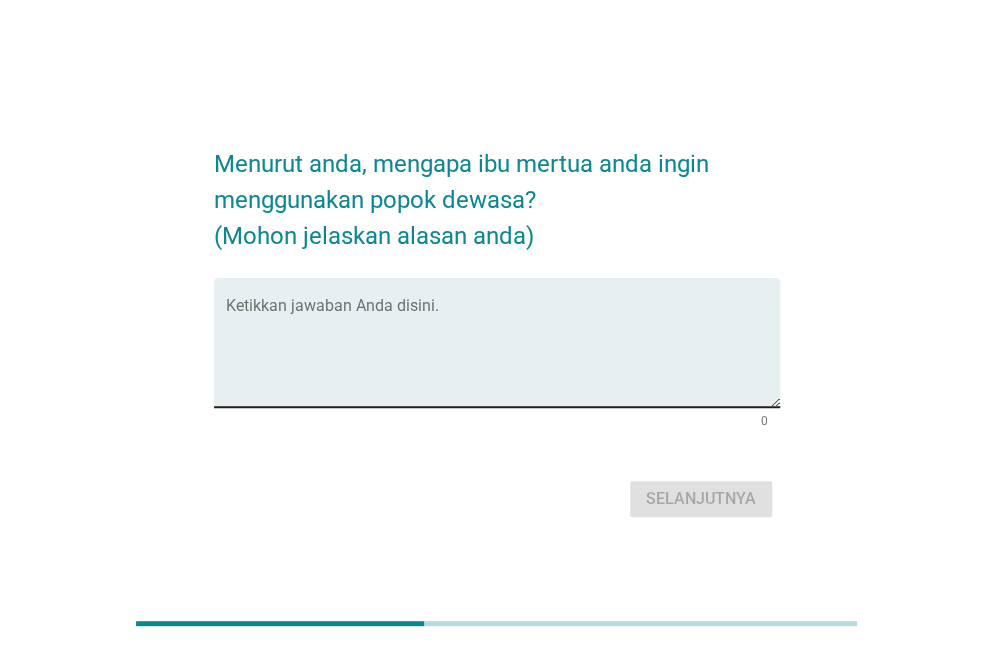 click at bounding box center [503, 354] 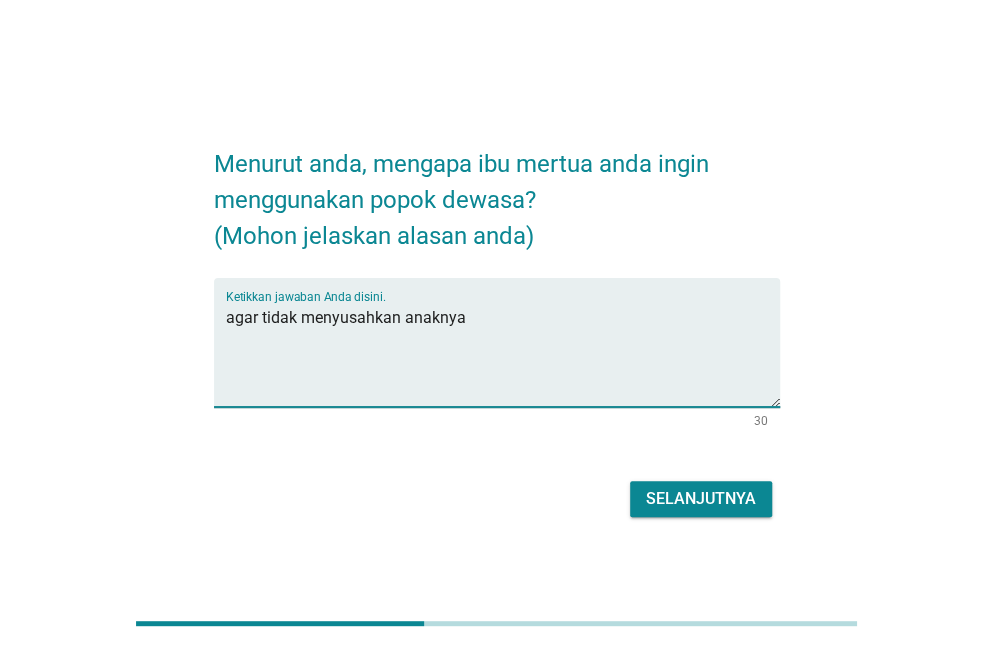 type on "agar tidak menyusahkan anaknya" 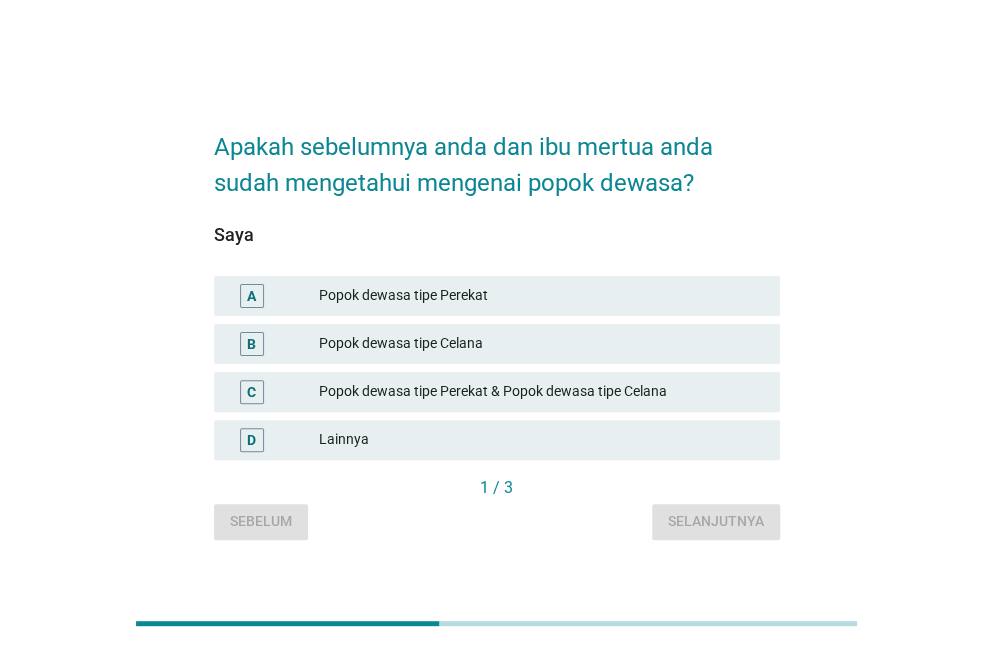 click on "Popok dewasa tipe Perekat" at bounding box center [541, 296] 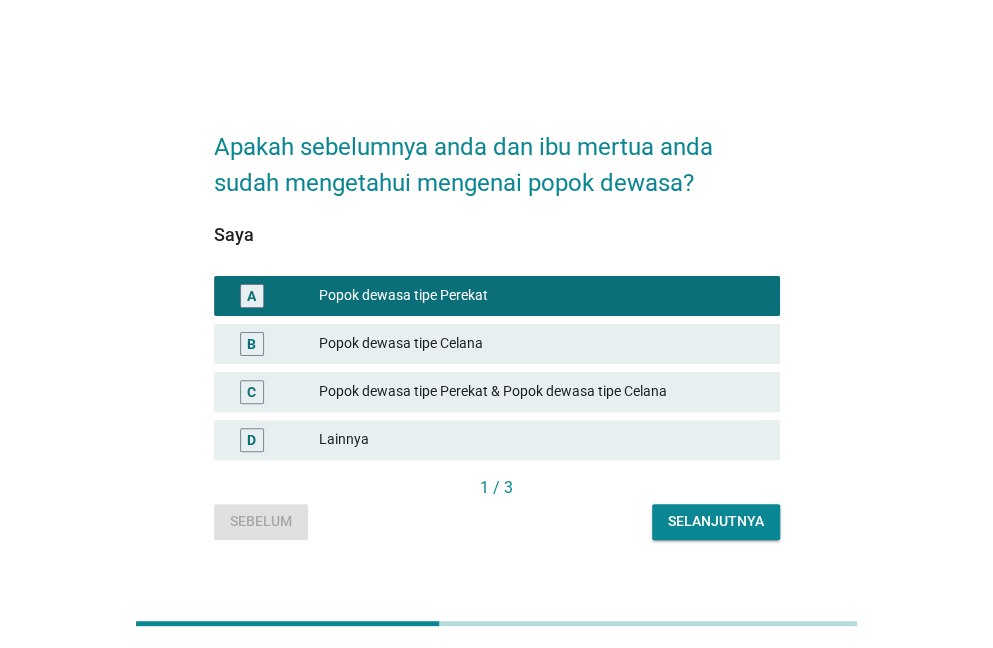 click on "Popok dewasa tipe Celana" at bounding box center [541, 344] 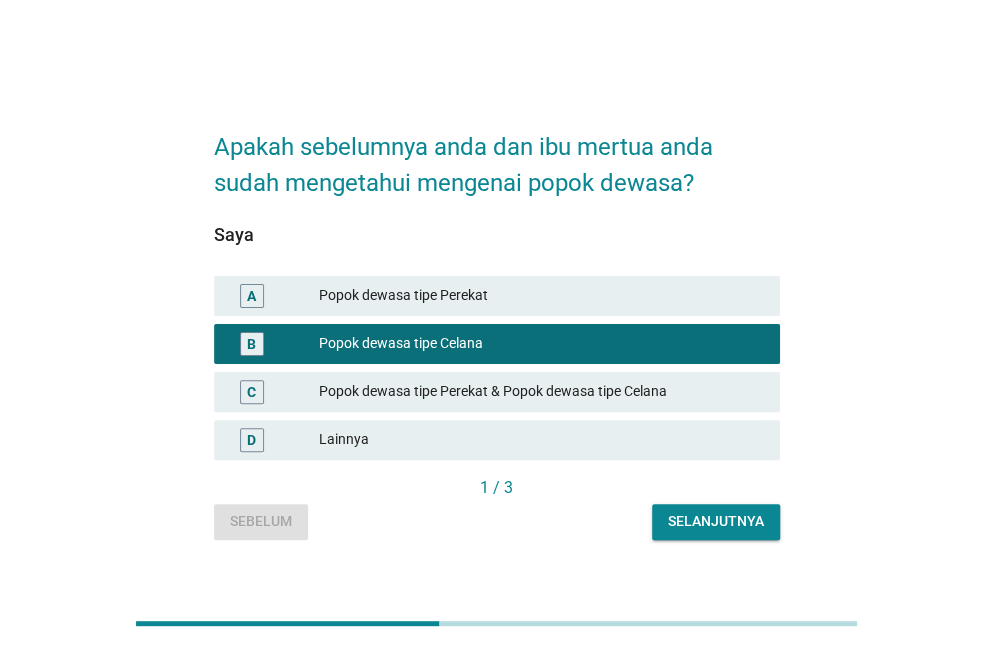 click on "Selanjutnya" at bounding box center [716, 521] 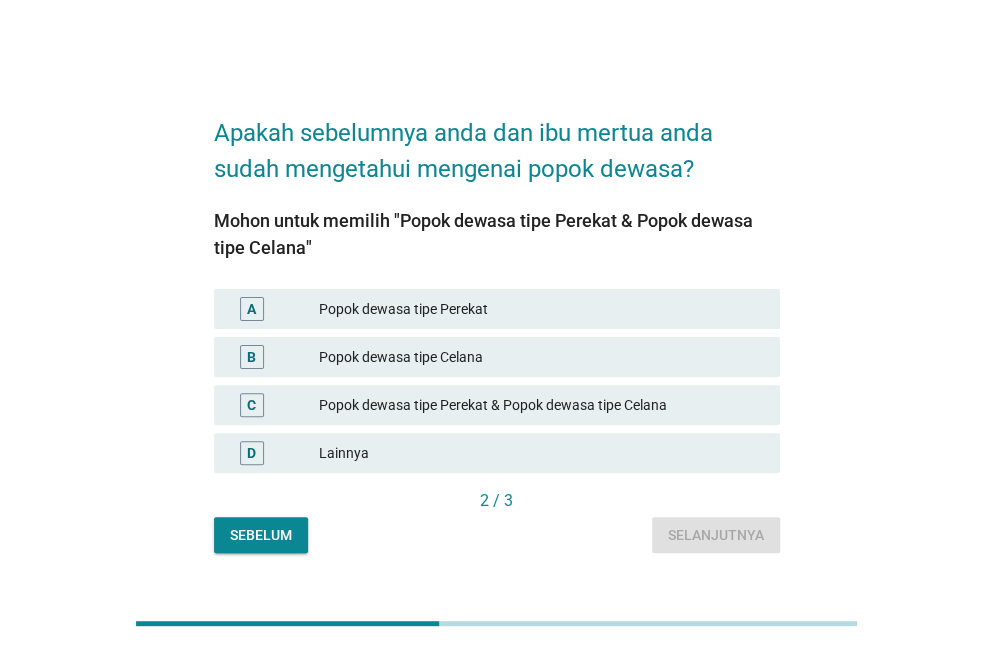 click on "Popok dewasa tipe Perekat & Popok dewasa tipe Celana" at bounding box center [541, 405] 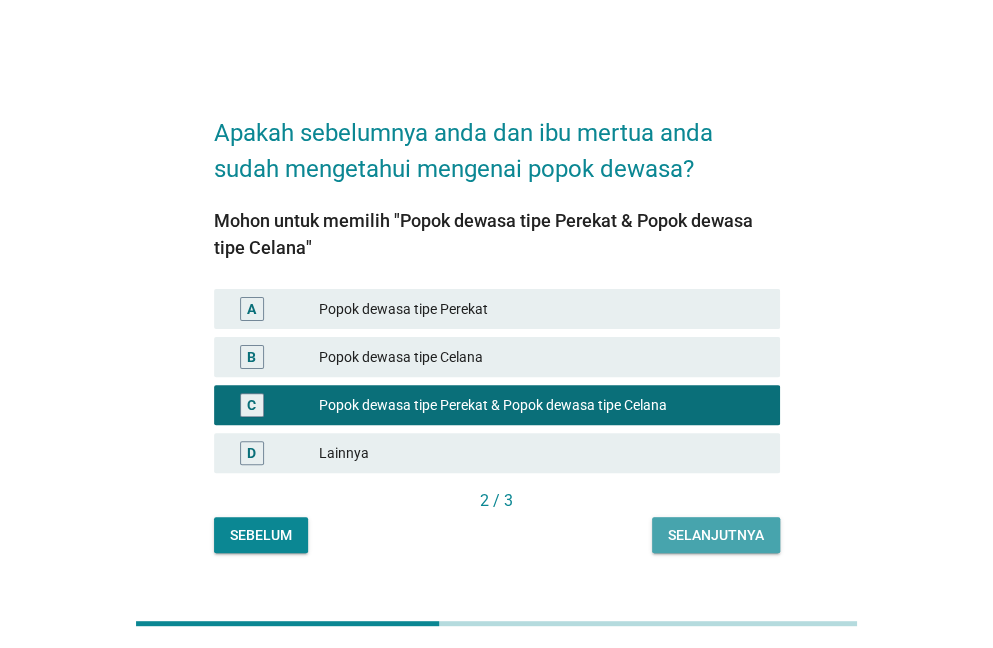 click on "Selanjutnya" at bounding box center [716, 535] 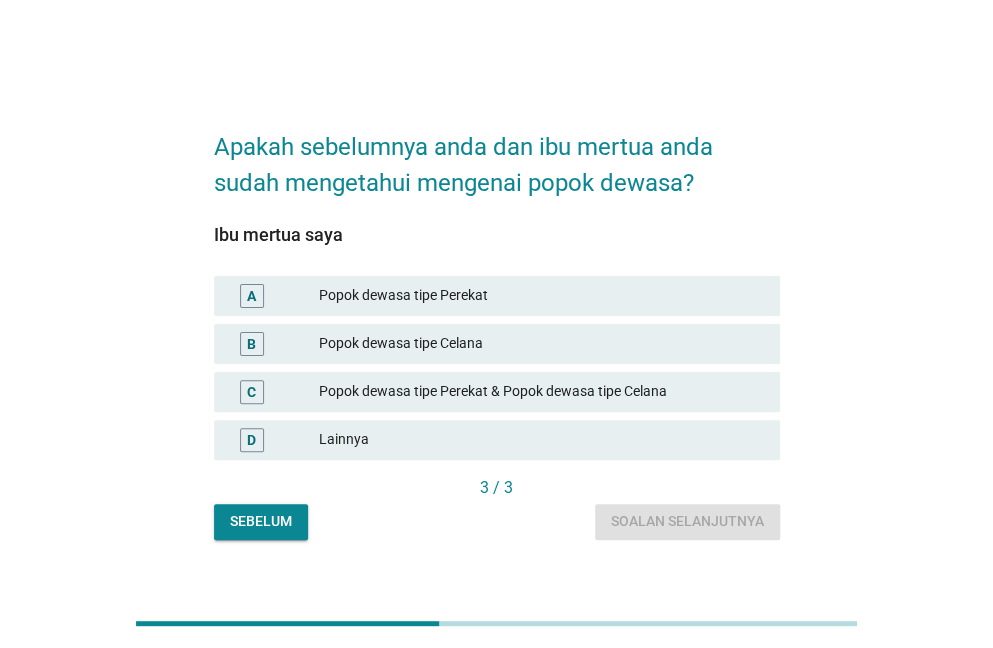 click on "C" at bounding box center (251, 391) 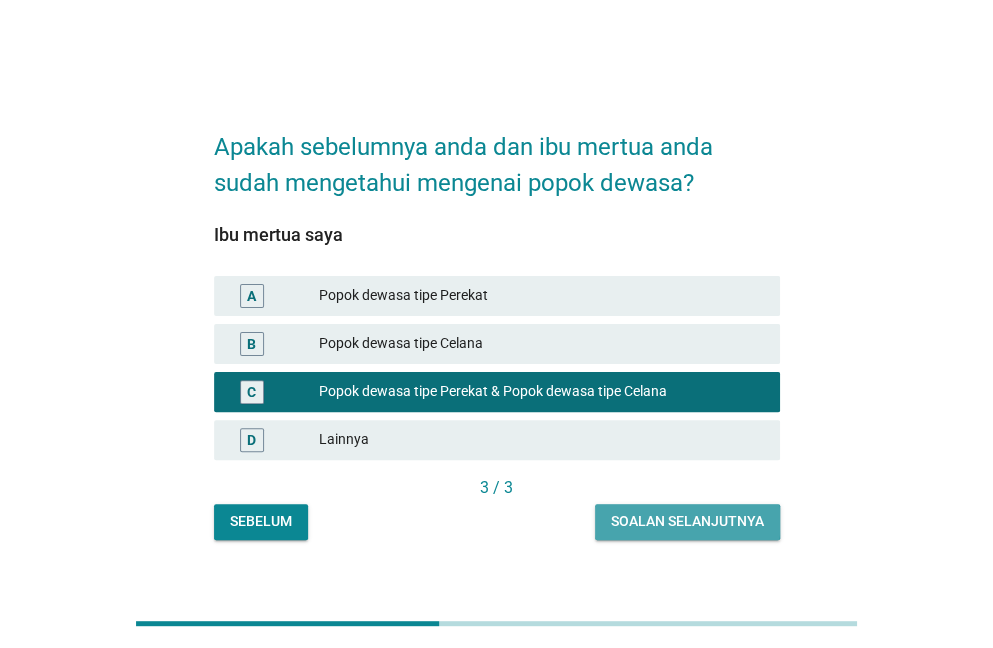 click on "Soalan selanjutnya" at bounding box center [687, 522] 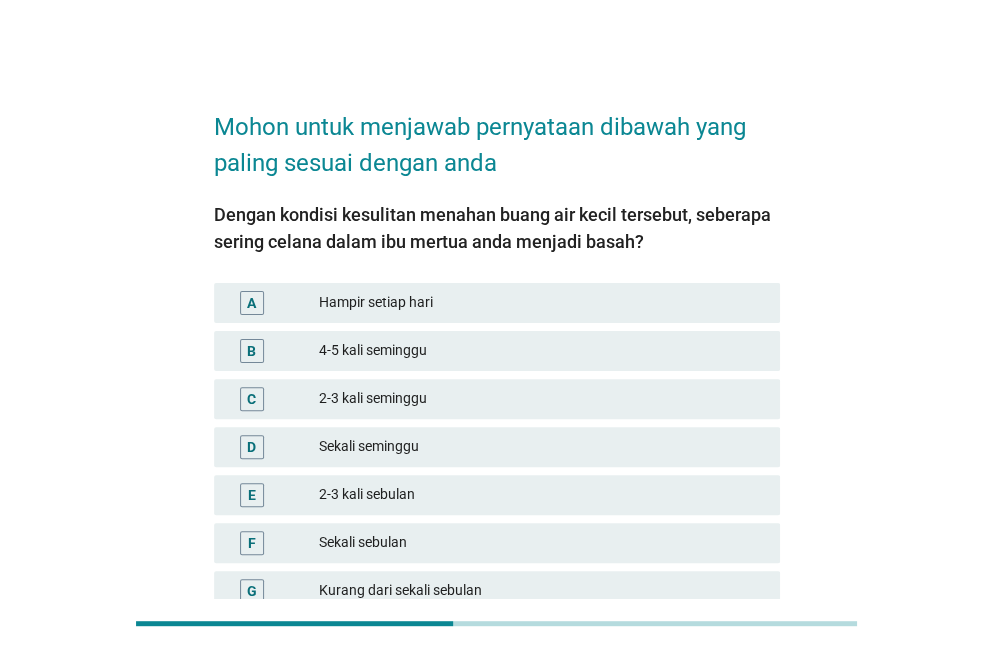 click on "A   Hampir setiap hari" at bounding box center (497, 303) 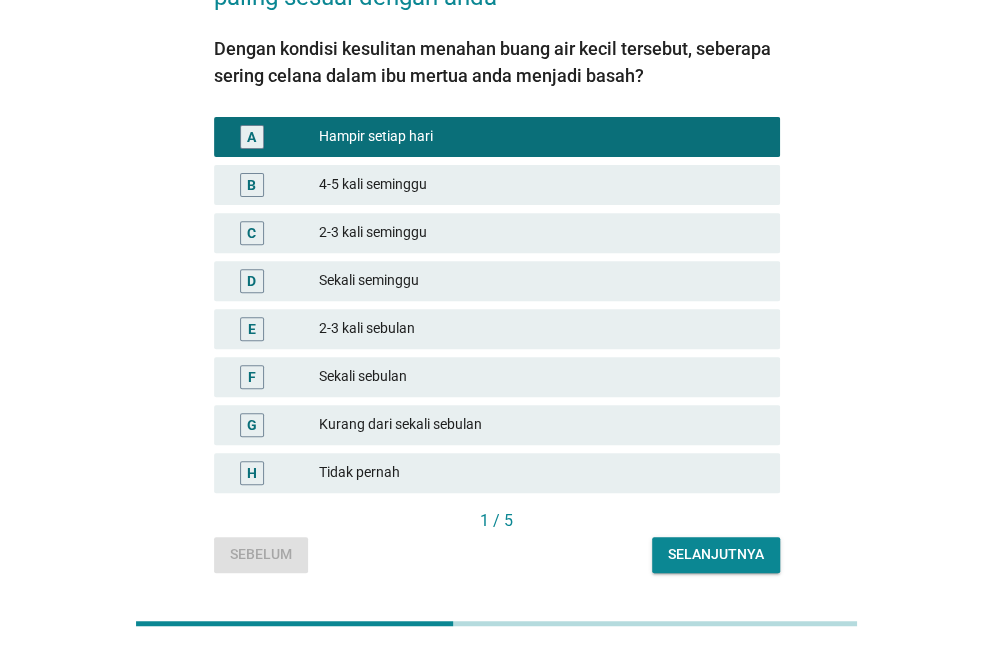 scroll, scrollTop: 228, scrollLeft: 0, axis: vertical 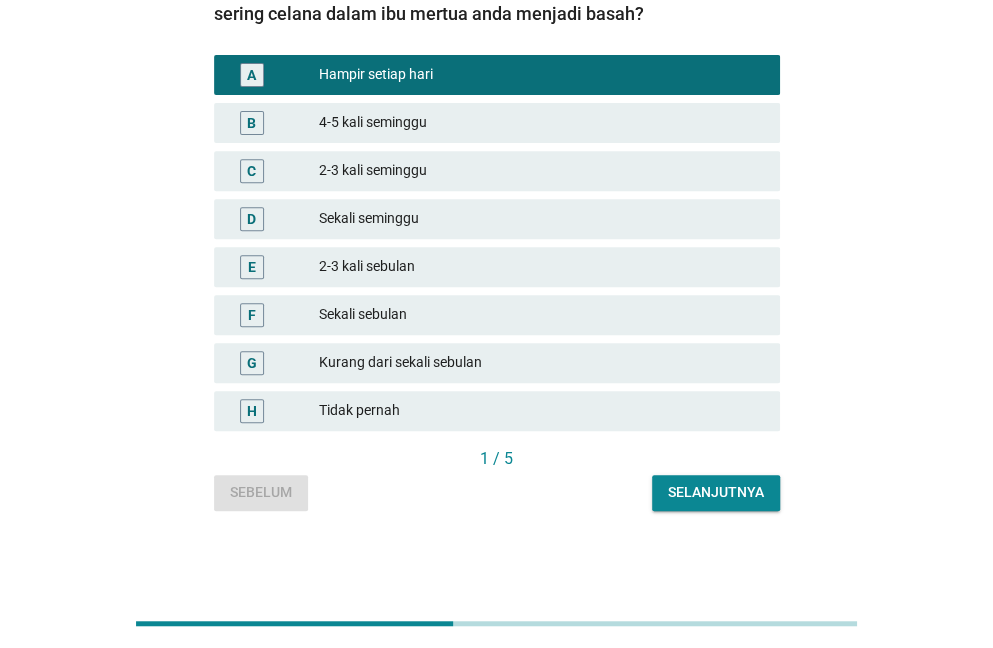 click on "Selanjutnya" at bounding box center [716, 493] 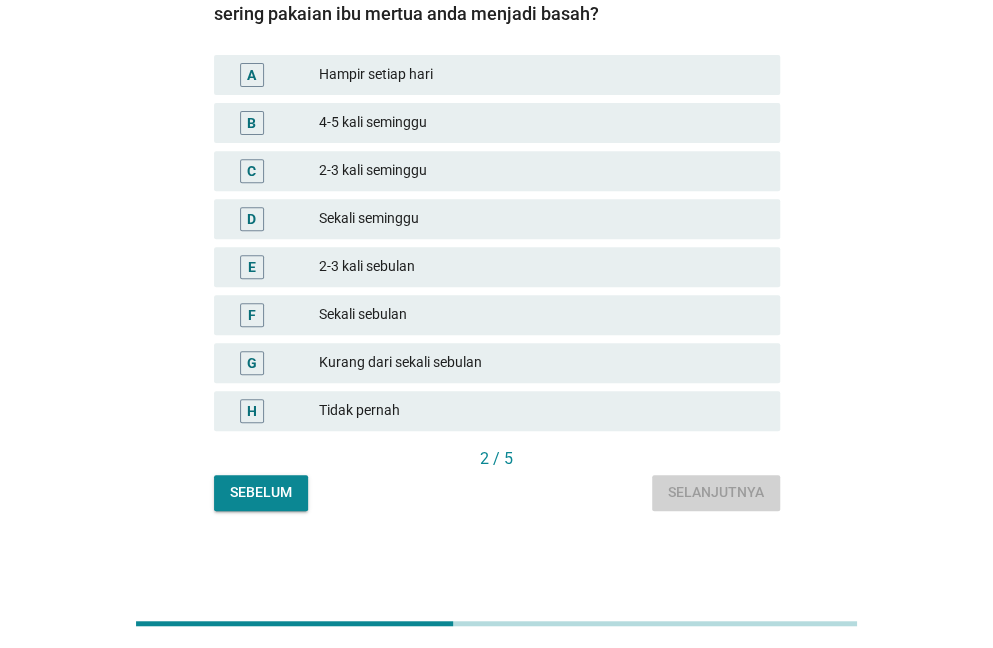 scroll, scrollTop: 0, scrollLeft: 0, axis: both 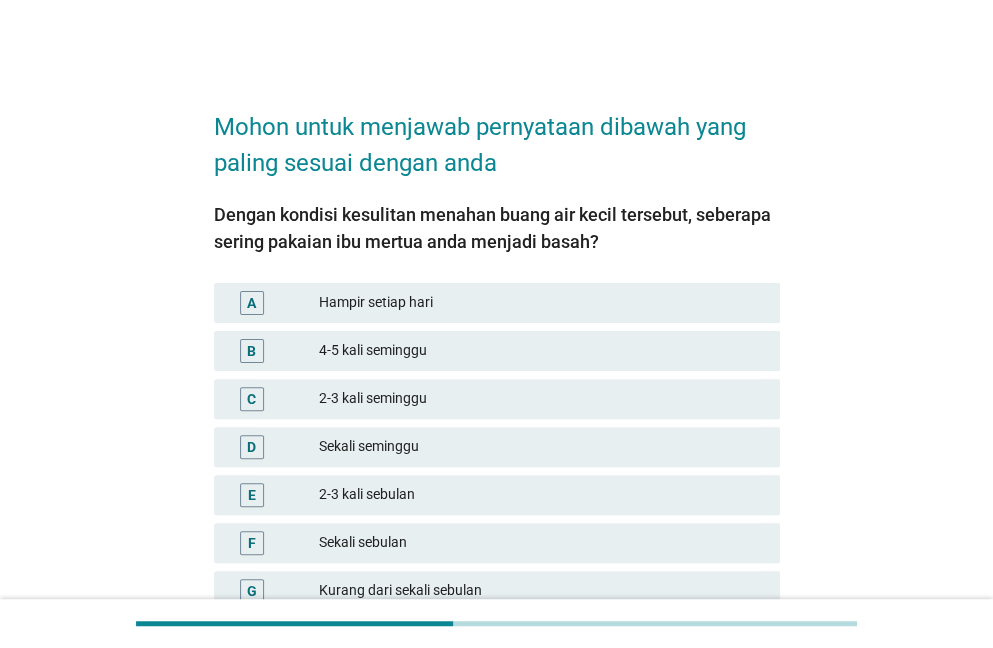 click on "A   Hampir setiap hari" at bounding box center (497, 303) 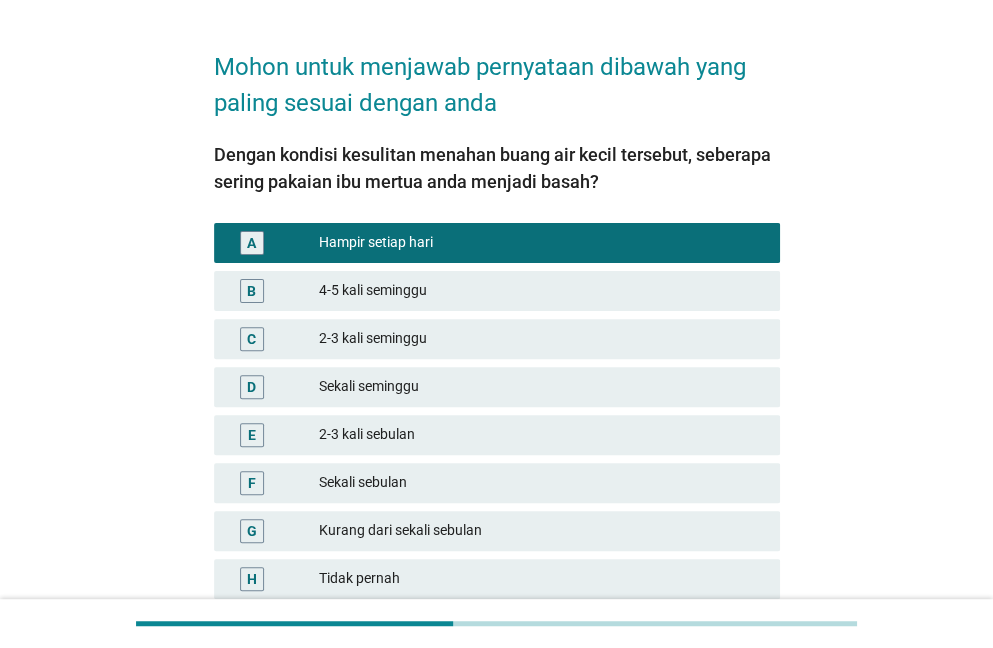 scroll, scrollTop: 228, scrollLeft: 0, axis: vertical 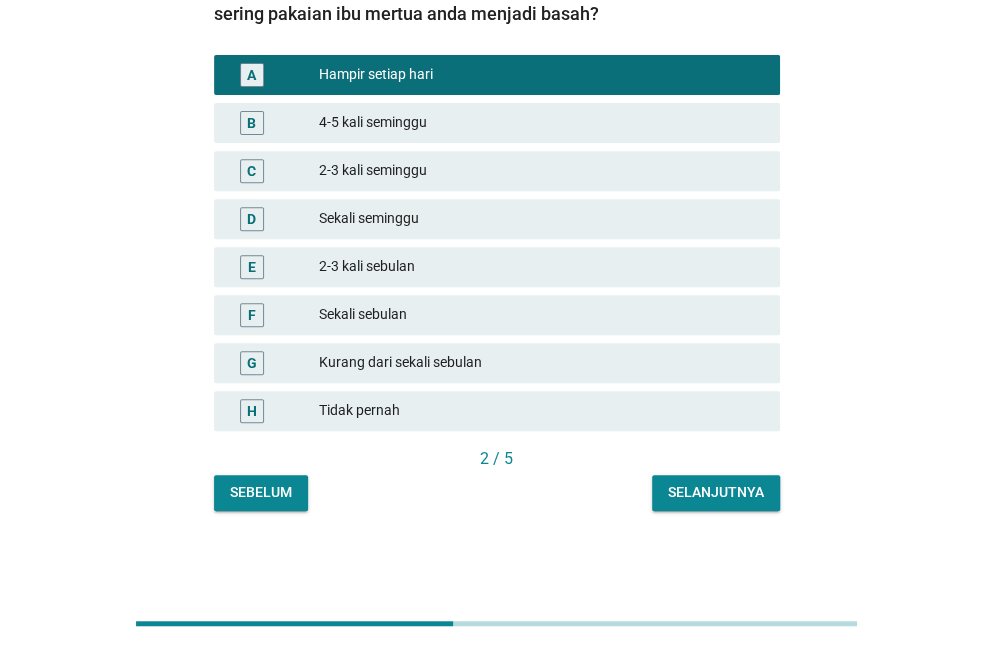 click on "Selanjutnya" at bounding box center [716, 492] 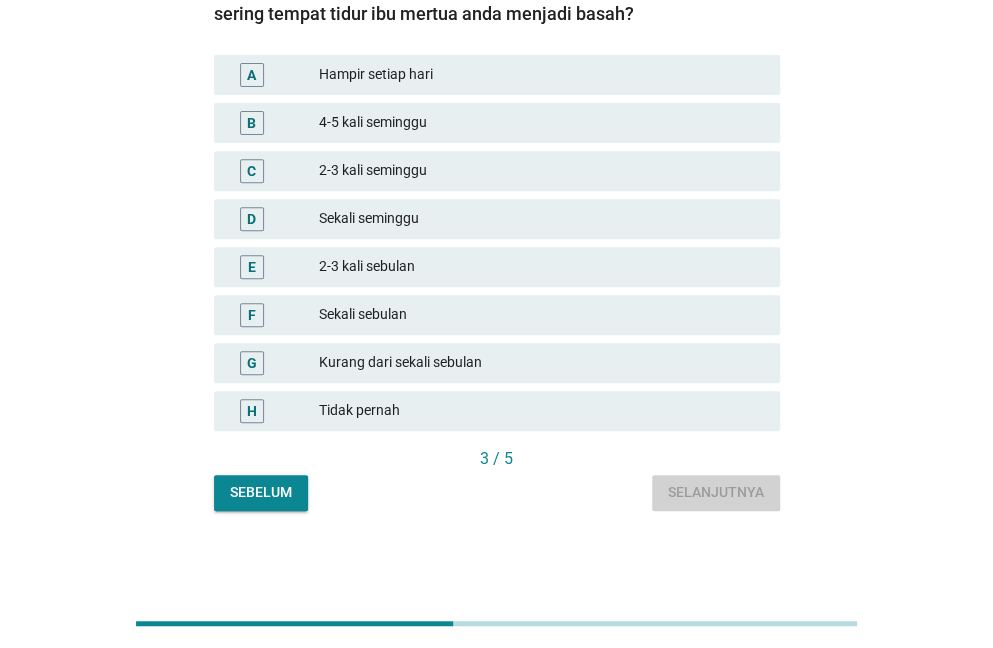 scroll, scrollTop: 0, scrollLeft: 0, axis: both 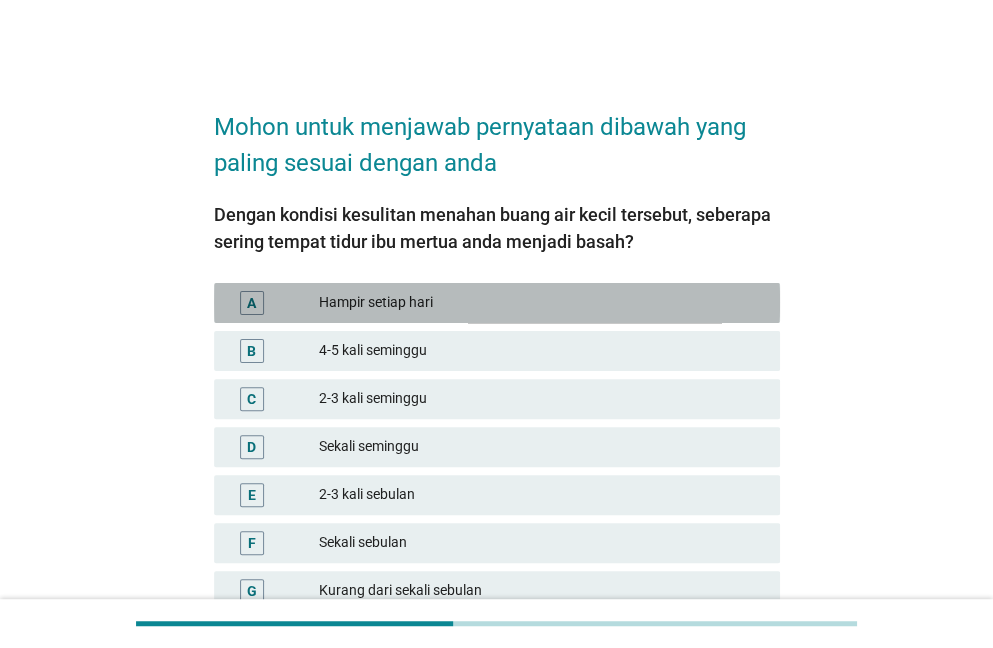 click on "A   Hampir setiap hari" at bounding box center (497, 303) 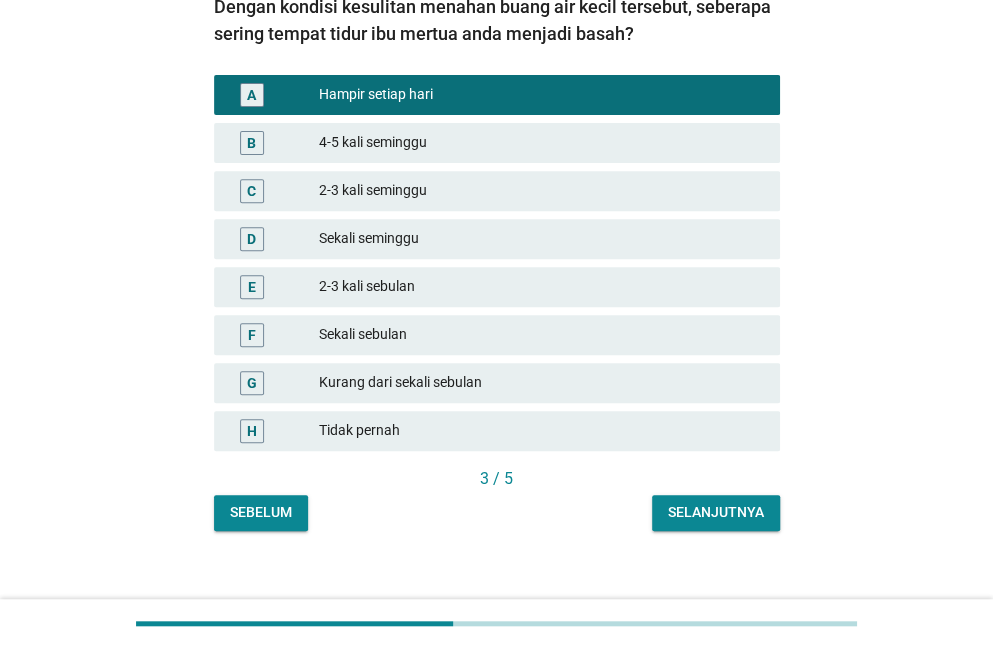scroll, scrollTop: 228, scrollLeft: 0, axis: vertical 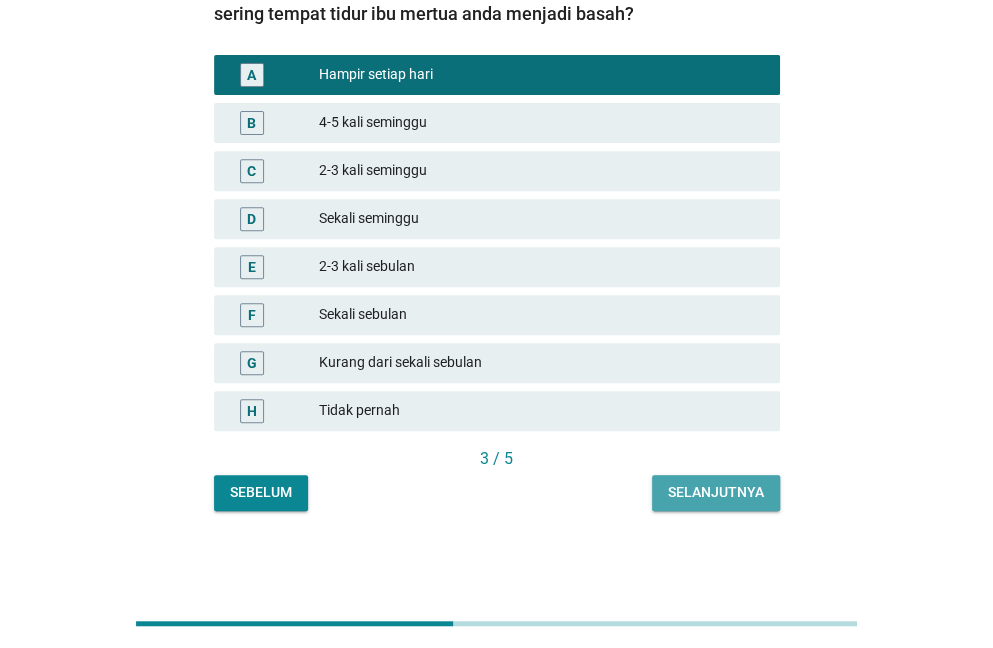 click on "Selanjutnya" at bounding box center (716, 492) 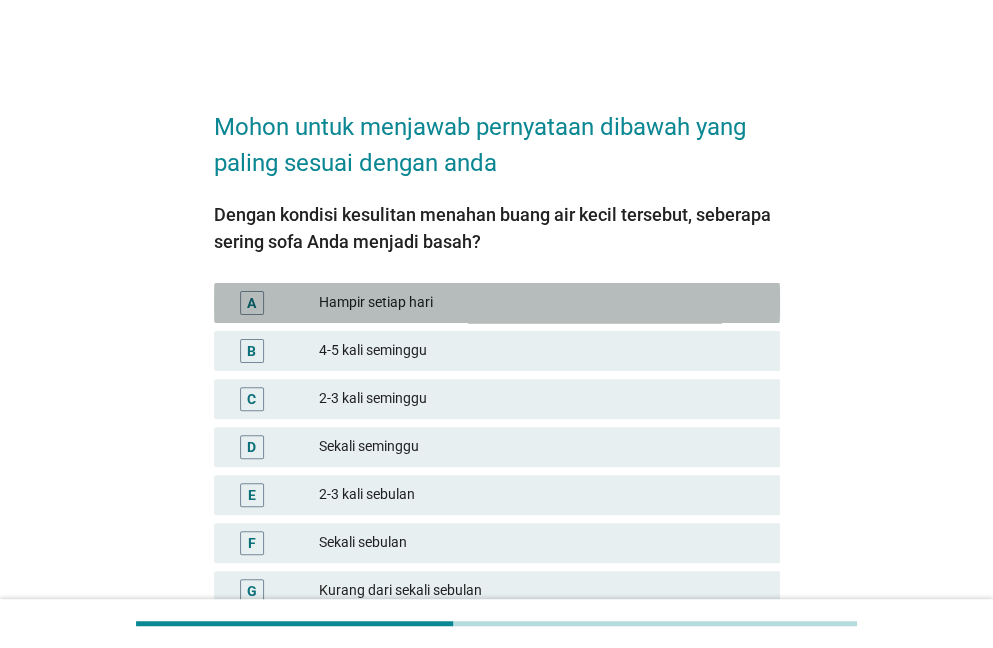 click on "A" at bounding box center [274, 303] 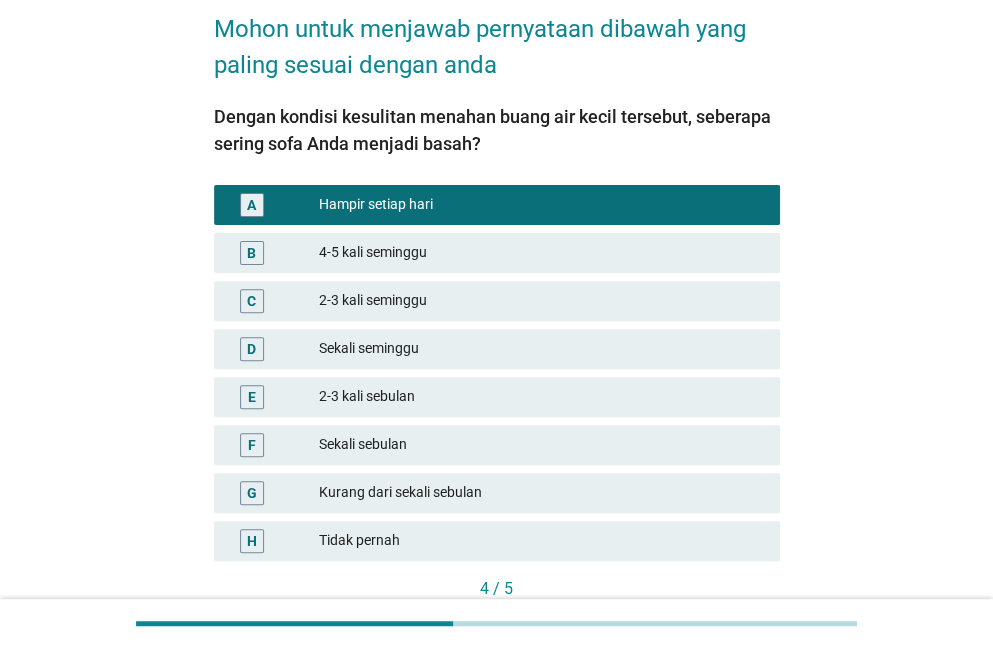 scroll, scrollTop: 228, scrollLeft: 0, axis: vertical 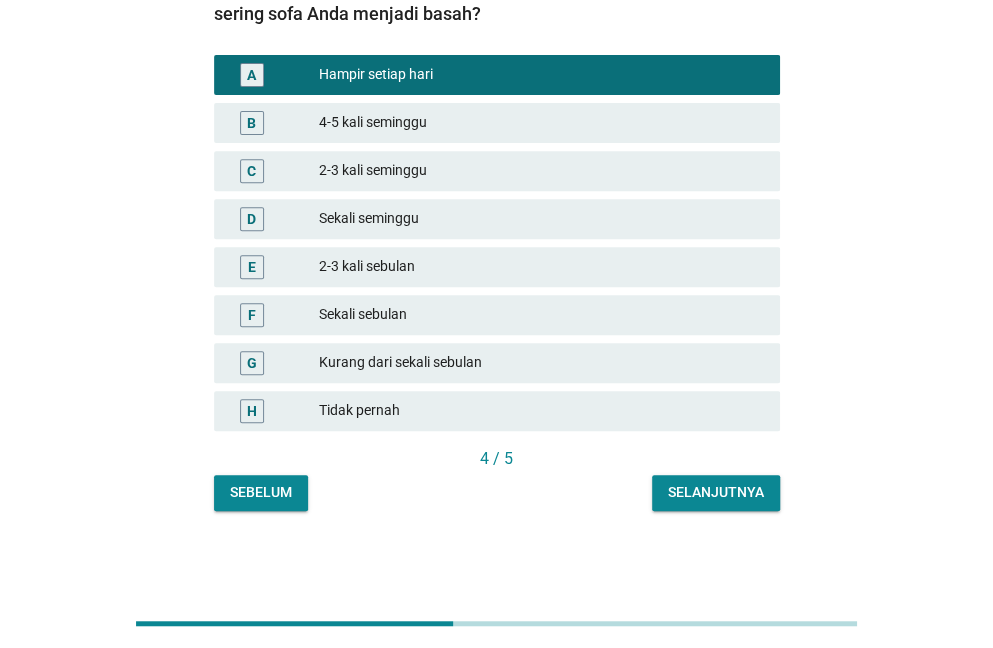 click on "Selanjutnya" at bounding box center [716, 492] 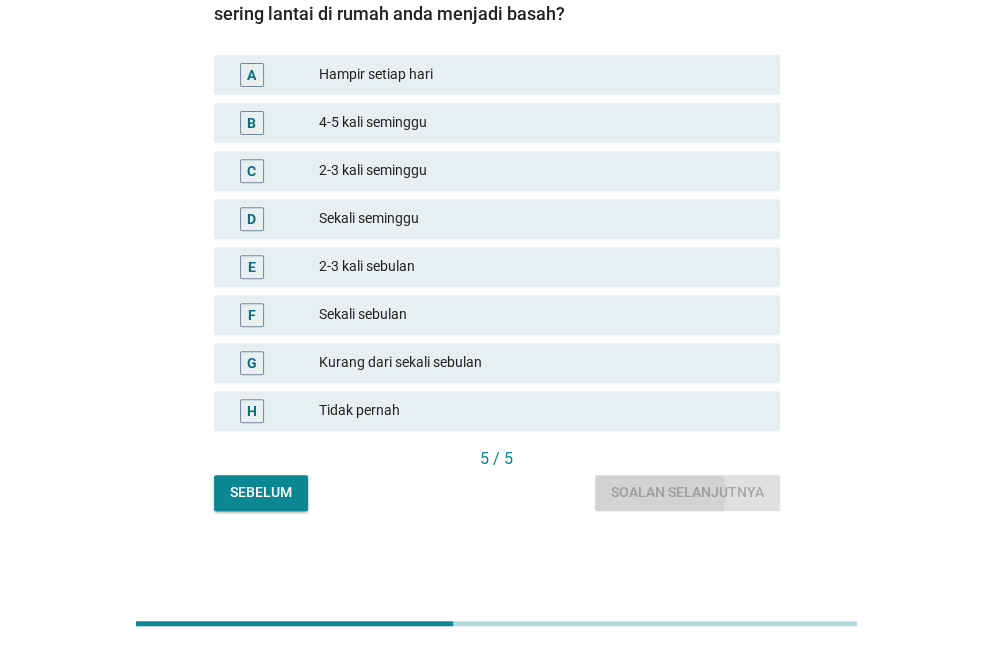 scroll, scrollTop: 0, scrollLeft: 0, axis: both 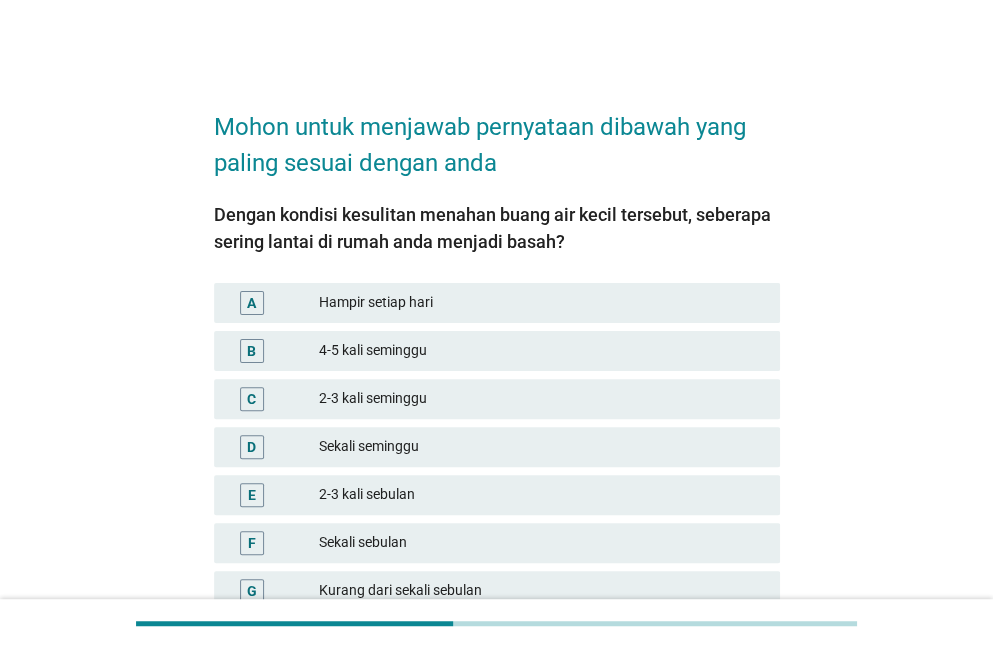 click on "A" at bounding box center [252, 303] 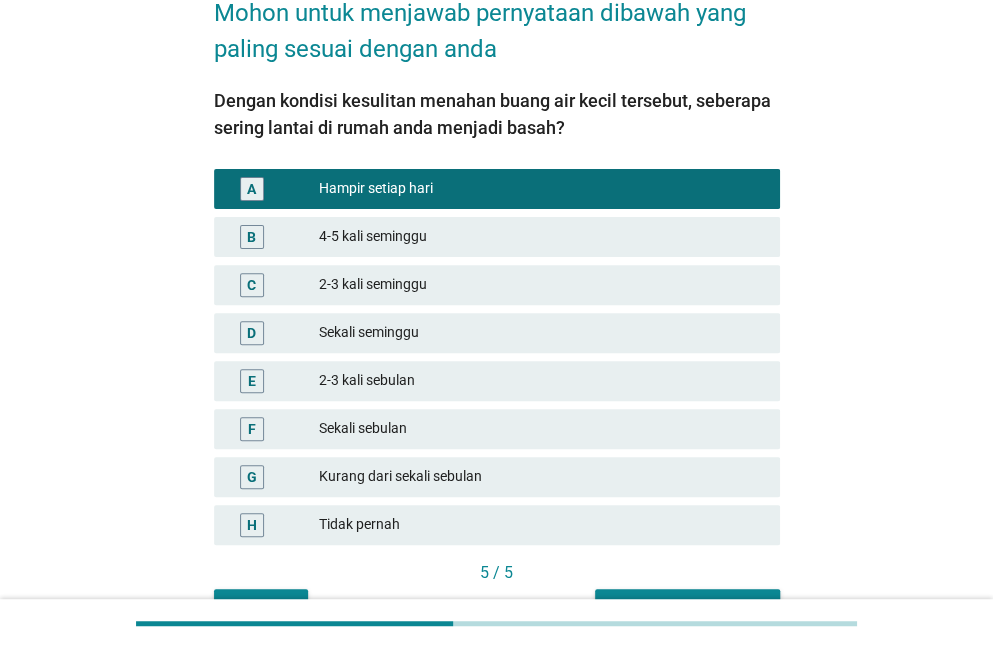 scroll, scrollTop: 228, scrollLeft: 0, axis: vertical 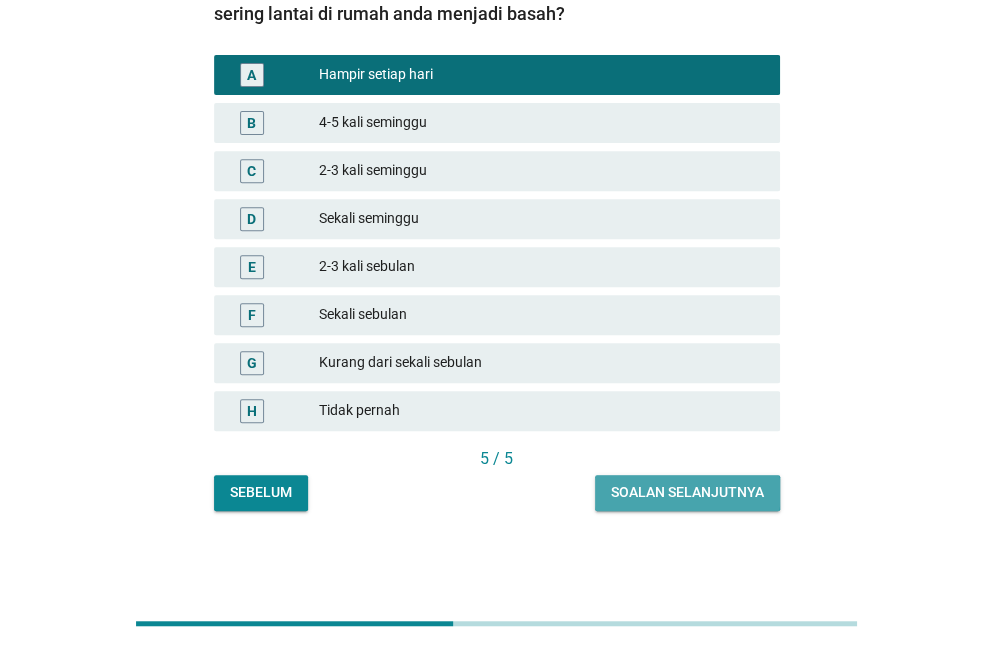 click on "Soalan selanjutnya" at bounding box center (687, 492) 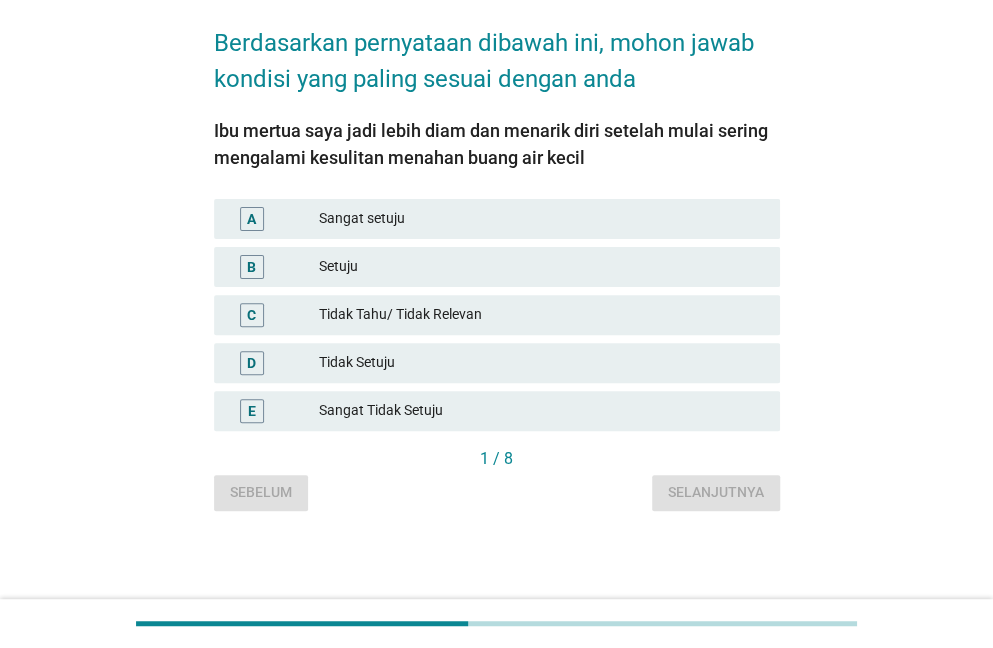 scroll, scrollTop: 0, scrollLeft: 0, axis: both 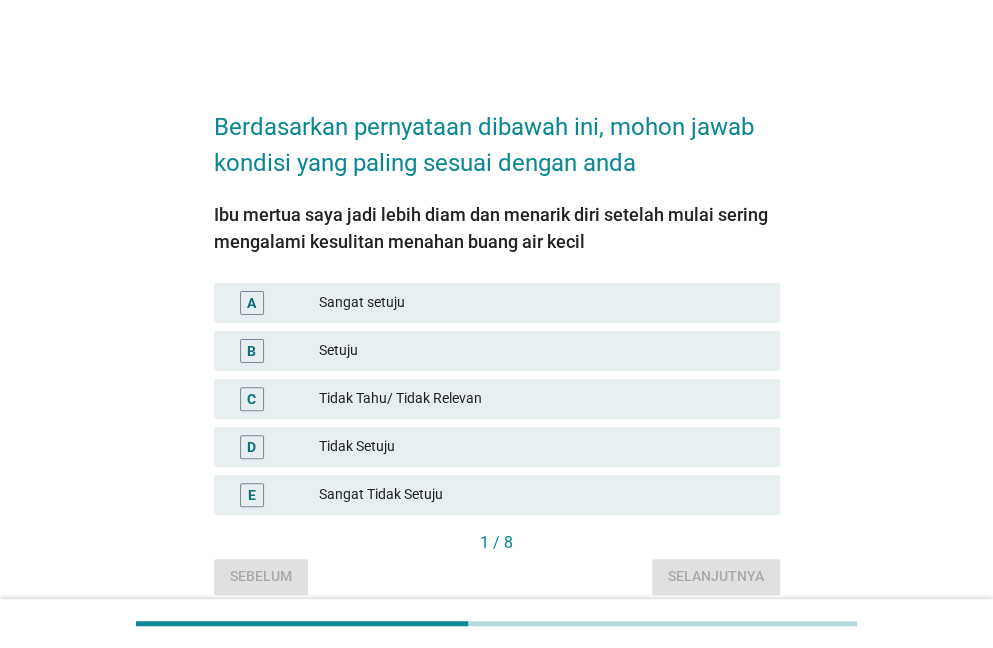 click on "A" at bounding box center (252, 303) 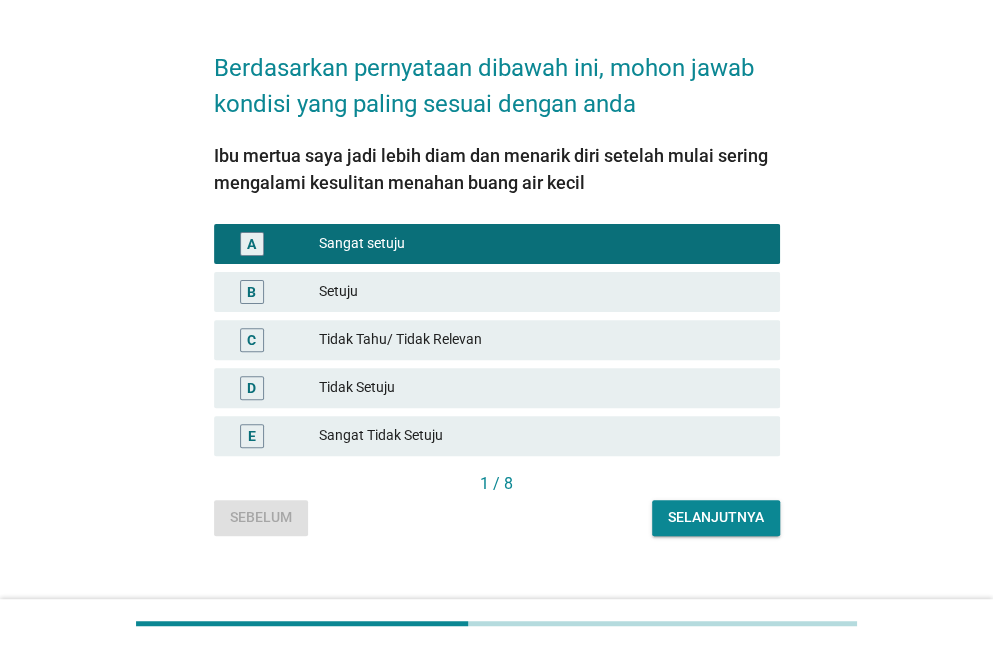 scroll, scrollTop: 76, scrollLeft: 0, axis: vertical 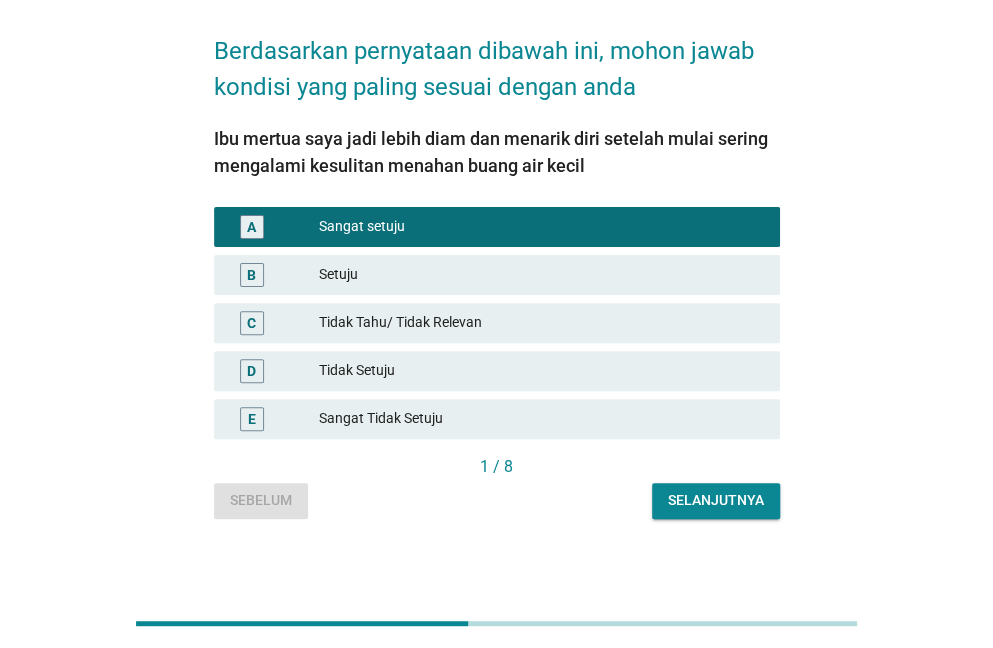 click on "Selanjutnya" at bounding box center [716, 500] 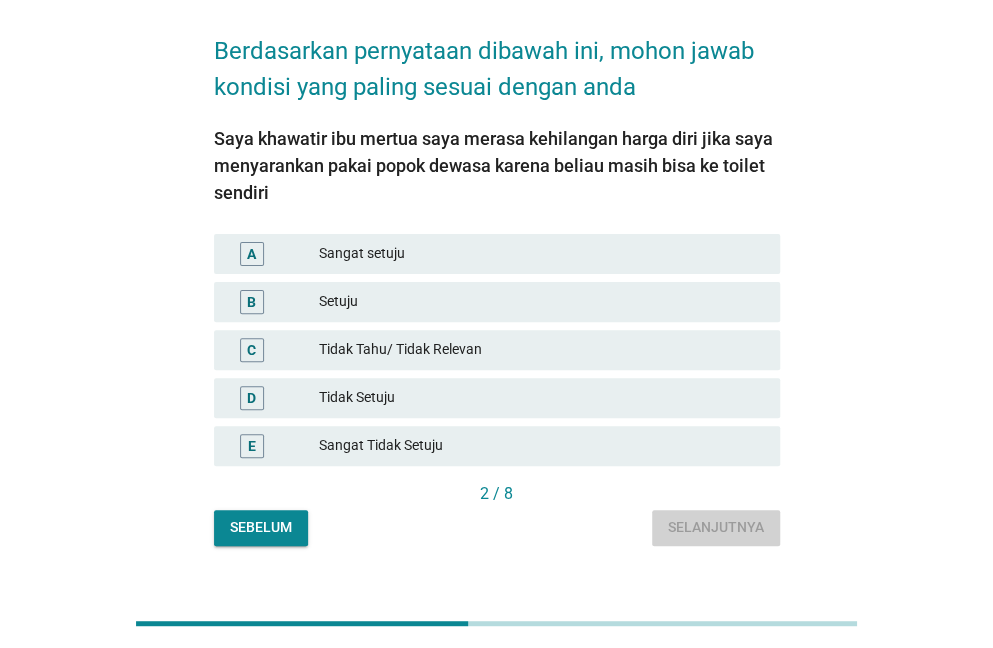 scroll, scrollTop: 0, scrollLeft: 0, axis: both 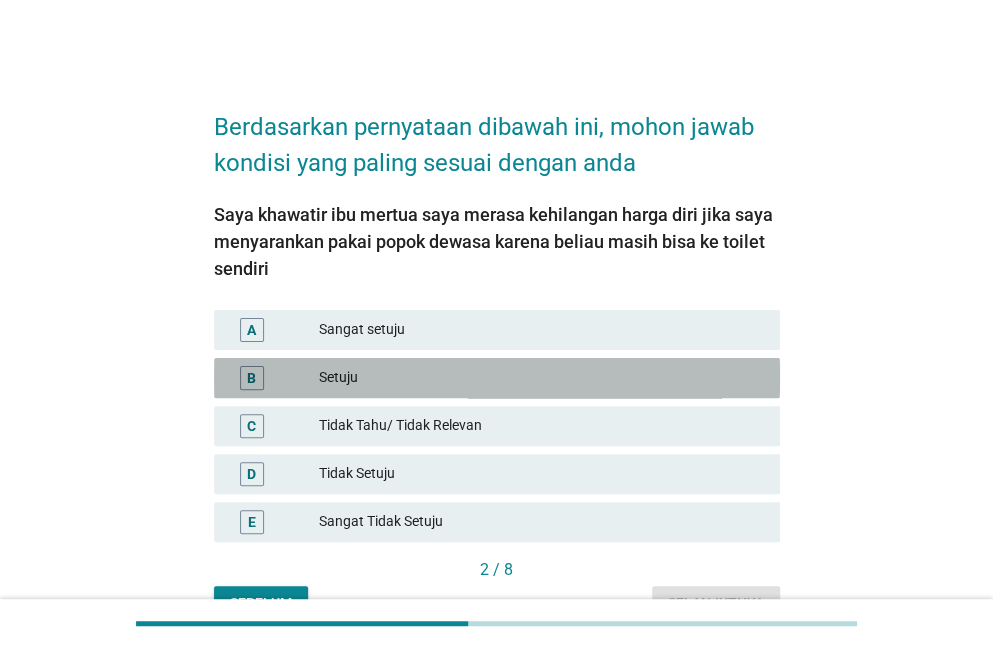 click on "Setuju" at bounding box center (541, 378) 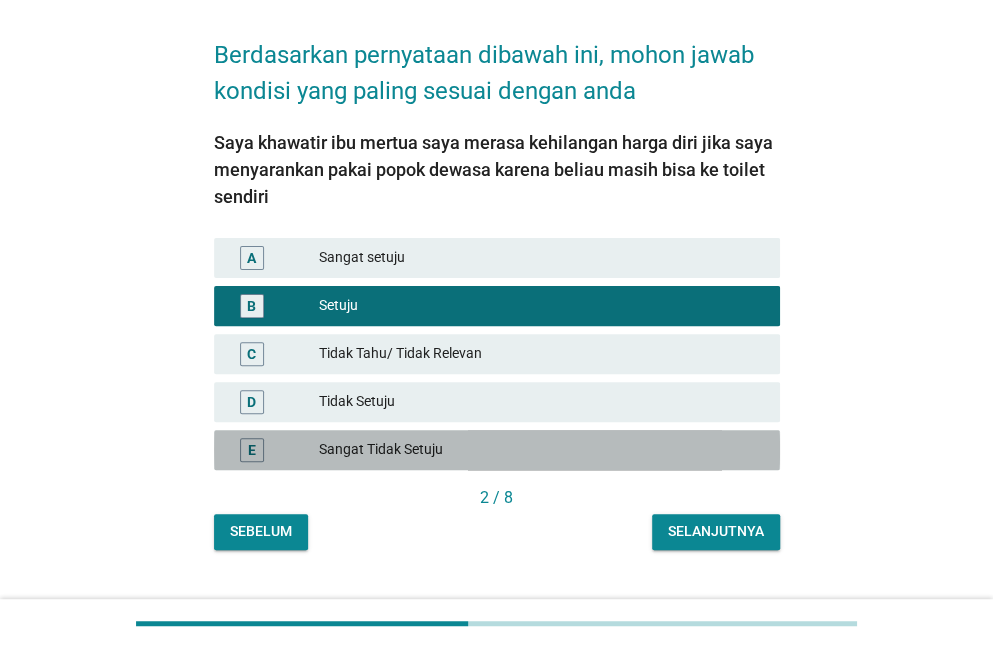 scroll, scrollTop: 111, scrollLeft: 0, axis: vertical 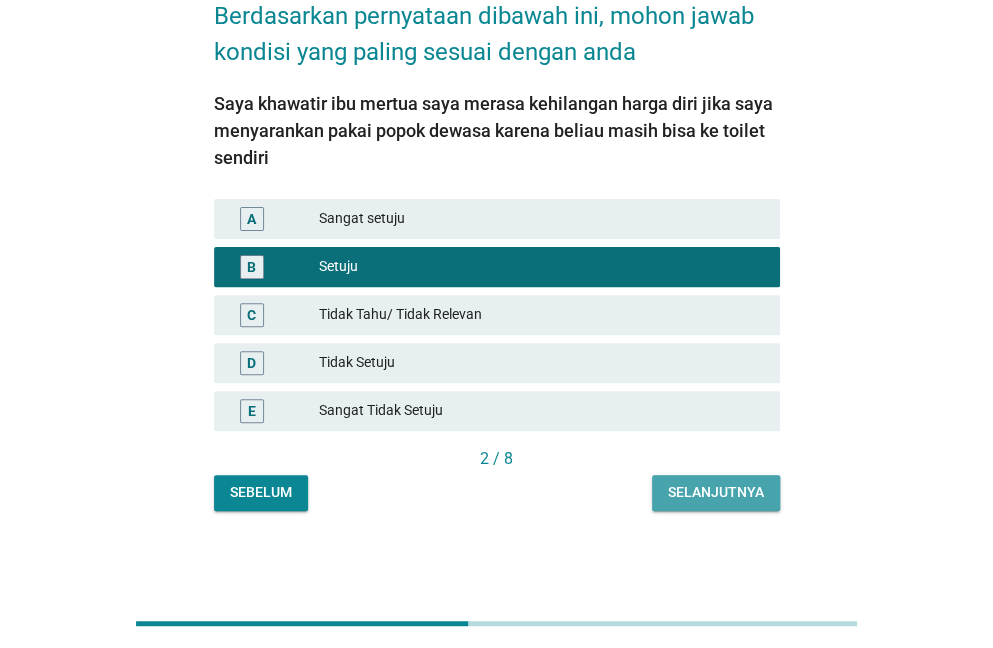 click on "Selanjutnya" at bounding box center [716, 492] 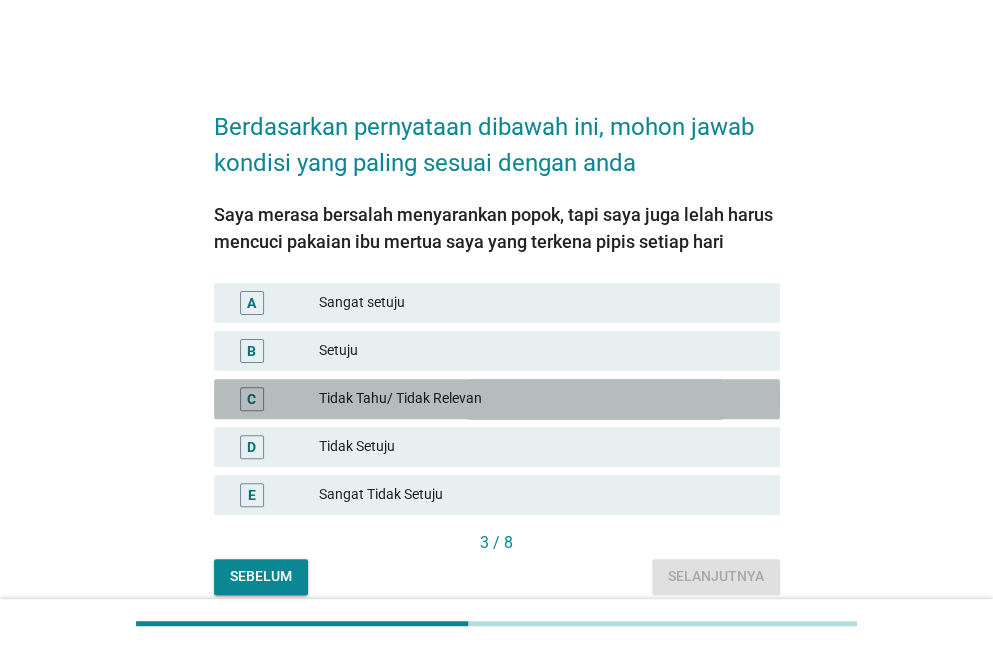 click on "C" at bounding box center (252, 399) 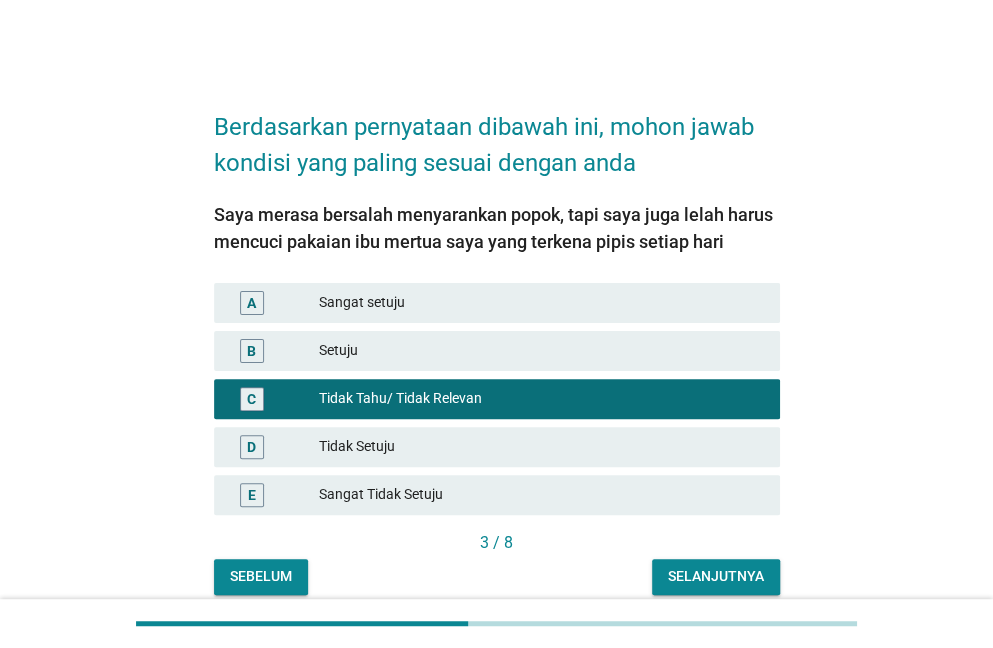 click on "Selanjutnya" at bounding box center [716, 576] 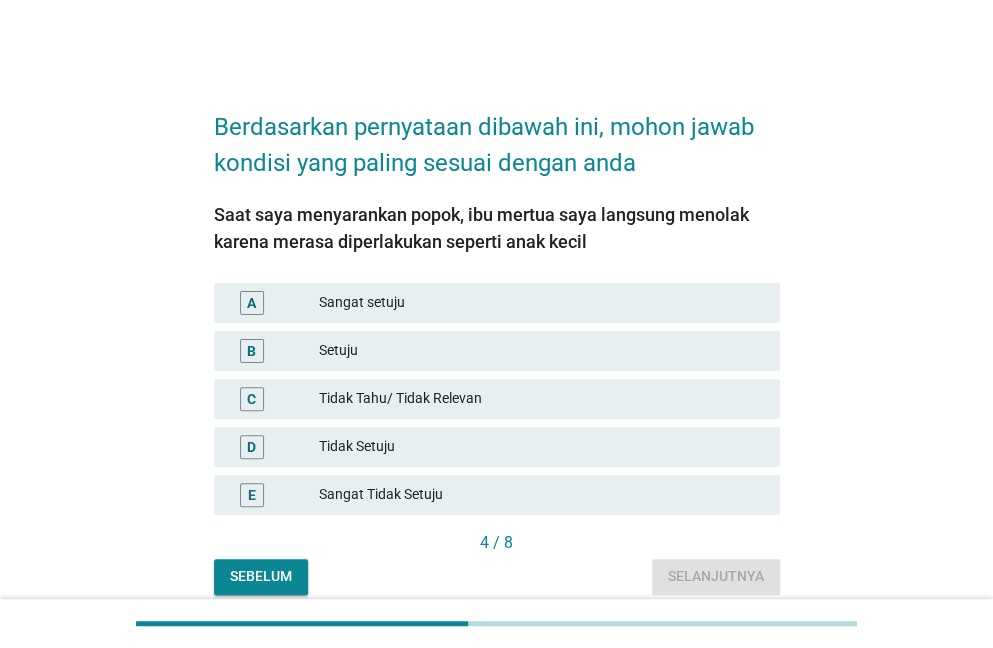 click on "C" at bounding box center [252, 399] 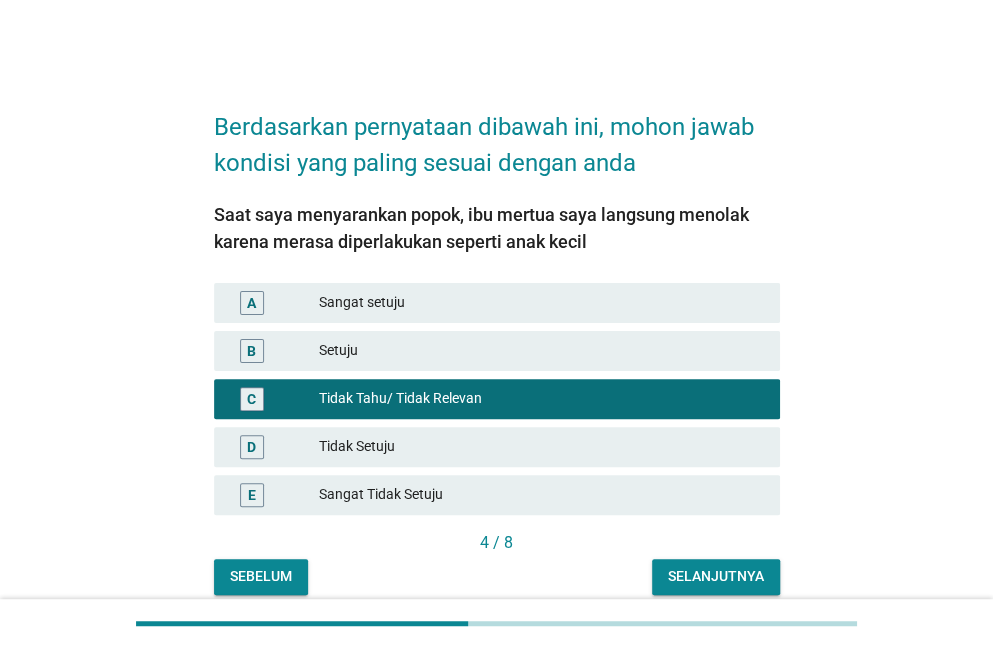 click on "Selanjutnya" at bounding box center [716, 576] 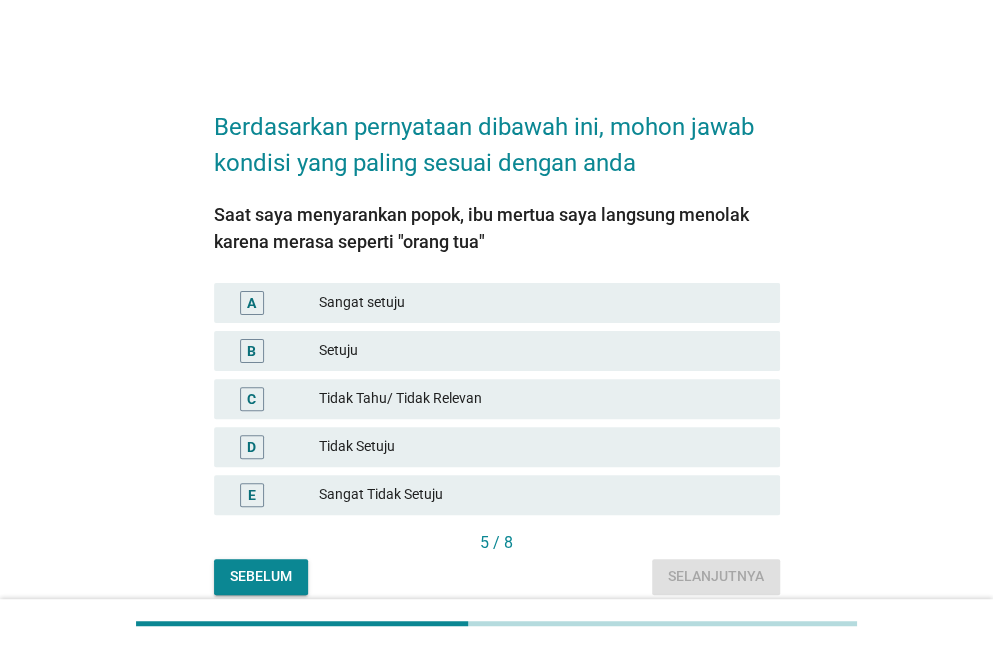 click on "Tidak Tahu/ Tidak Relevan" at bounding box center (541, 399) 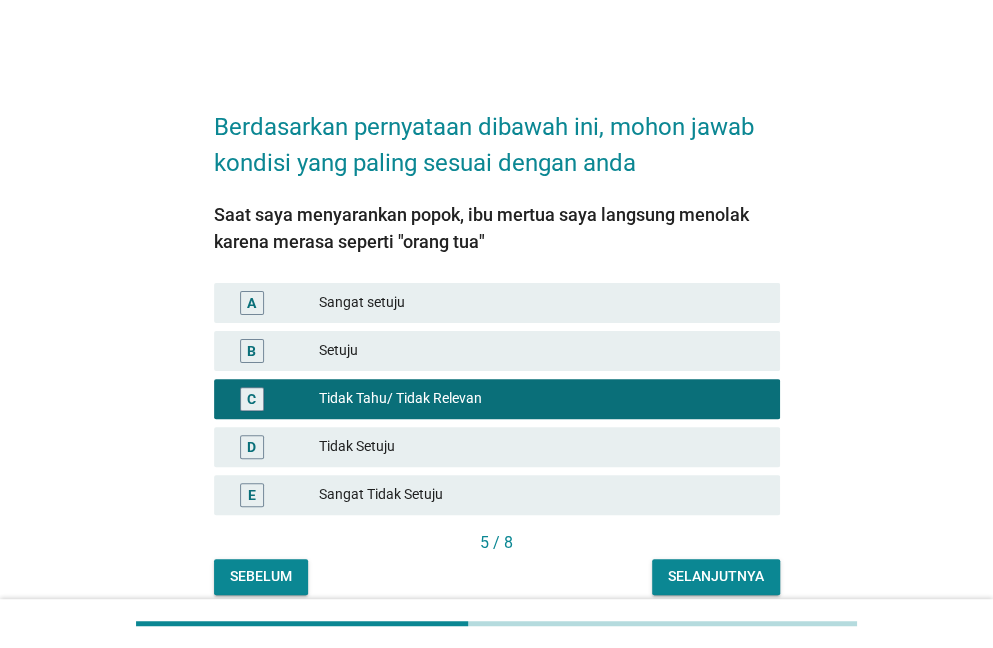 click on "Selanjutnya" at bounding box center [716, 576] 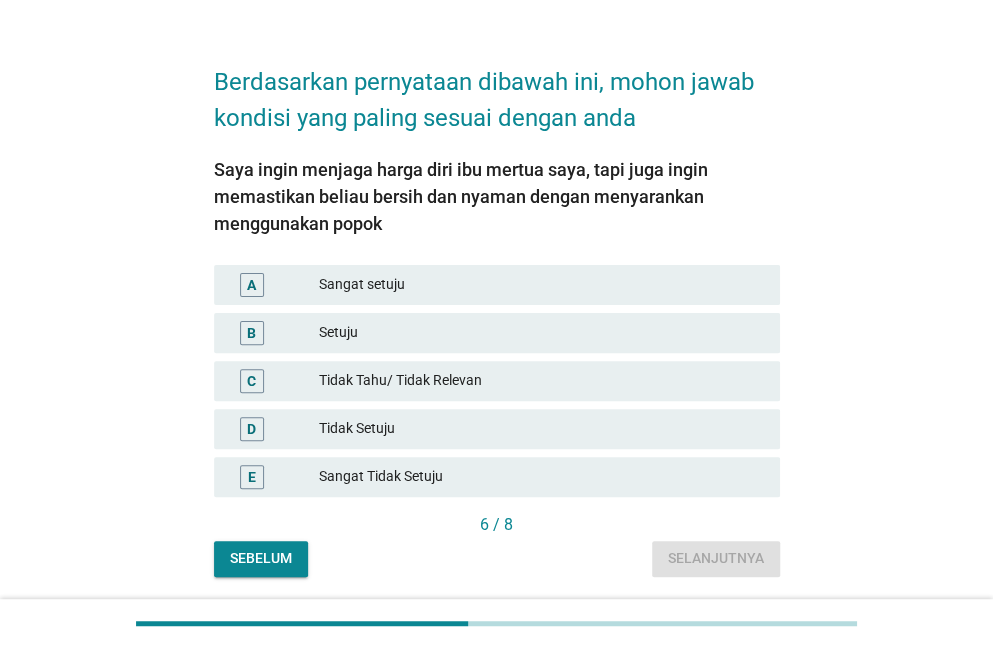 scroll, scrollTop: 46, scrollLeft: 0, axis: vertical 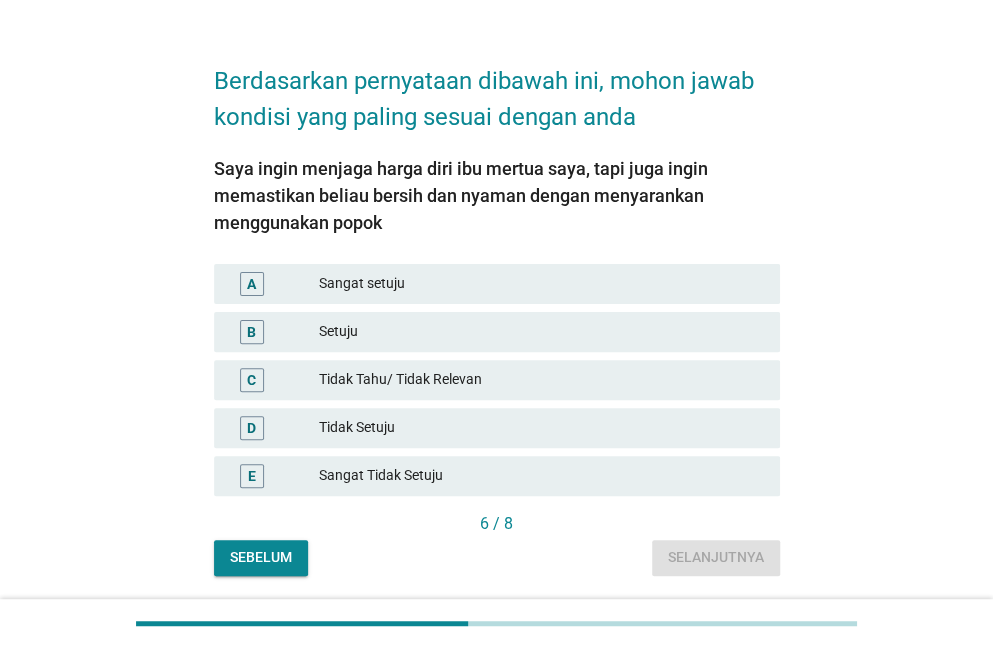 click on "B" at bounding box center [252, 332] 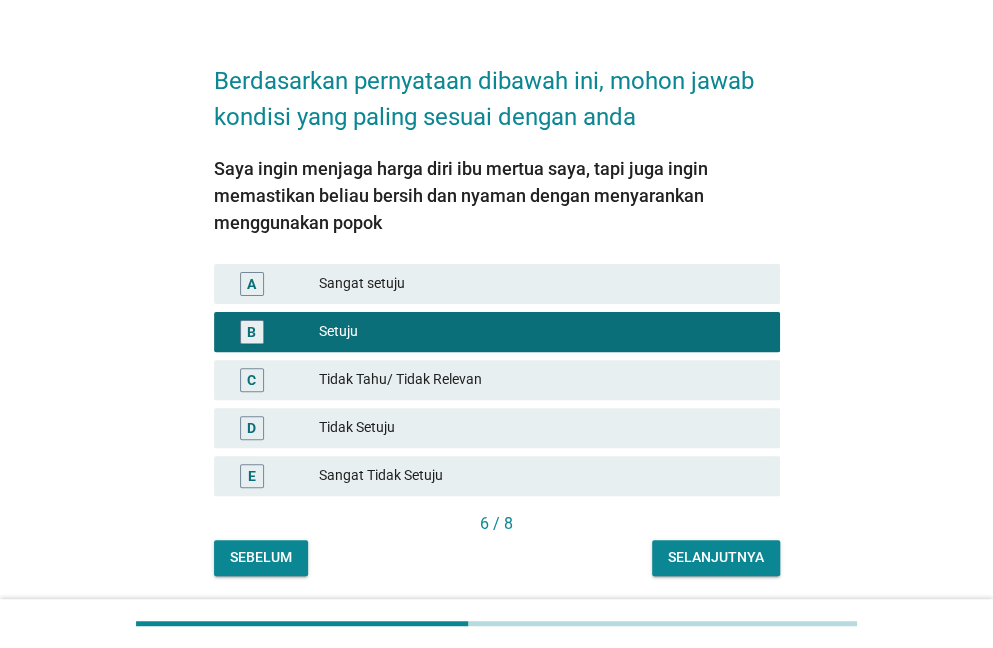 click on "Selanjutnya" at bounding box center (716, 558) 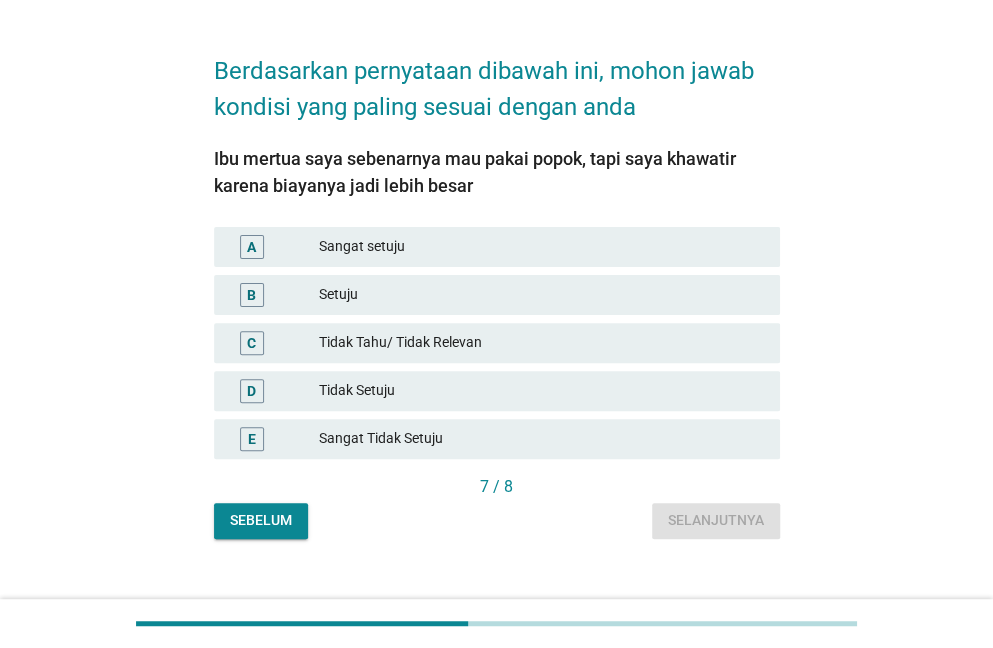 scroll, scrollTop: 57, scrollLeft: 0, axis: vertical 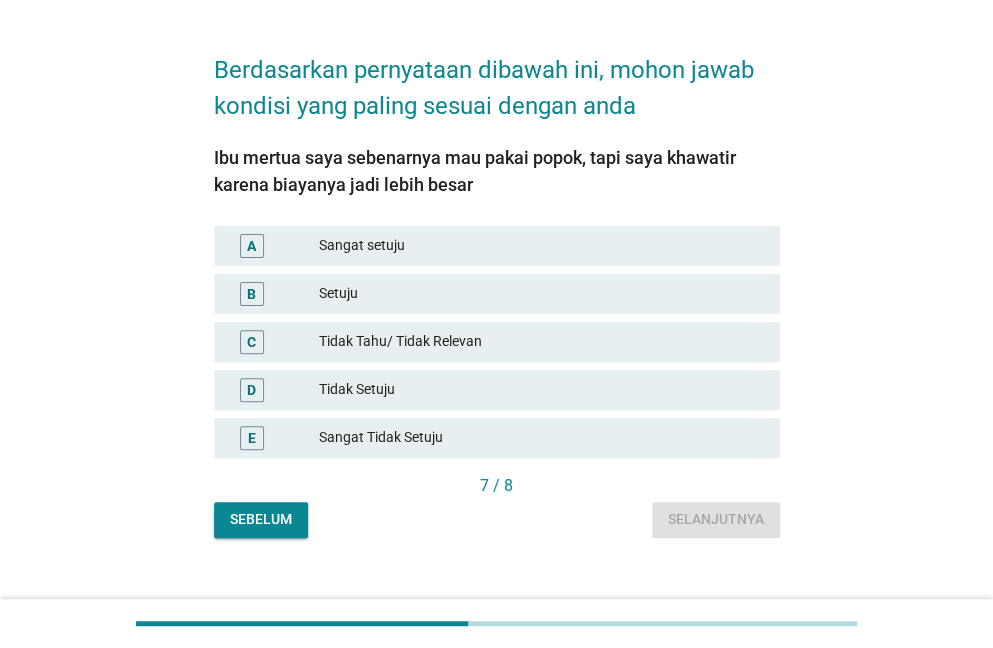 click on "C   Tidak Tahu/ Tidak Relevan" at bounding box center (497, 342) 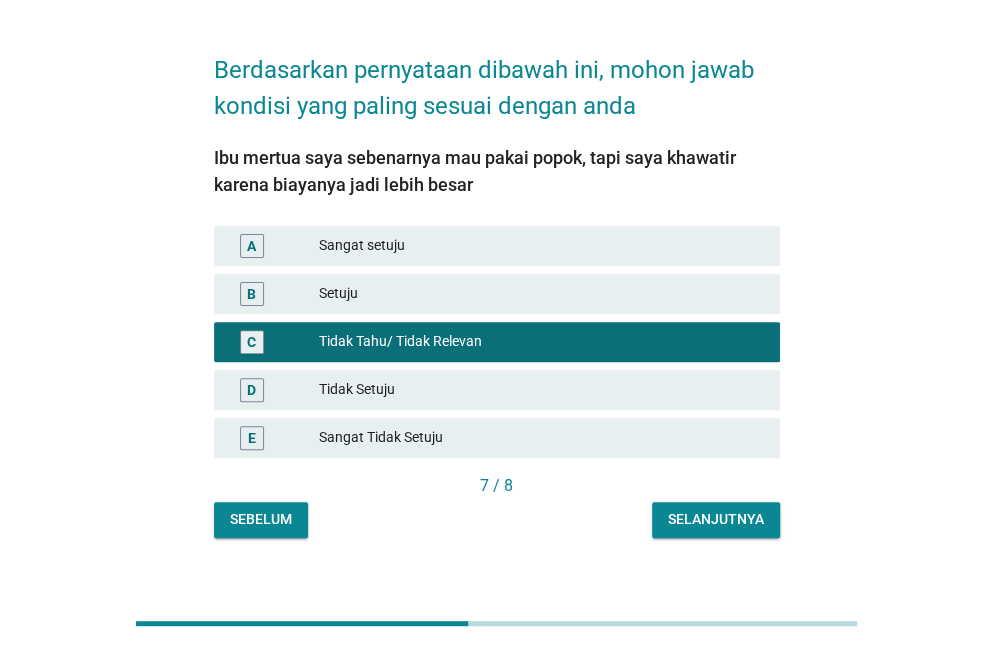 click on "Selanjutnya" at bounding box center (716, 519) 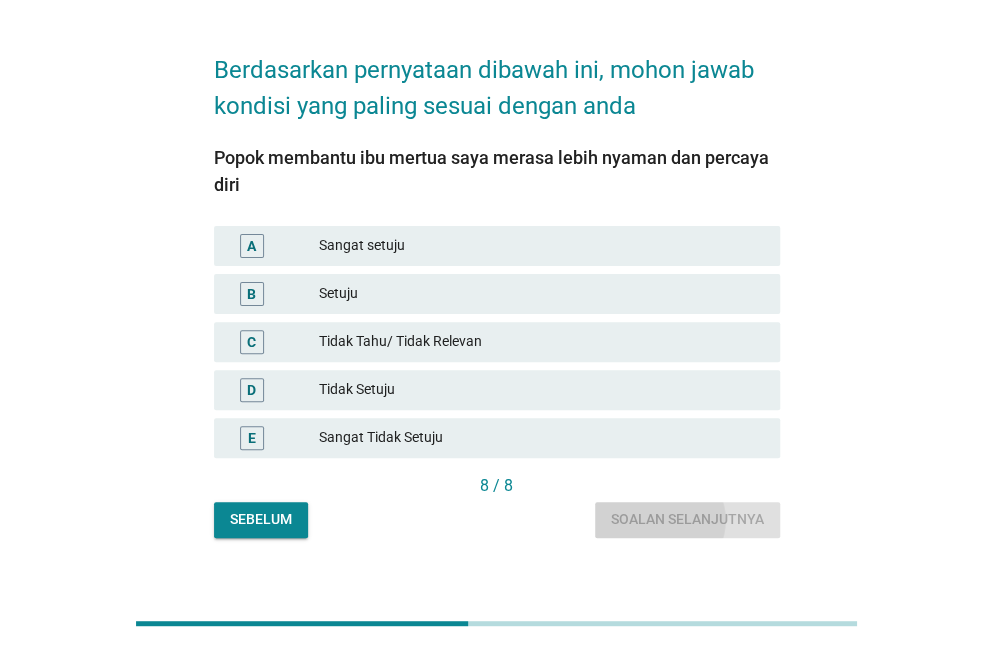 scroll, scrollTop: 0, scrollLeft: 0, axis: both 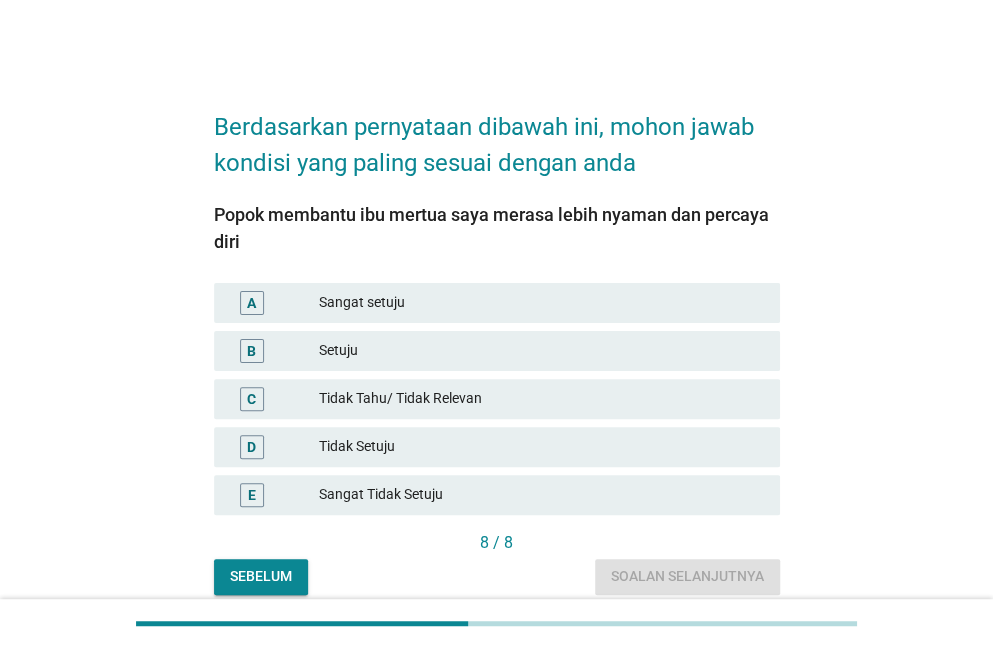 click on "Setuju" at bounding box center [541, 351] 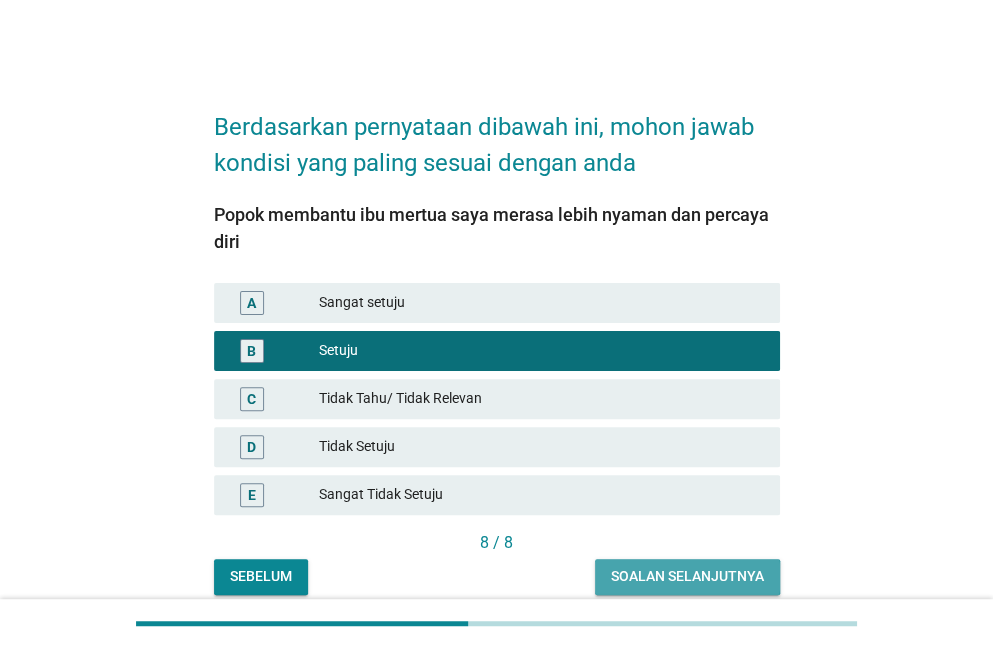 click on "Soalan selanjutnya" at bounding box center (687, 577) 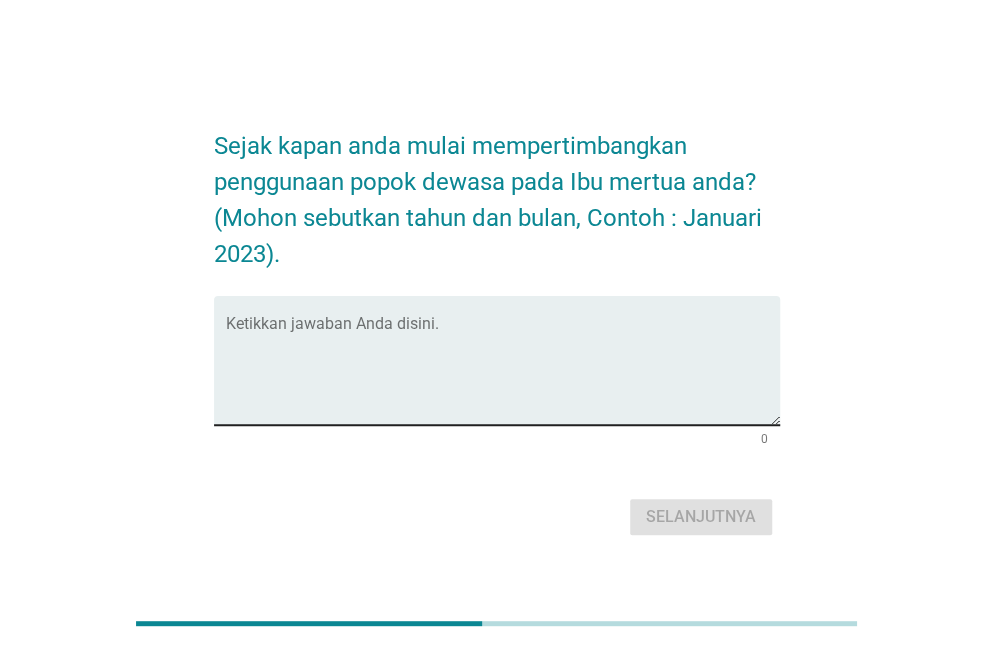 click at bounding box center [503, 372] 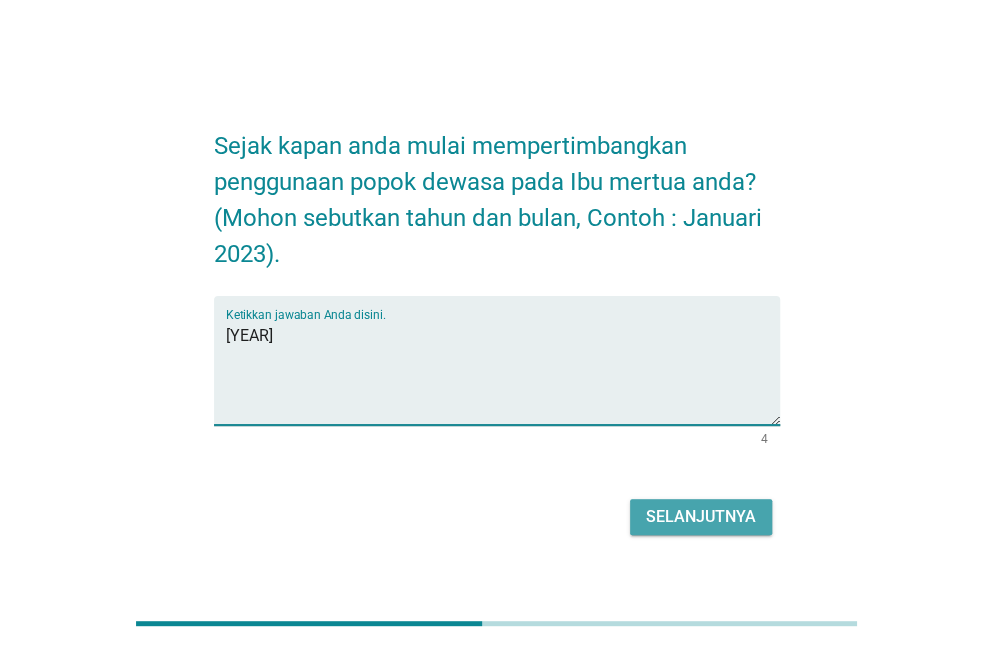 type on "[YEAR]" 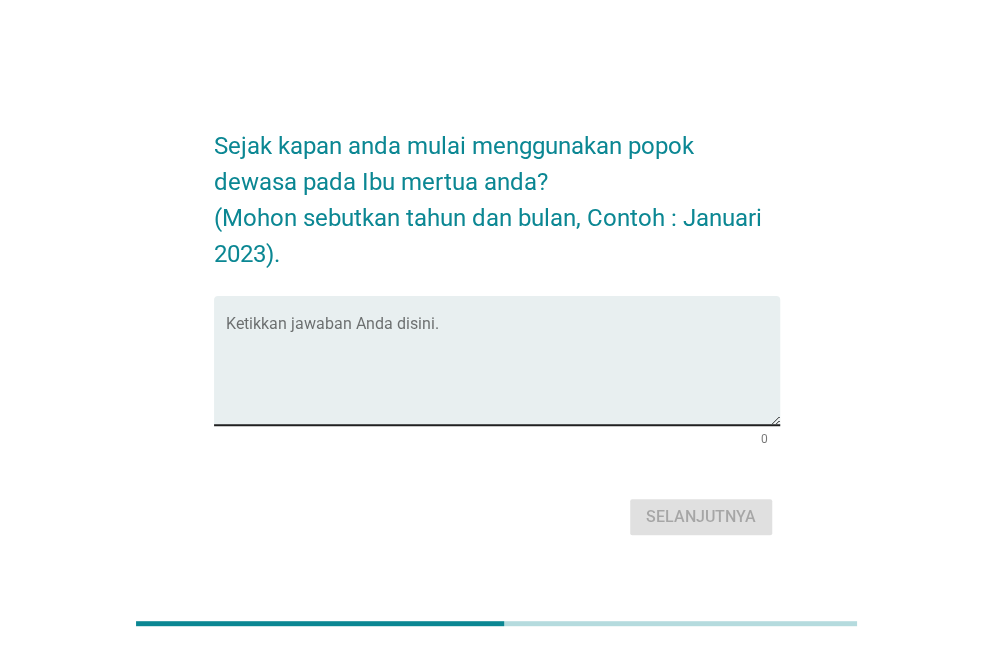 click at bounding box center (503, 372) 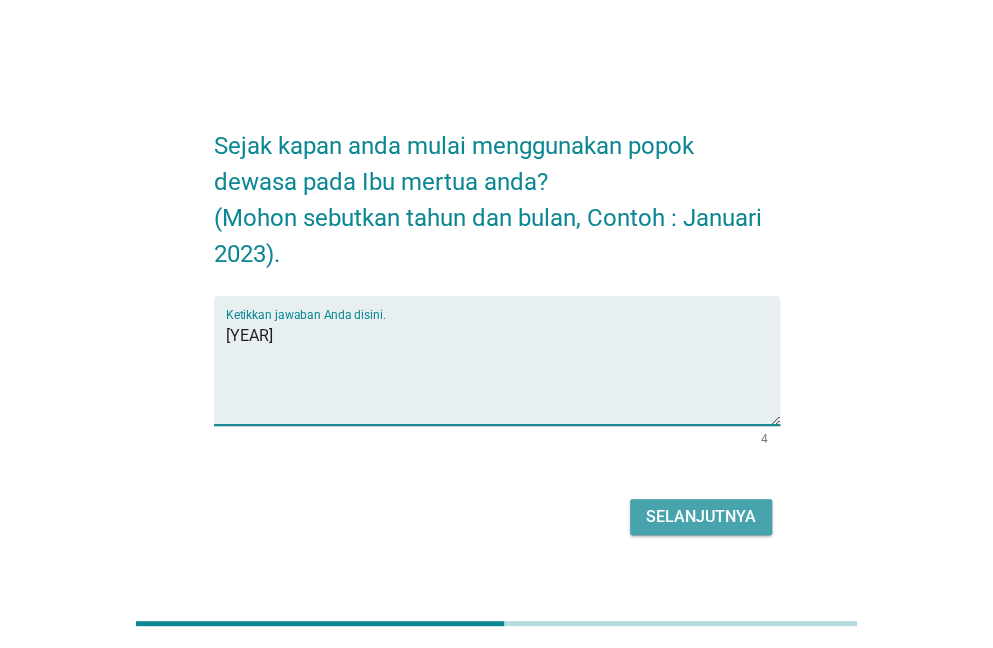 type on "[YEAR]" 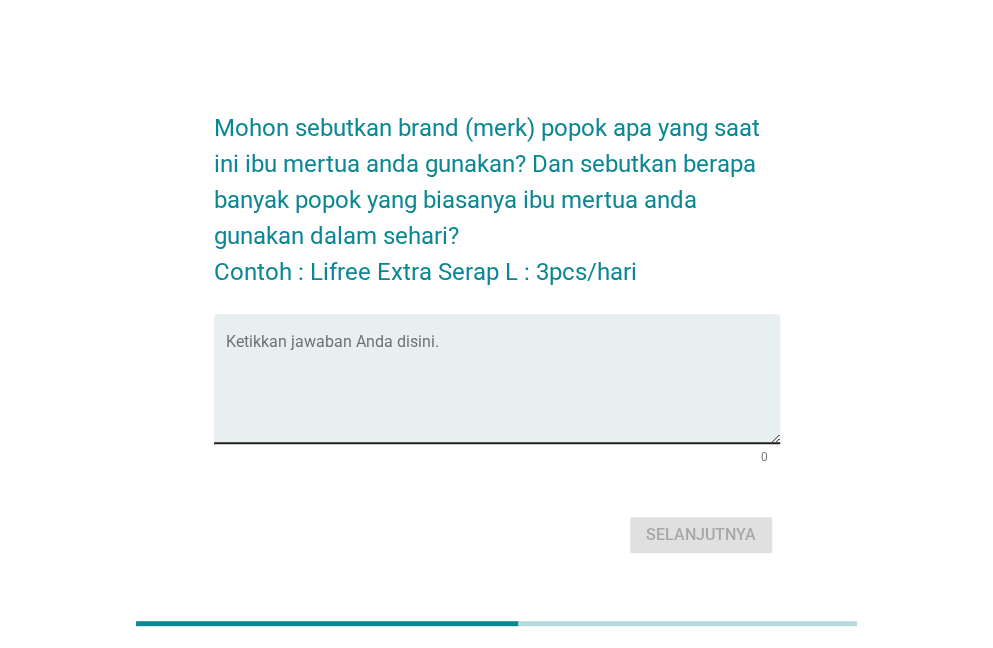 click at bounding box center (503, 390) 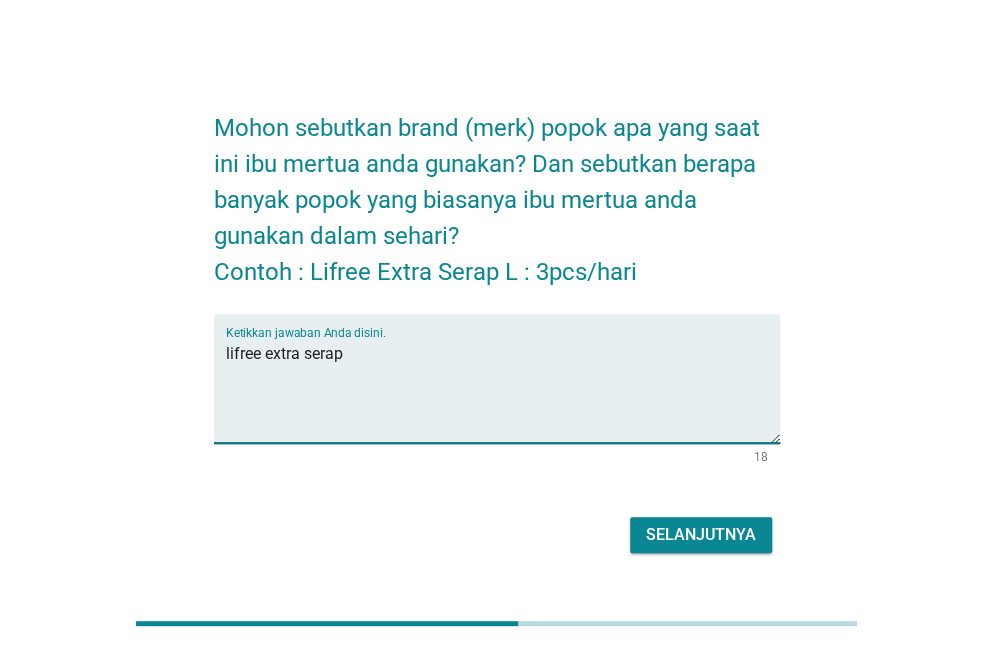 type on "lifree extra serap" 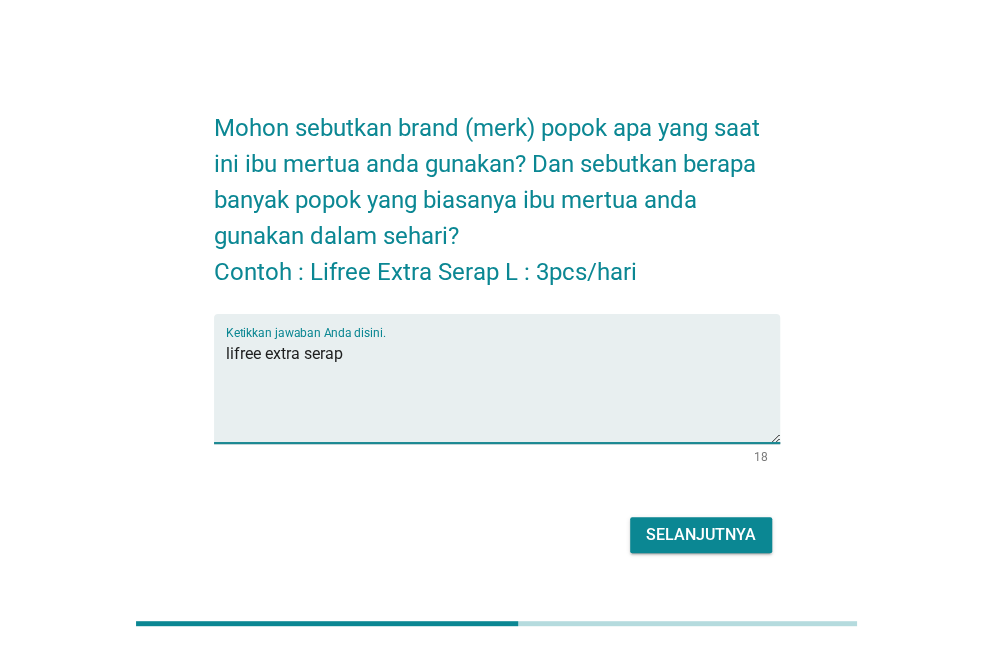 click on "Selanjutnya" at bounding box center (701, 535) 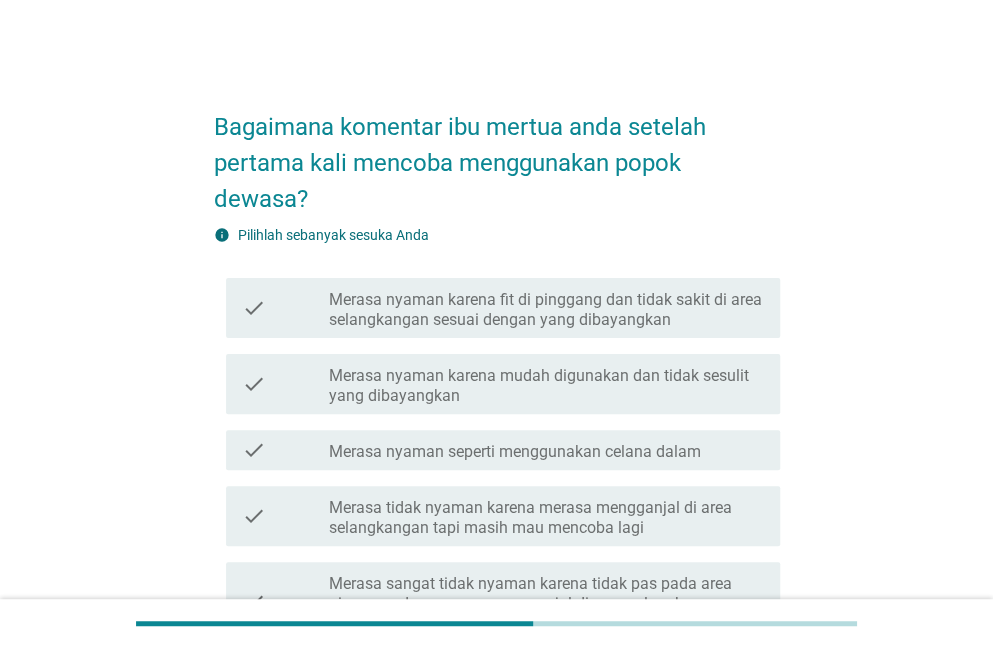 click on "Merasa nyaman karena fit di pinggang dan tidak sakit di area selangkangan sesuai dengan yang dibayangkan" at bounding box center [546, 310] 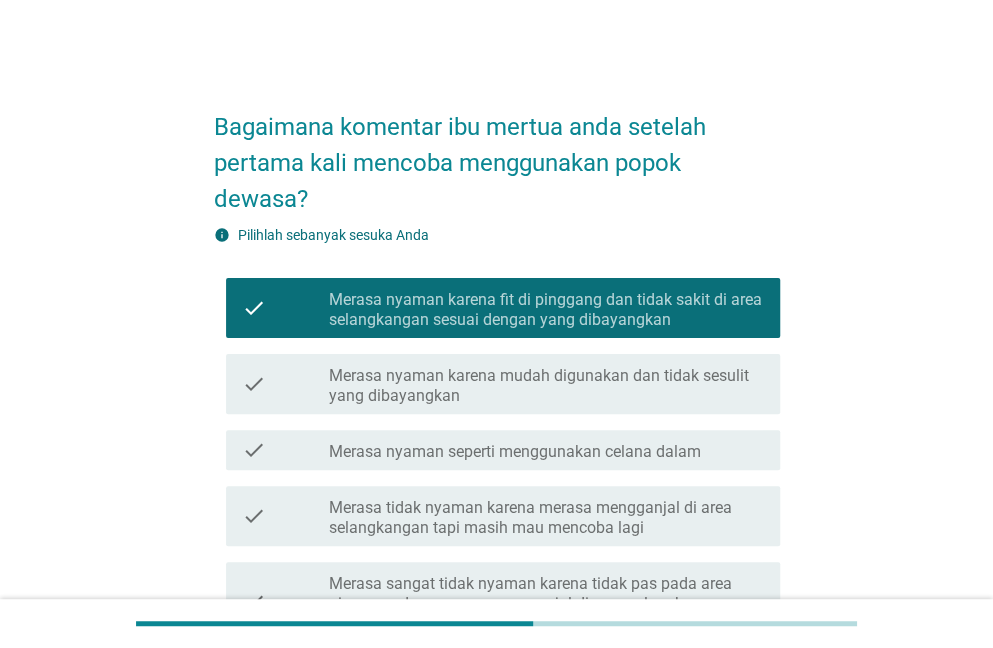 click on "check     check_box_outline_blank Merasa nyaman karena mudah digunakan dan tidak sesulit yang dibayangkan" at bounding box center [503, 384] 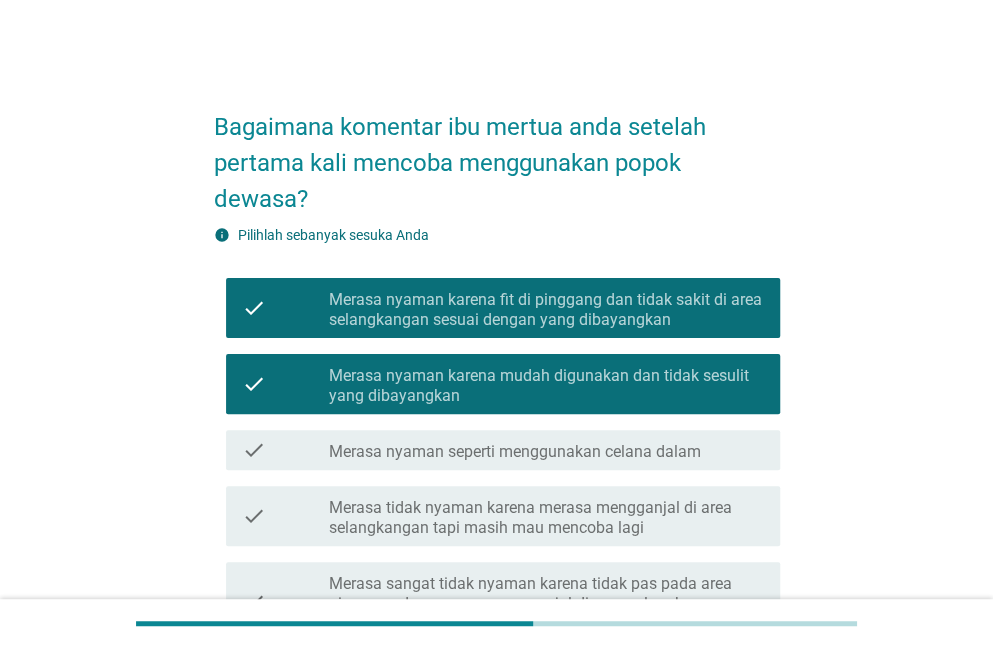 click on "Merasa nyaman karena fit di pinggang dan tidak sakit di area selangkangan sesuai dengan yang dibayangkan" at bounding box center (546, 310) 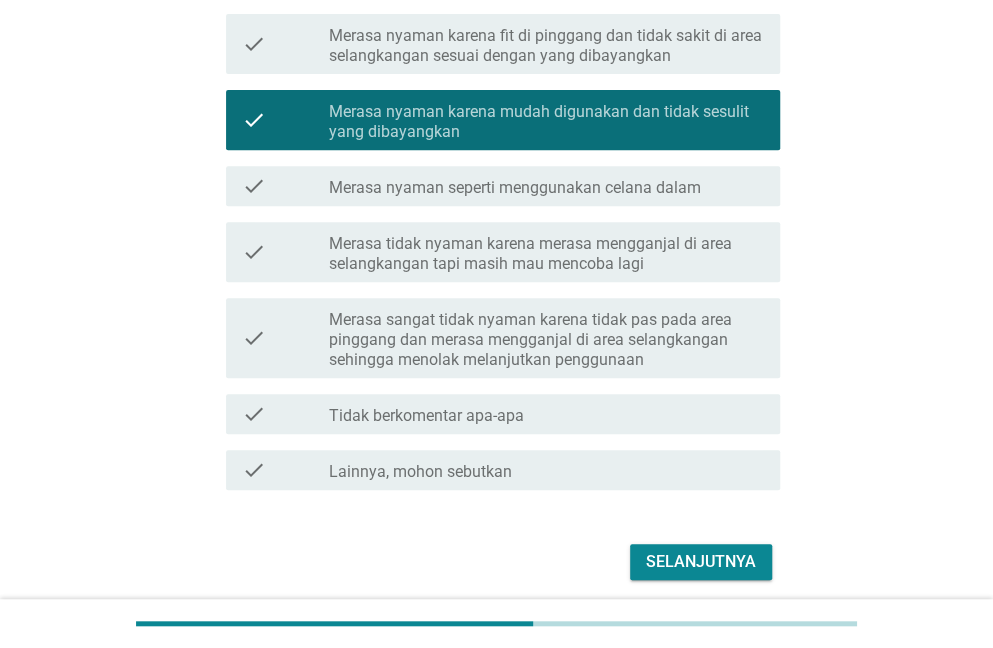 scroll, scrollTop: 339, scrollLeft: 0, axis: vertical 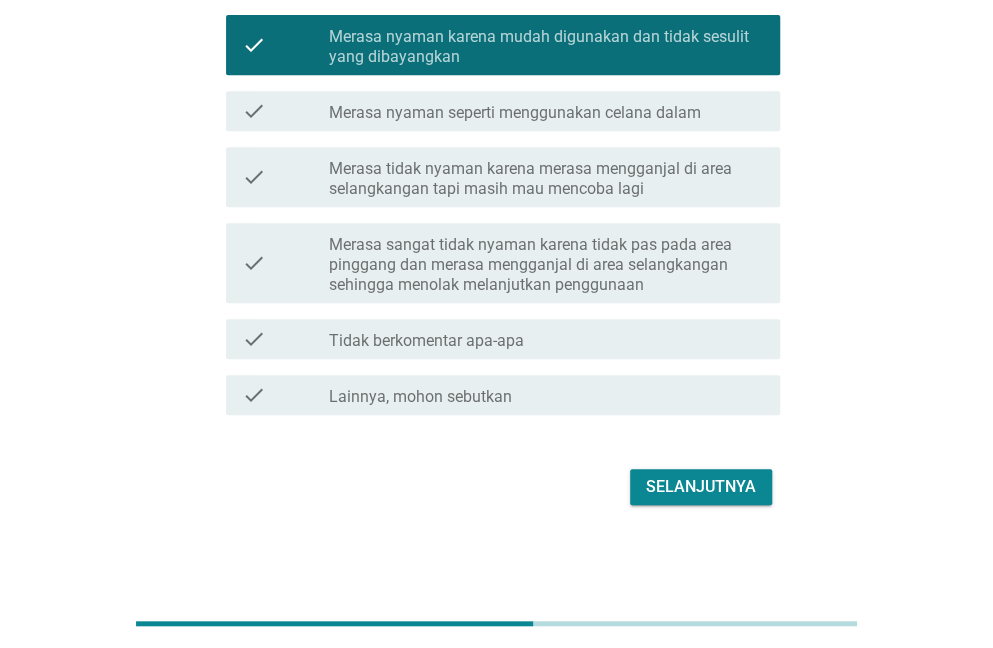 click on "Selanjutnya" at bounding box center (701, 487) 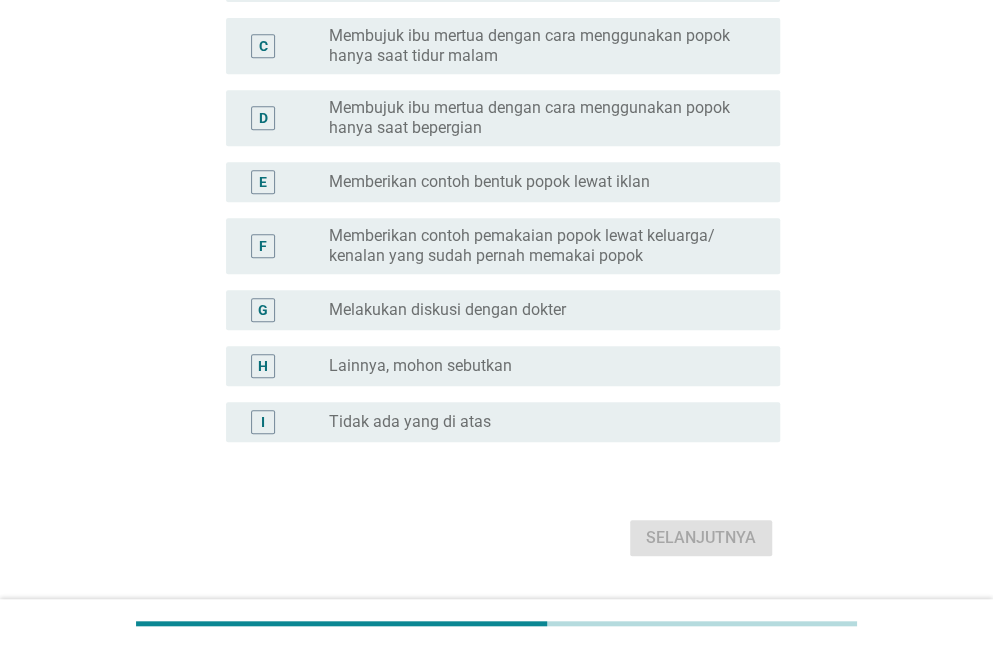 scroll, scrollTop: 0, scrollLeft: 0, axis: both 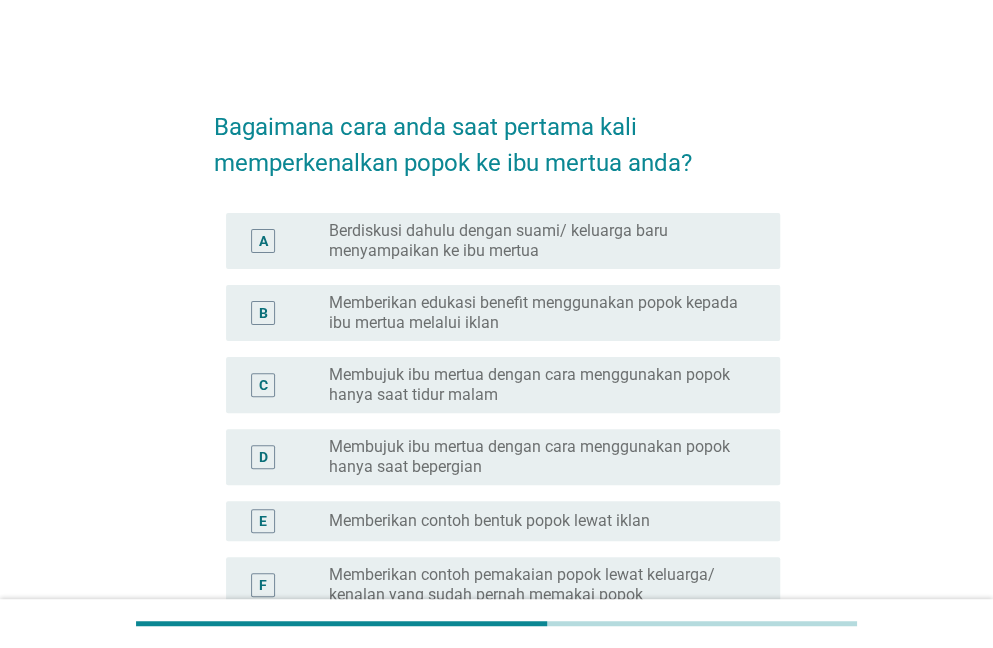click on "Berdiskusi dahulu dengan suami/ keluarga baru menyampaikan ke ibu mertua" at bounding box center (538, 241) 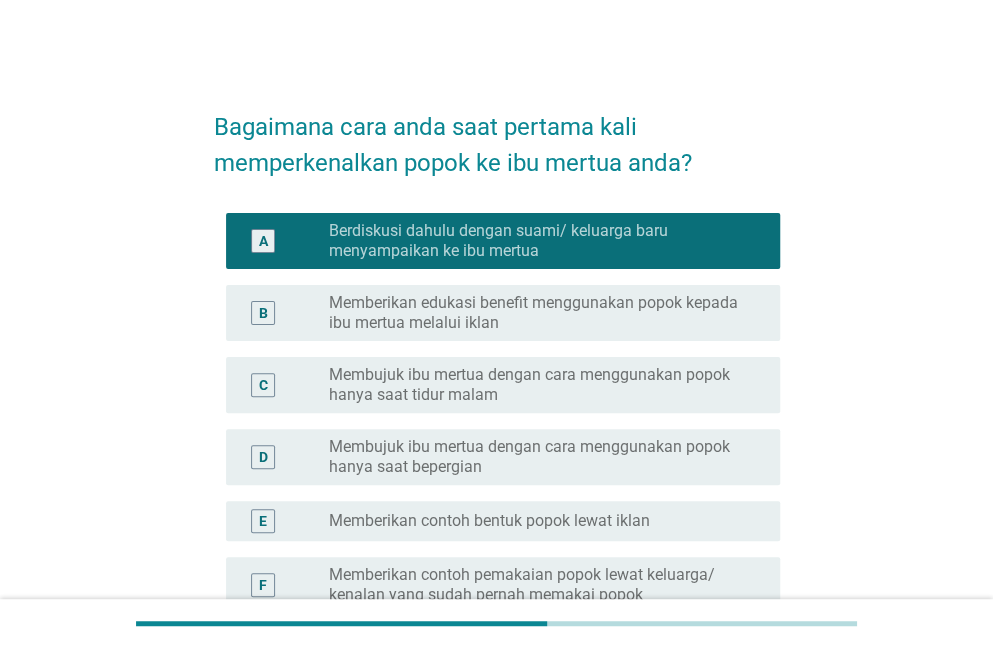 click on "Berdiskusi dahulu dengan suami/ keluarga baru menyampaikan ke ibu mertua" at bounding box center (538, 241) 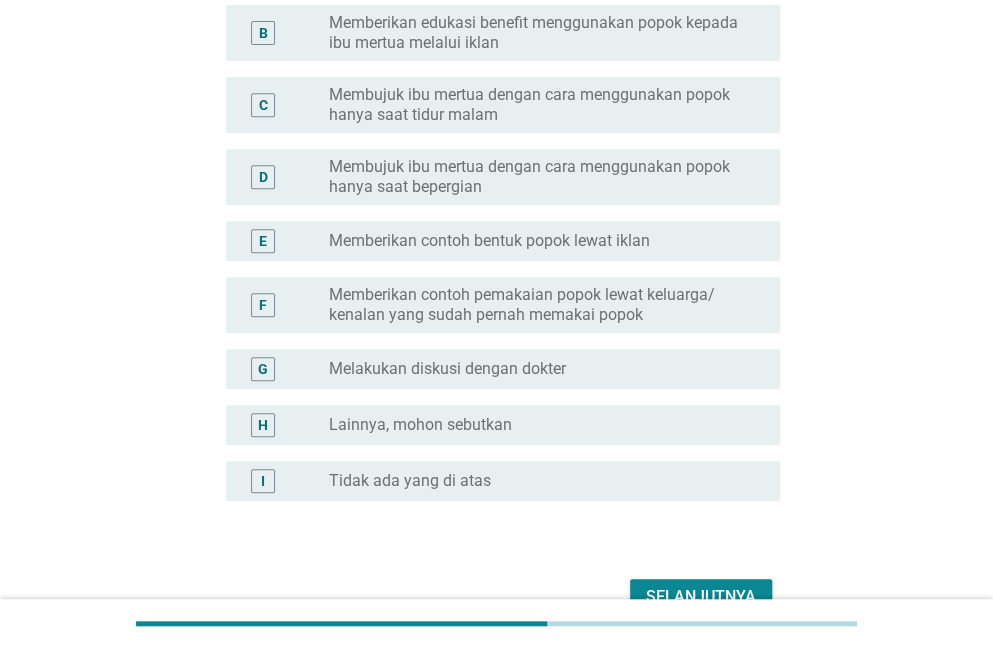 scroll, scrollTop: 390, scrollLeft: 0, axis: vertical 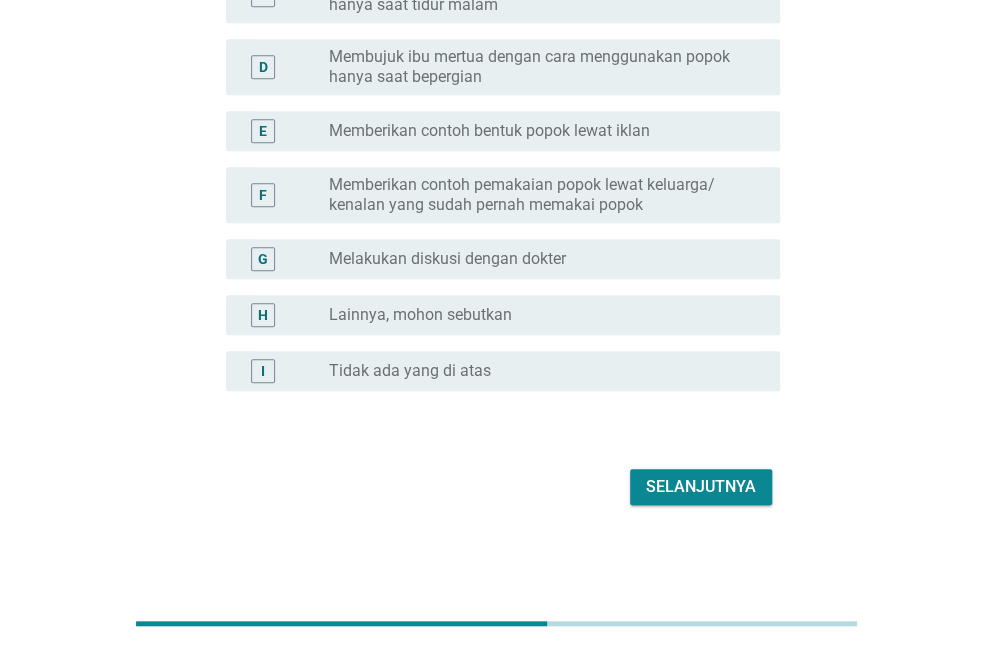 click on "Selanjutnya" at bounding box center (701, 487) 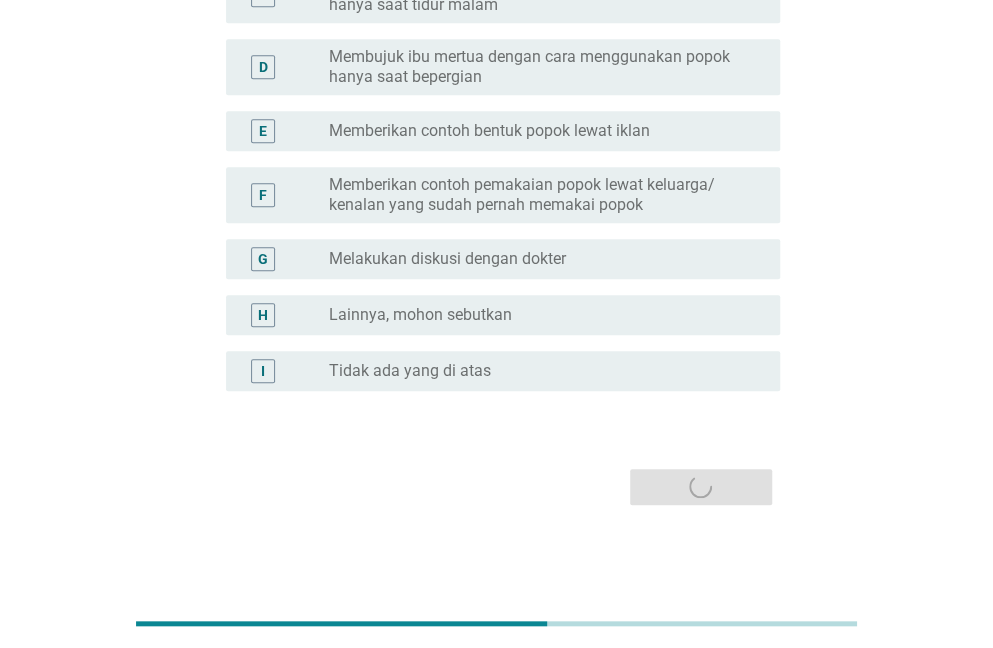 scroll, scrollTop: 0, scrollLeft: 0, axis: both 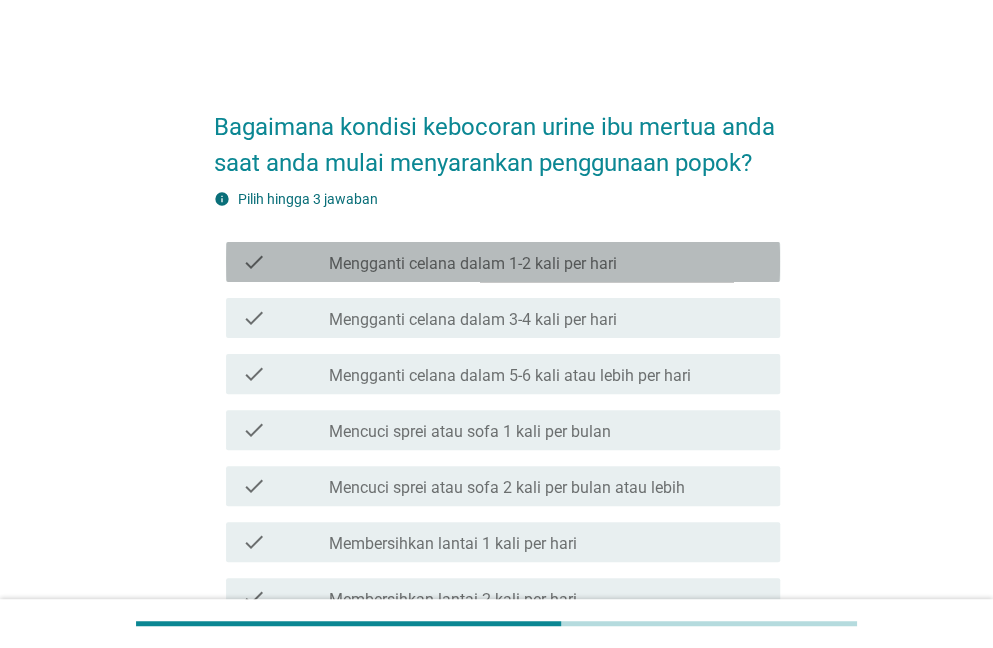 click on "check     check_box_outline_blank Mengganti celana dalam 1-2 kali per hari" at bounding box center [503, 262] 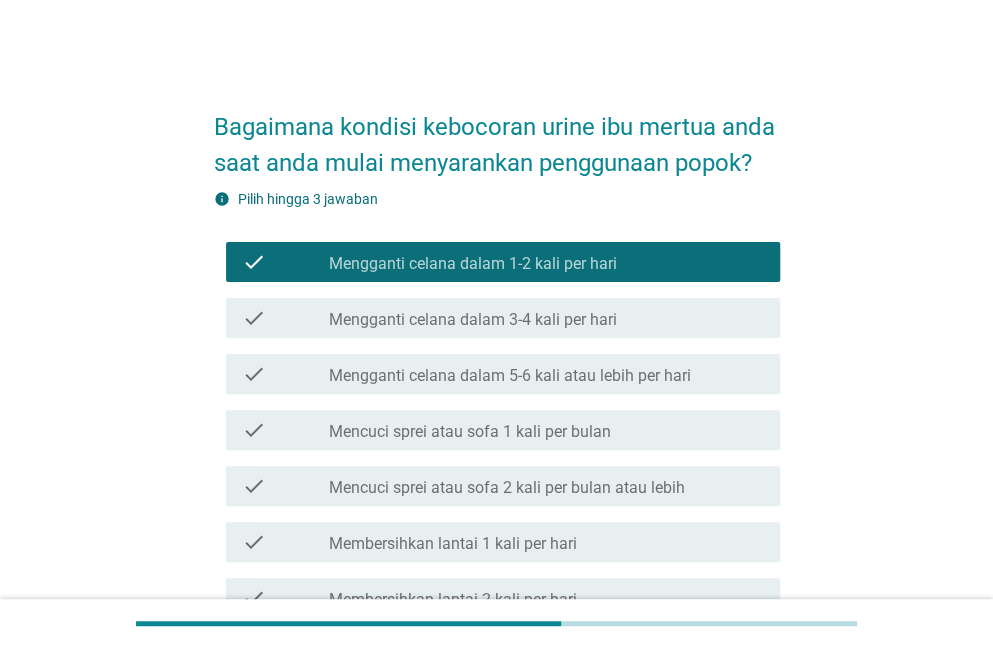 click on "check_box_outline_blank Mengganti celana dalam 3-4 kali per hari" at bounding box center (546, 318) 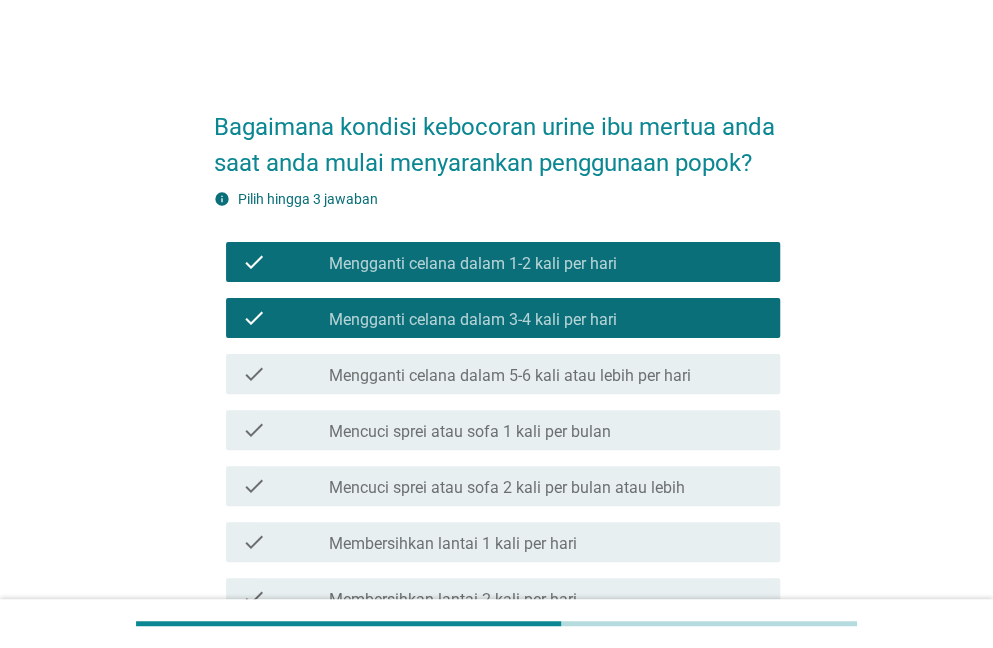 click on "check_box_outline_blank Mengganti celana dalam 1-2 kali per hari" at bounding box center [546, 262] 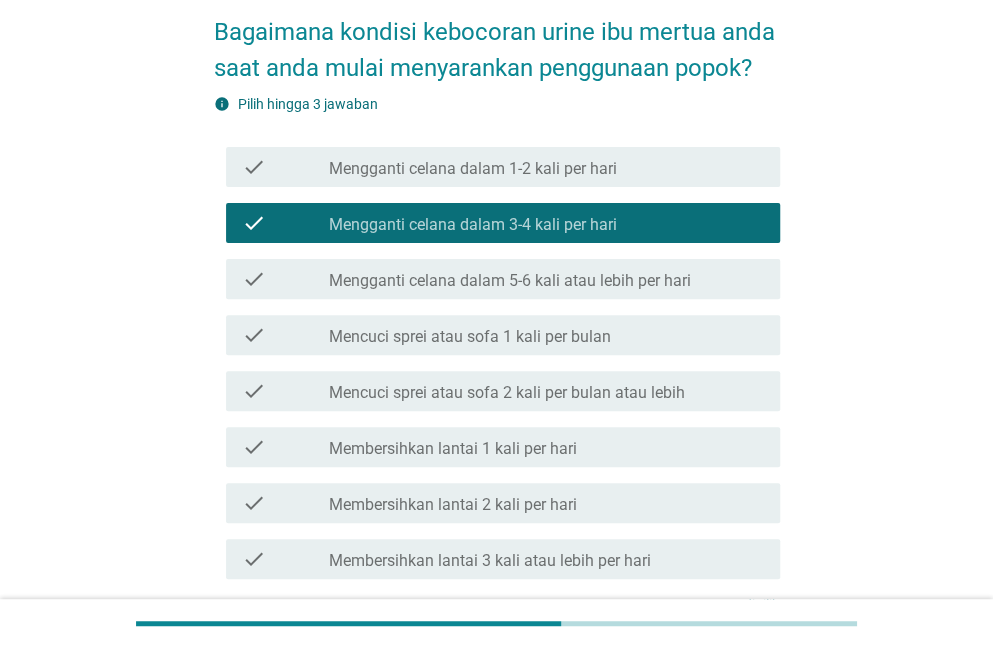 scroll, scrollTop: 288, scrollLeft: 0, axis: vertical 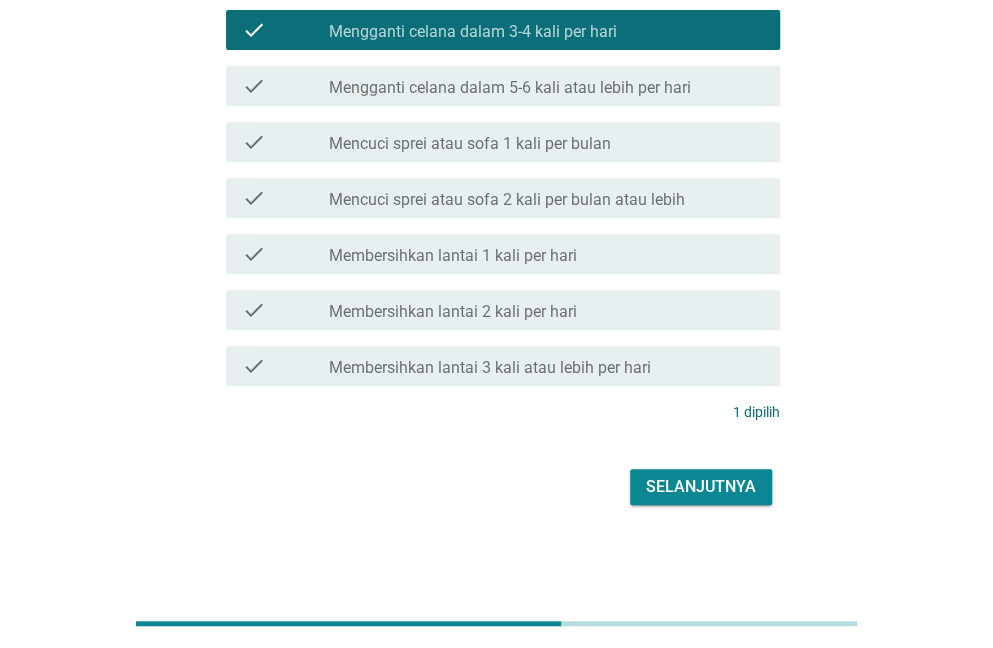 click on "Selanjutnya" at bounding box center [701, 487] 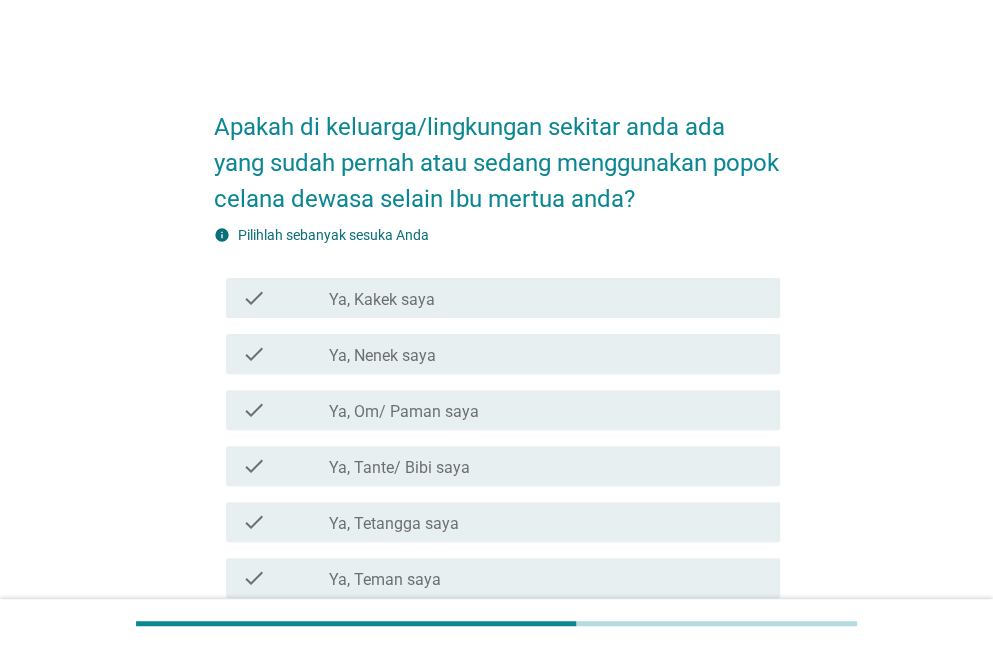 scroll, scrollTop: 351, scrollLeft: 0, axis: vertical 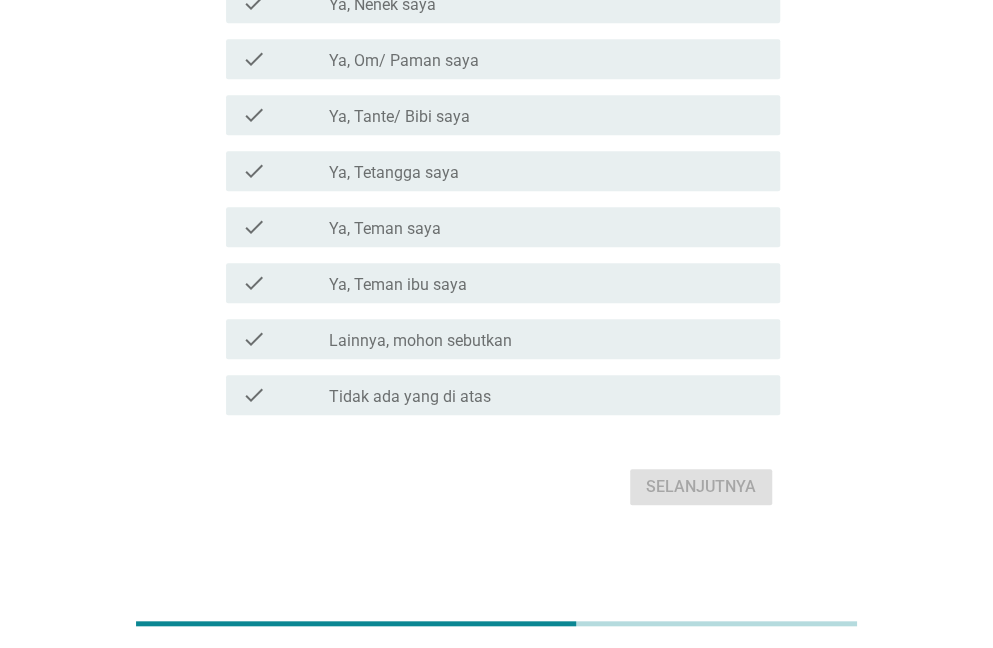 click on "check_box_outline_blank Tidak ada yang di atas" at bounding box center [546, 395] 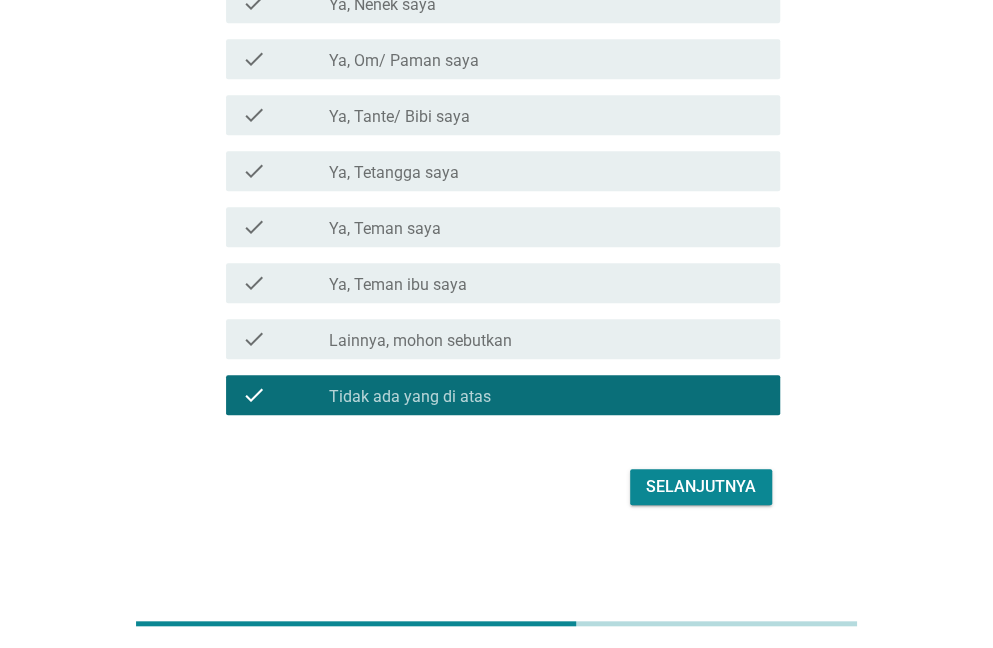 click on "Selanjutnya" at bounding box center [701, 487] 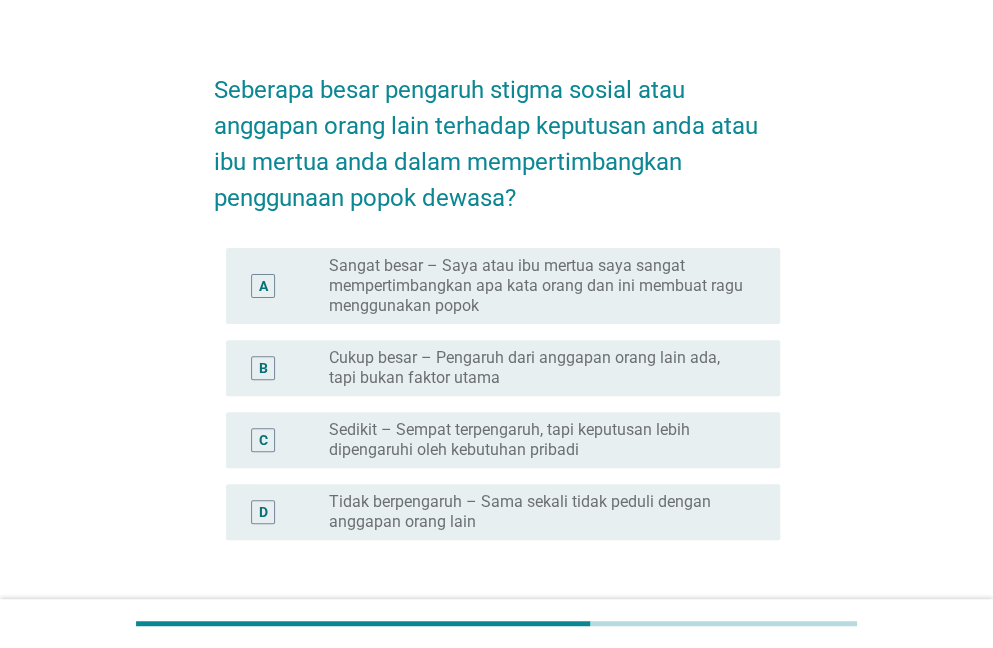scroll, scrollTop: 38, scrollLeft: 0, axis: vertical 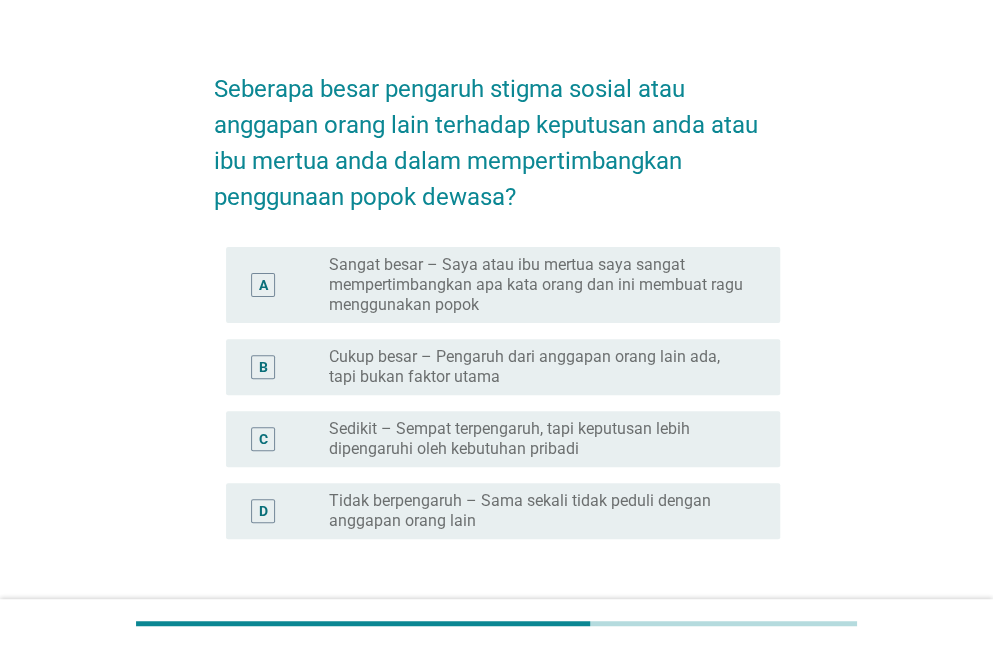 click on "Sangat besar – Saya atau ibu mertua saya sangat mempertimbangkan apa kata orang dan ini membuat ragu menggunakan popok" at bounding box center [538, 285] 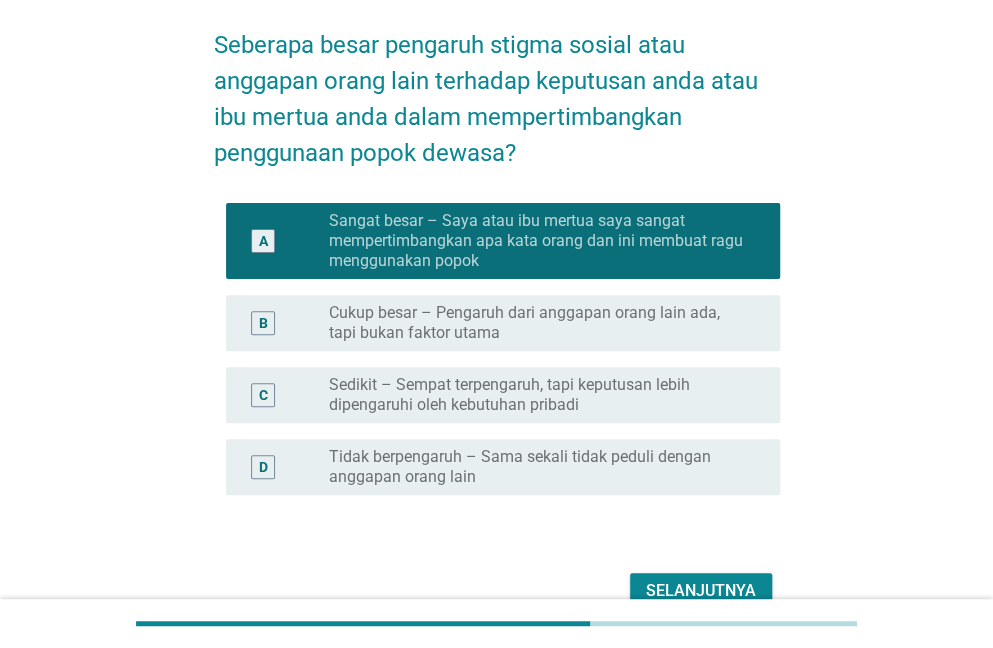 scroll, scrollTop: 86, scrollLeft: 0, axis: vertical 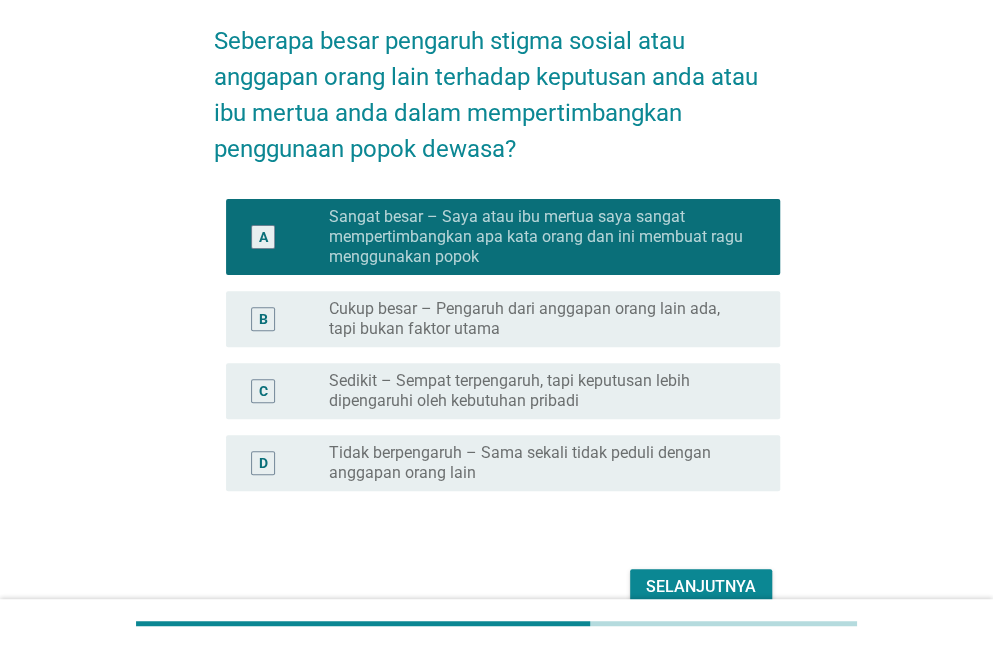 click on "Cukup besar – Pengaruh dari anggapan orang lain ada, tapi bukan faktor utama" at bounding box center (538, 319) 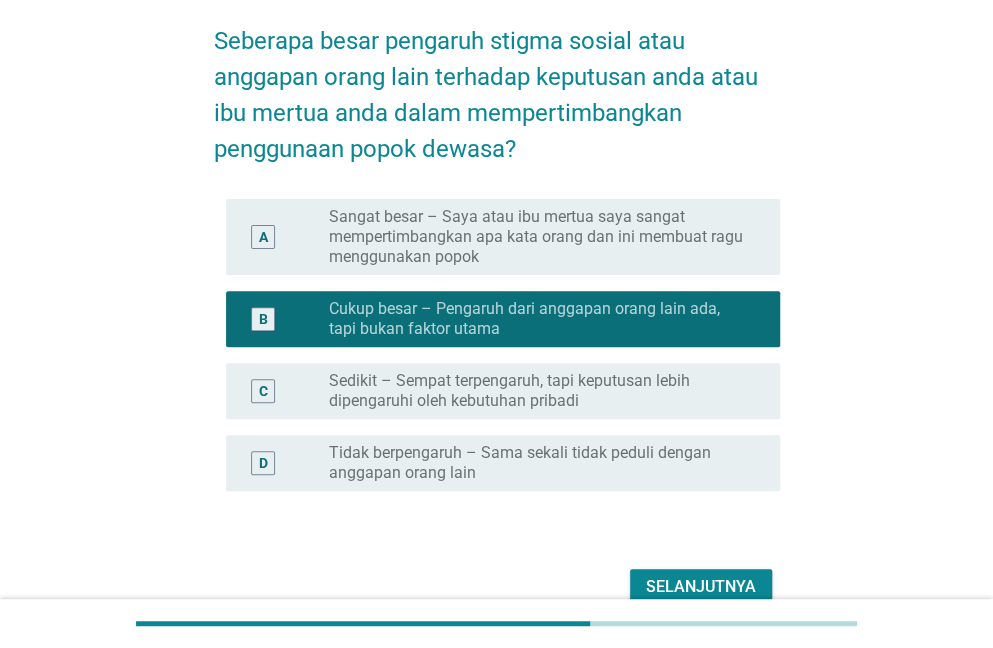 click on "Sedikit – Sempat terpengaruh, tapi keputusan lebih dipengaruhi oleh kebutuhan pribadi" at bounding box center (538, 391) 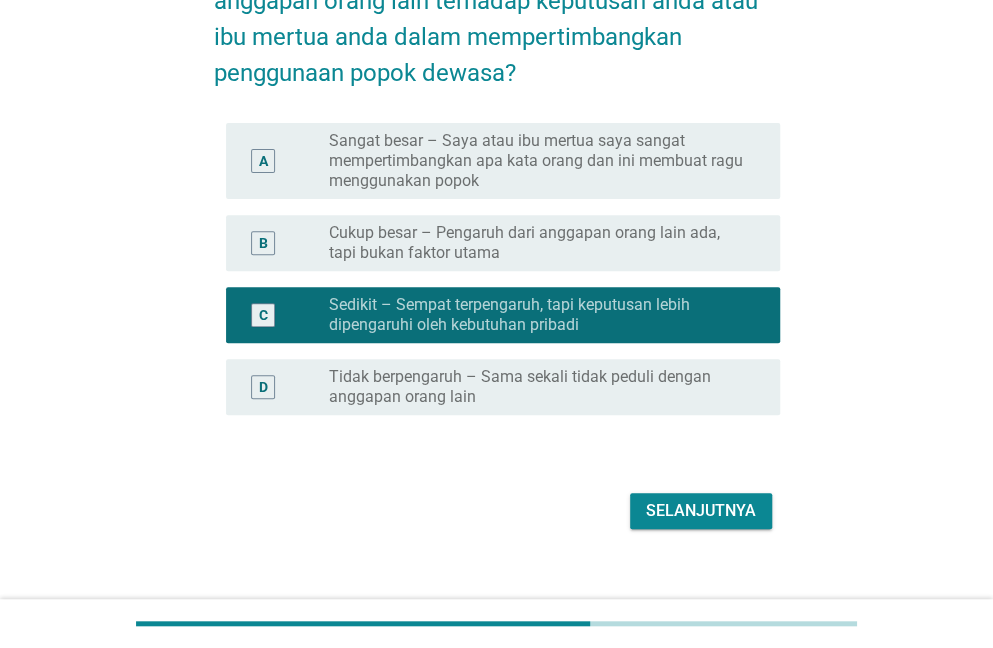 scroll, scrollTop: 163, scrollLeft: 0, axis: vertical 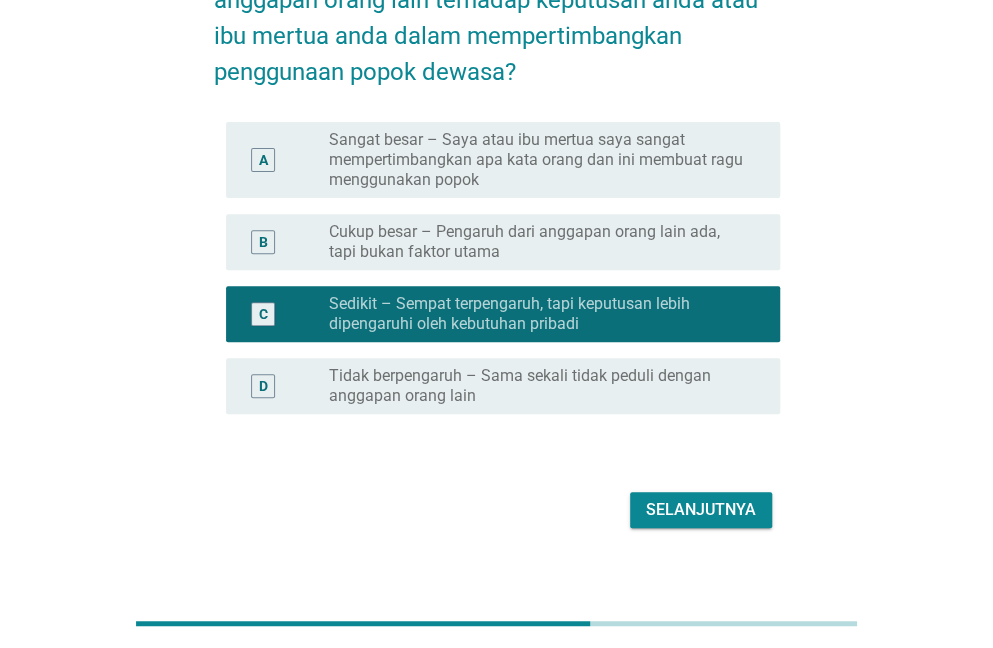 click on "Tidak berpengaruh – Sama sekali tidak peduli dengan anggapan orang lain" at bounding box center [538, 386] 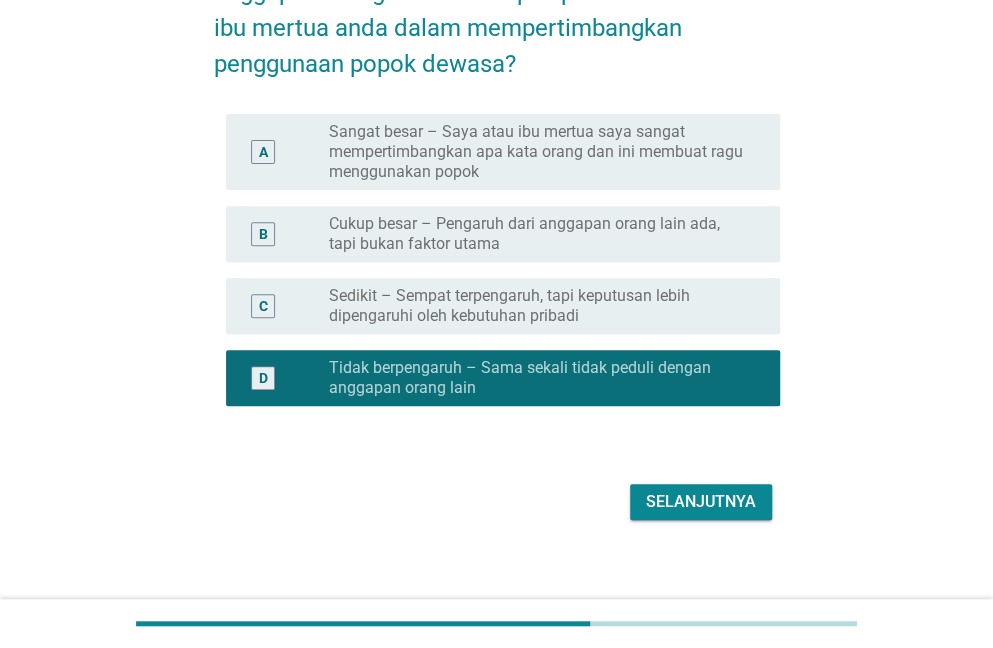 scroll, scrollTop: 186, scrollLeft: 0, axis: vertical 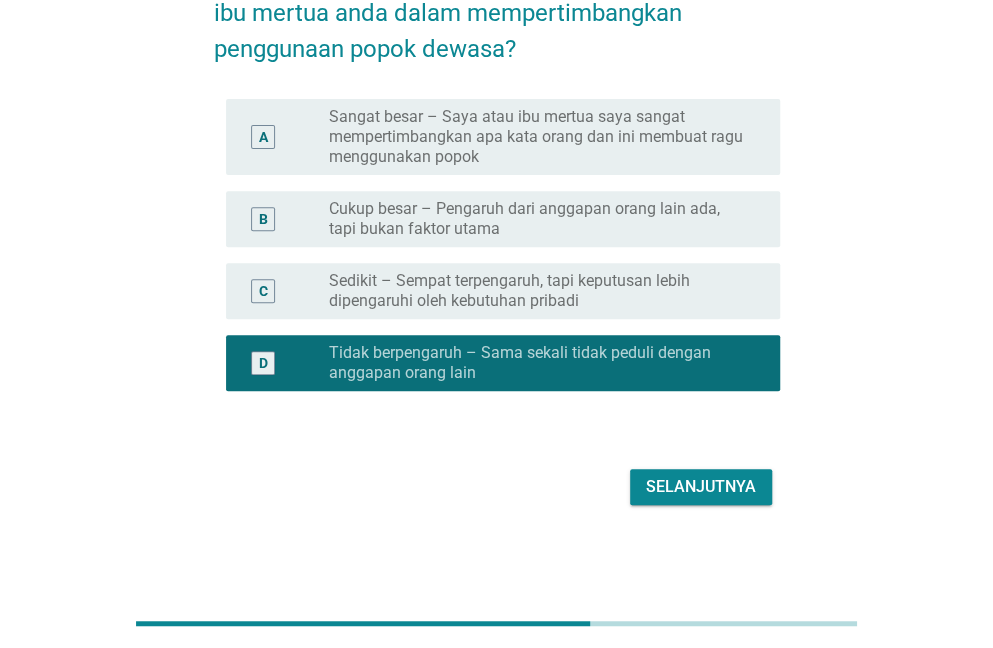 click on "Selanjutnya" at bounding box center (701, 487) 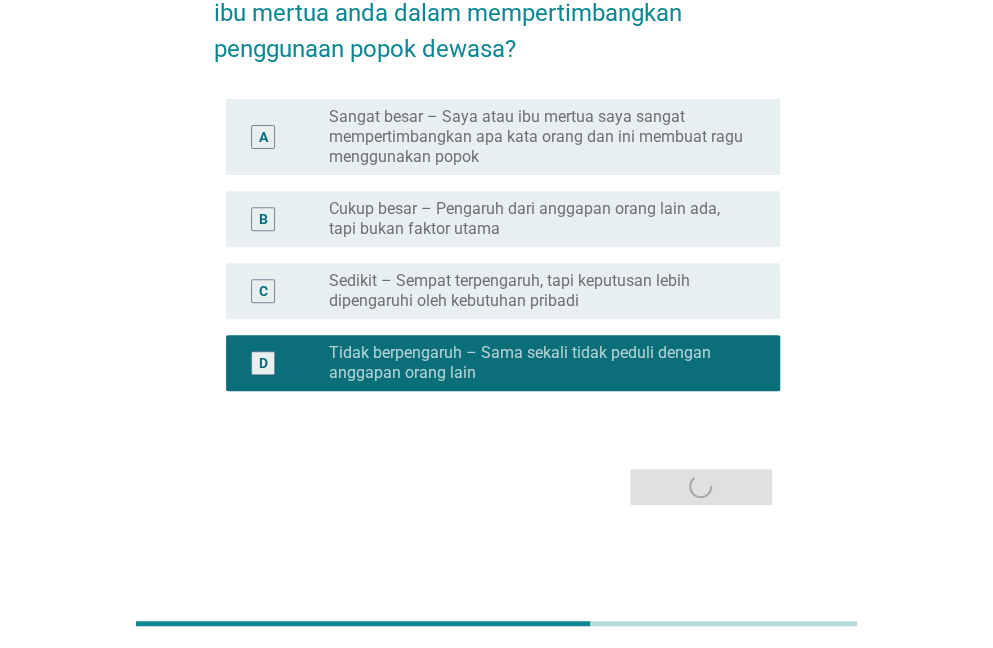scroll, scrollTop: 0, scrollLeft: 0, axis: both 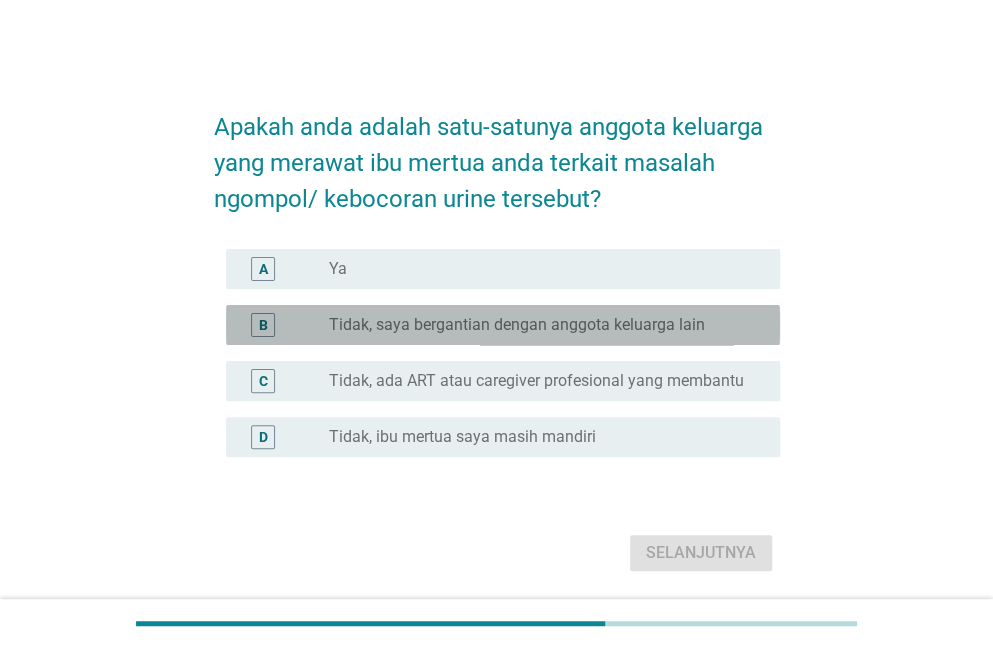 click on "Tidak, saya bergantian dengan anggota keluarga lain" at bounding box center (517, 325) 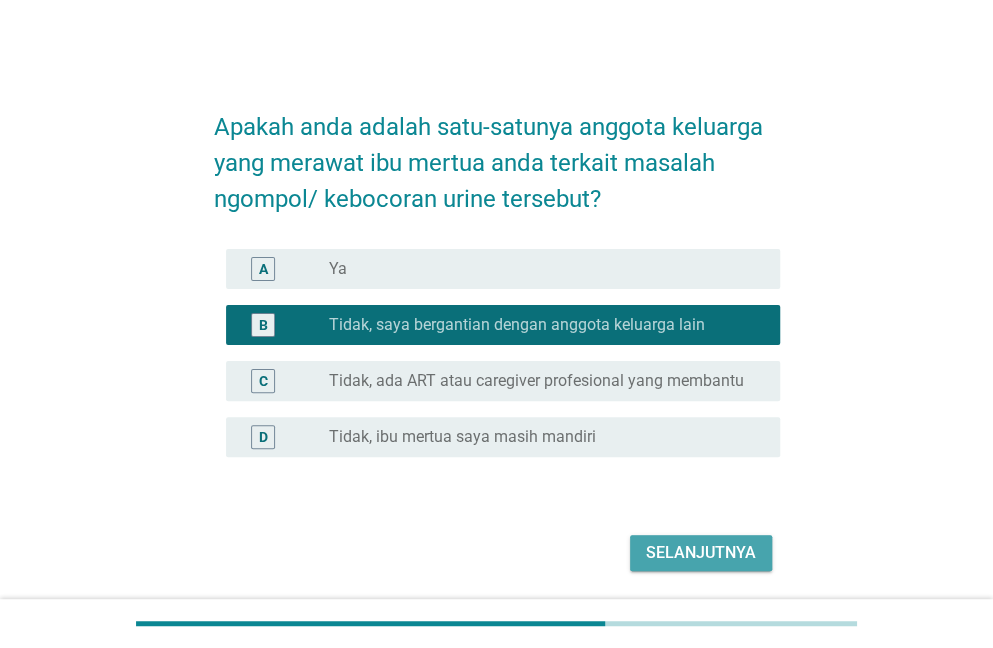 click on "Selanjutnya" at bounding box center [701, 553] 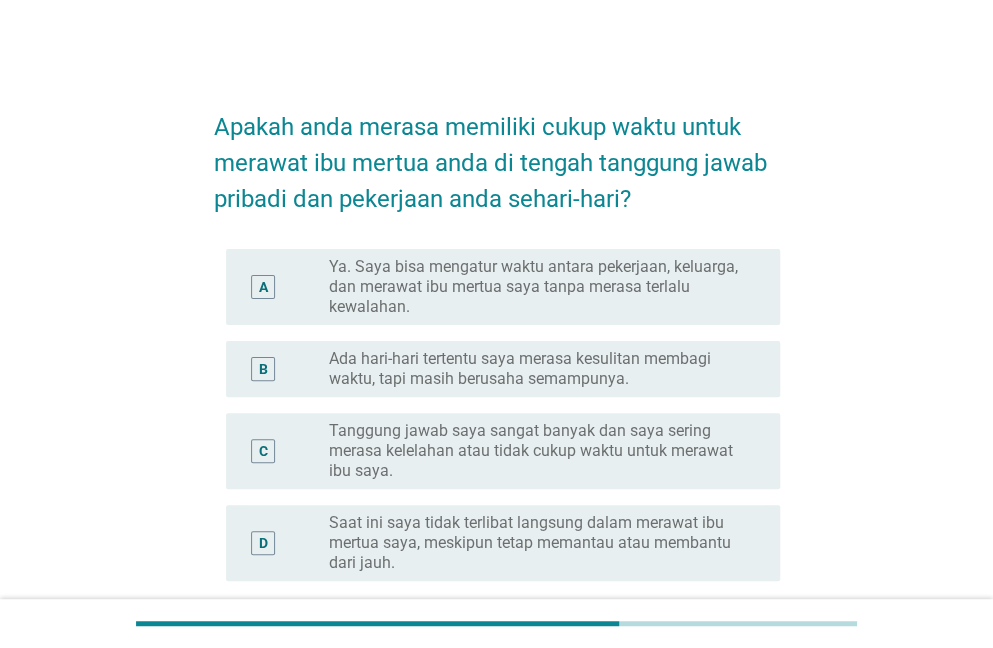click on "A     radio_button_unchecked Ya. Saya bisa mengatur waktu antara pekerjaan, keluarga, dan merawat ibu mertua saya tanpa merasa terlalu kewalahan." at bounding box center [503, 287] 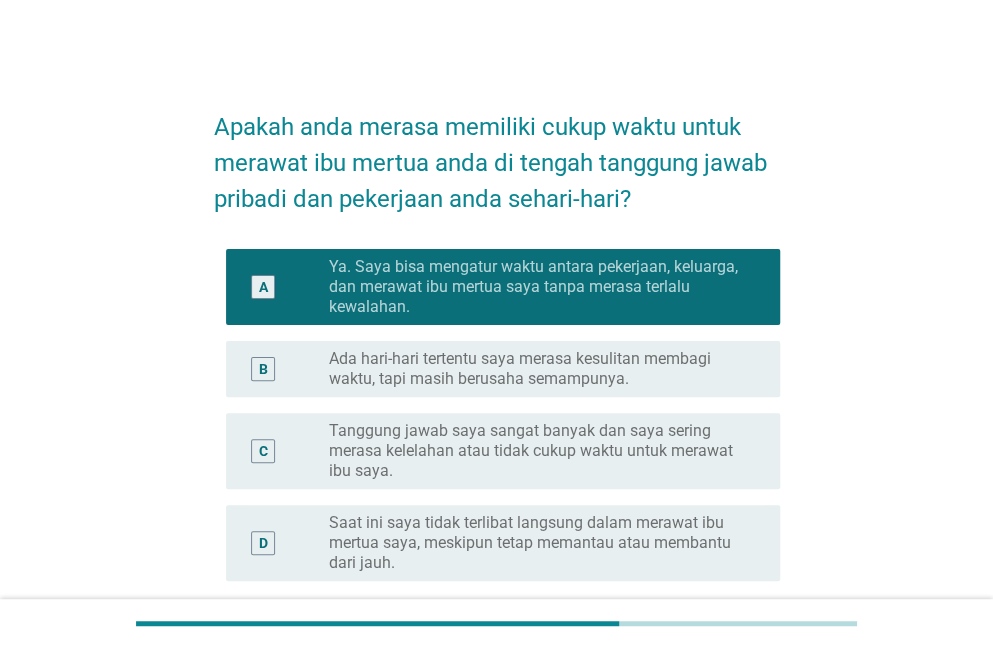 click on "Ada hari-hari tertentu saya merasa kesulitan membagi waktu, tapi masih berusaha semampunya." at bounding box center [538, 369] 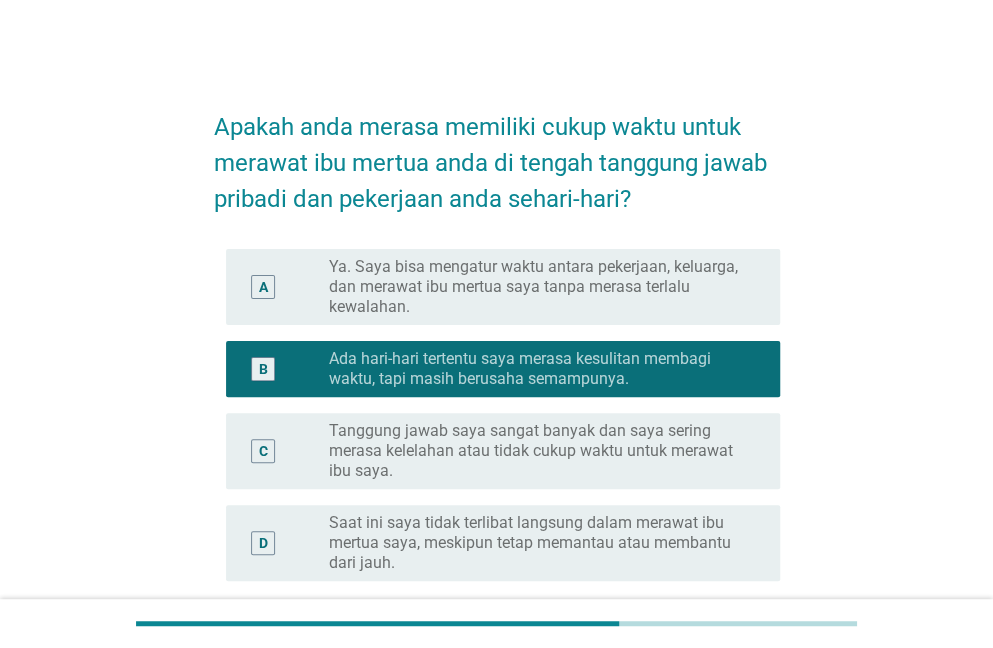 click on "Ya. Saya bisa mengatur waktu antara pekerjaan, keluarga, dan merawat ibu mertua saya tanpa merasa terlalu kewalahan." at bounding box center [538, 287] 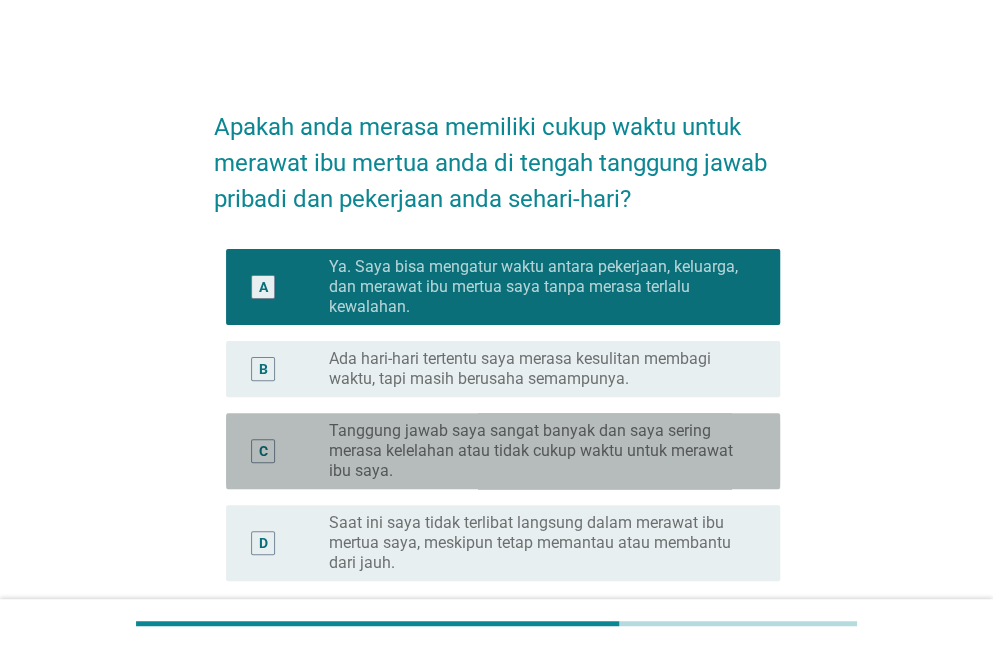 click on "Tanggung jawab saya sangat banyak dan saya sering merasa kelelahan atau tidak cukup waktu untuk merawat ibu saya." at bounding box center [538, 451] 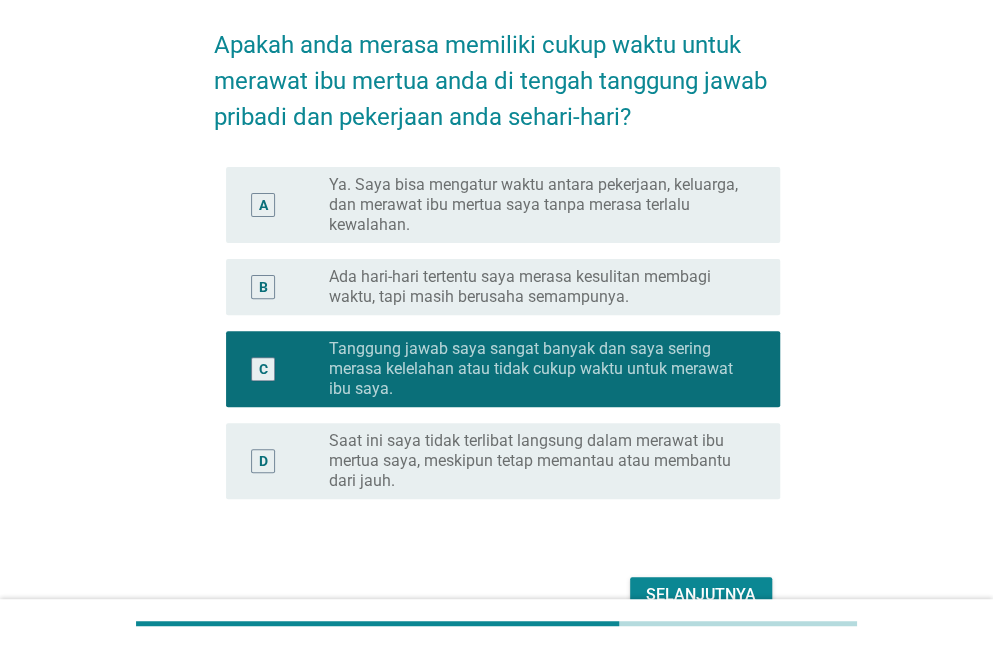scroll, scrollTop: 190, scrollLeft: 0, axis: vertical 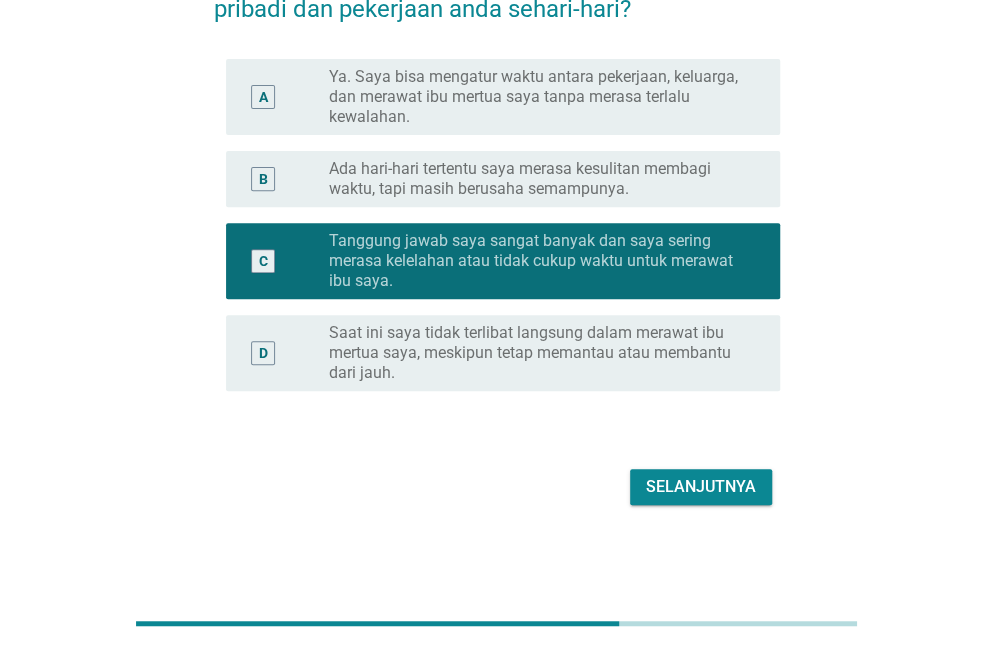 click on "Saat ini saya tidak terlibat langsung dalam merawat ibu mertua saya, meskipun tetap memantau atau membantu dari jauh." at bounding box center [538, 353] 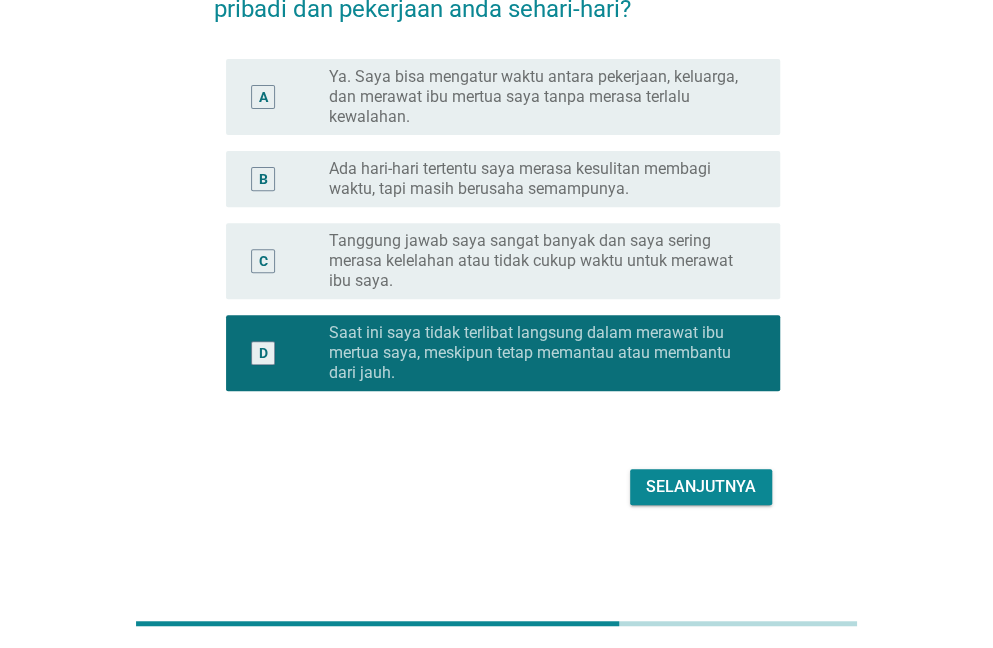 click on "Selanjutnya" at bounding box center (701, 487) 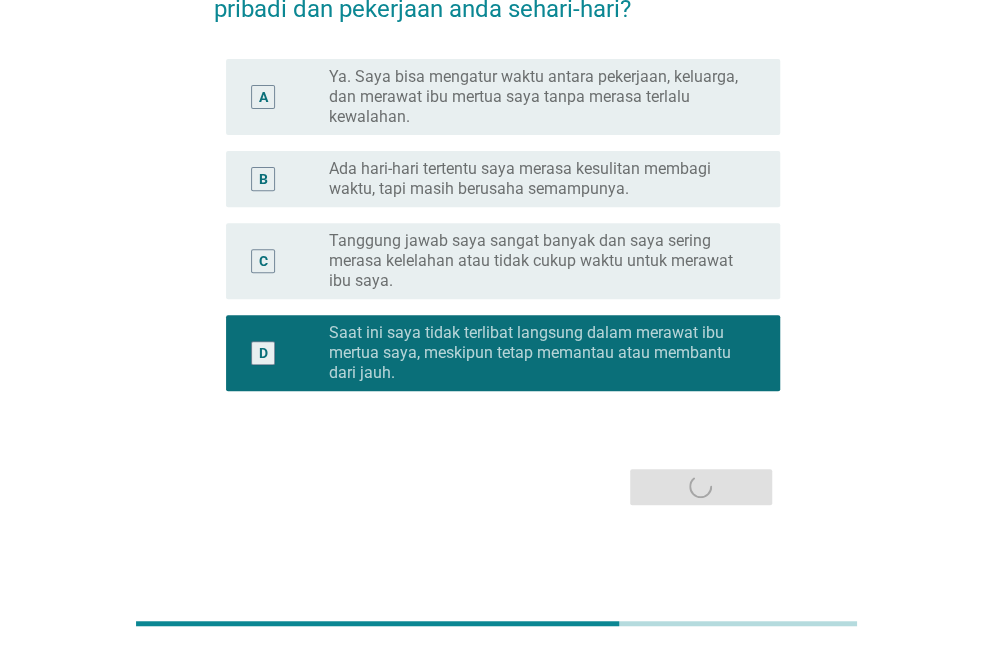 scroll, scrollTop: 0, scrollLeft: 0, axis: both 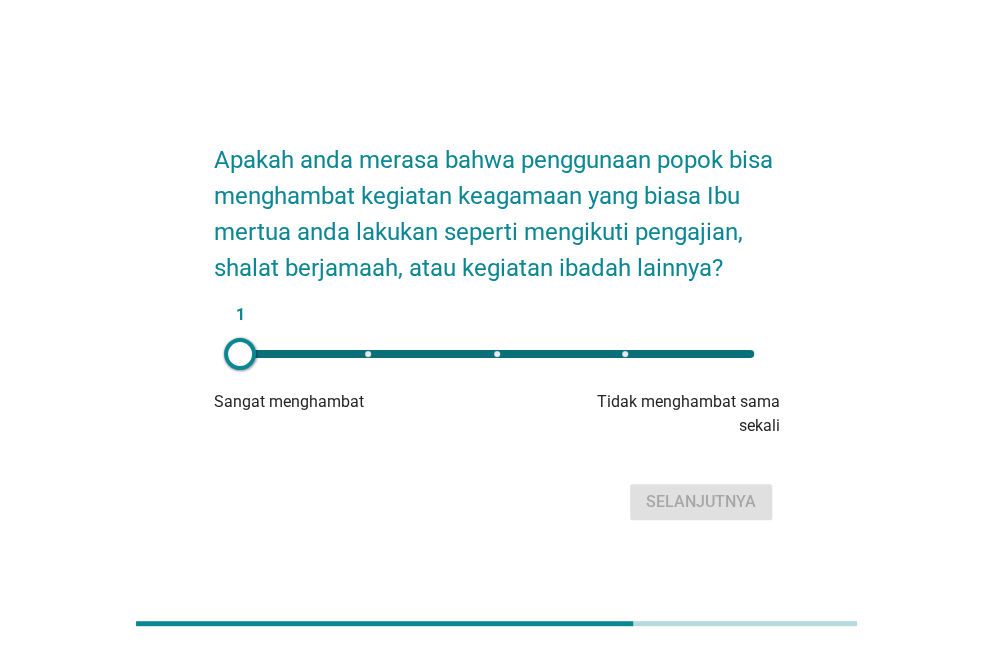 click at bounding box center (754, 354) 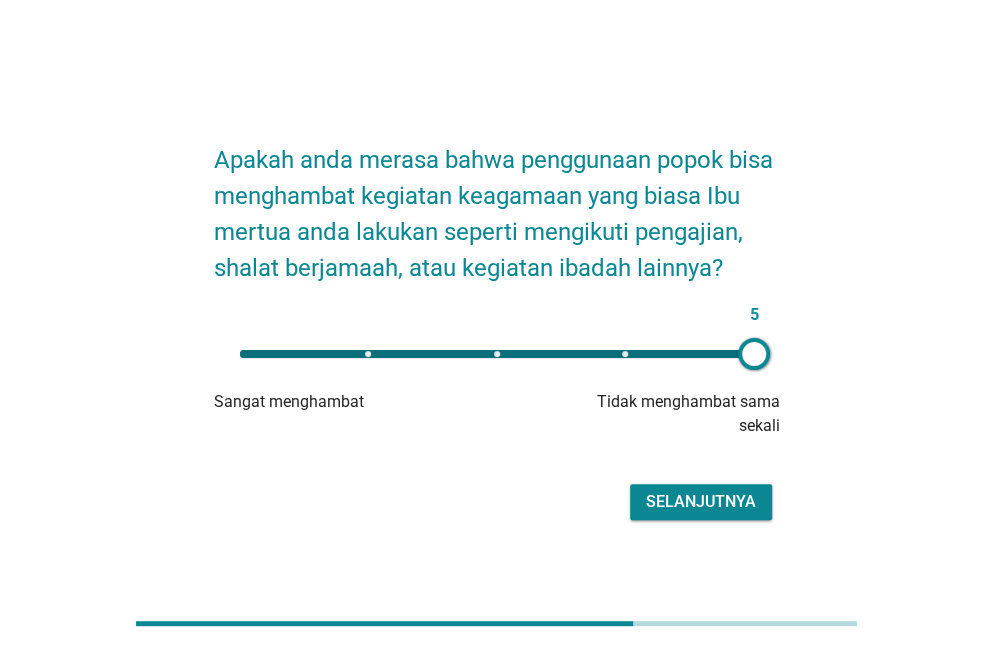 click on "5" at bounding box center [497, 354] 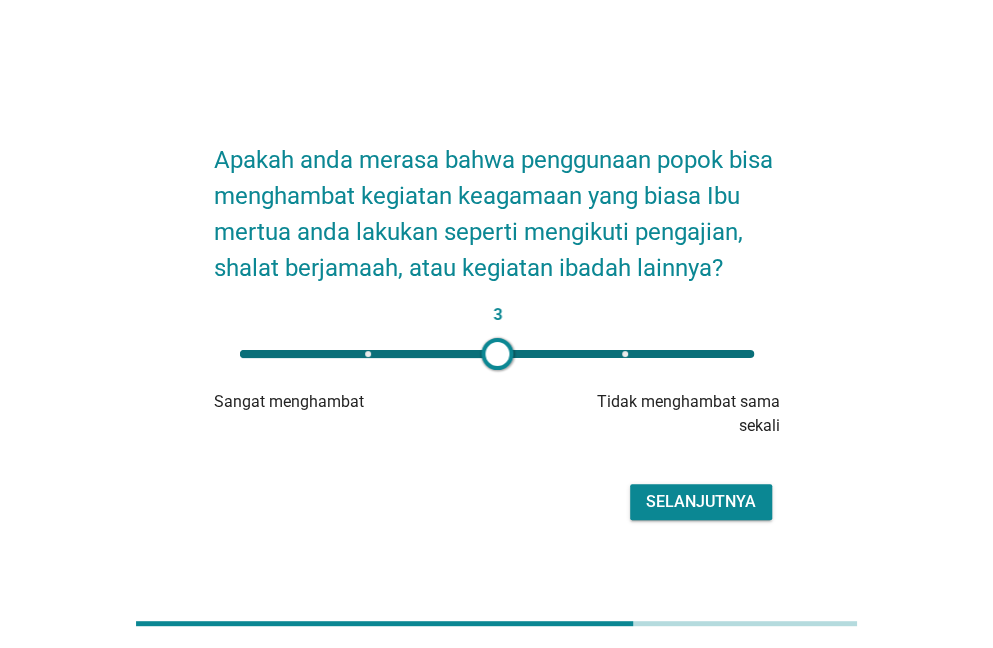 click on "Selanjutnya" at bounding box center [701, 502] 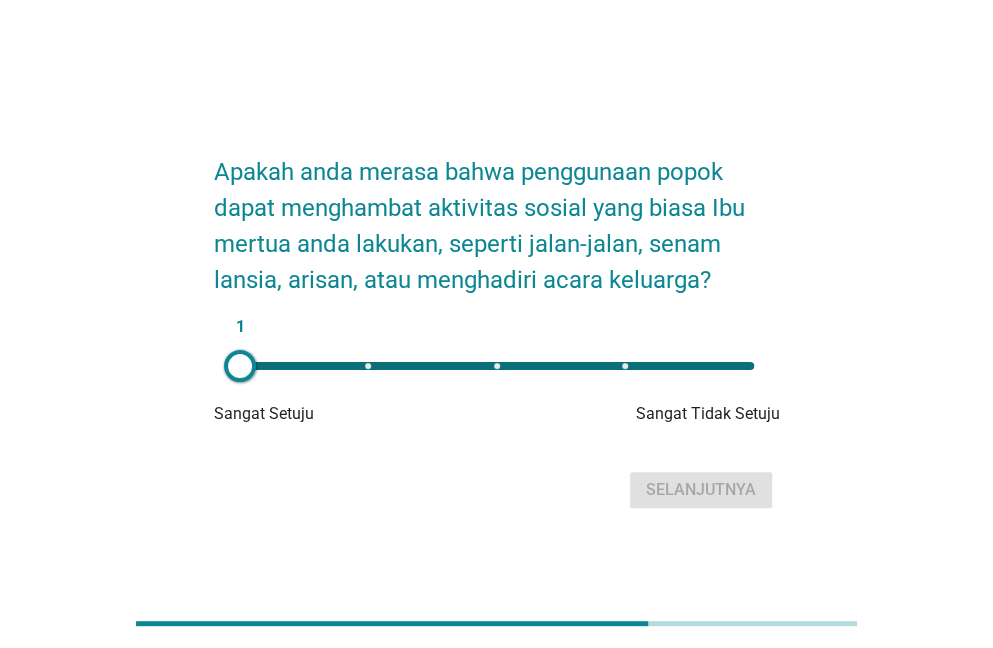 click on "1" at bounding box center (497, 366) 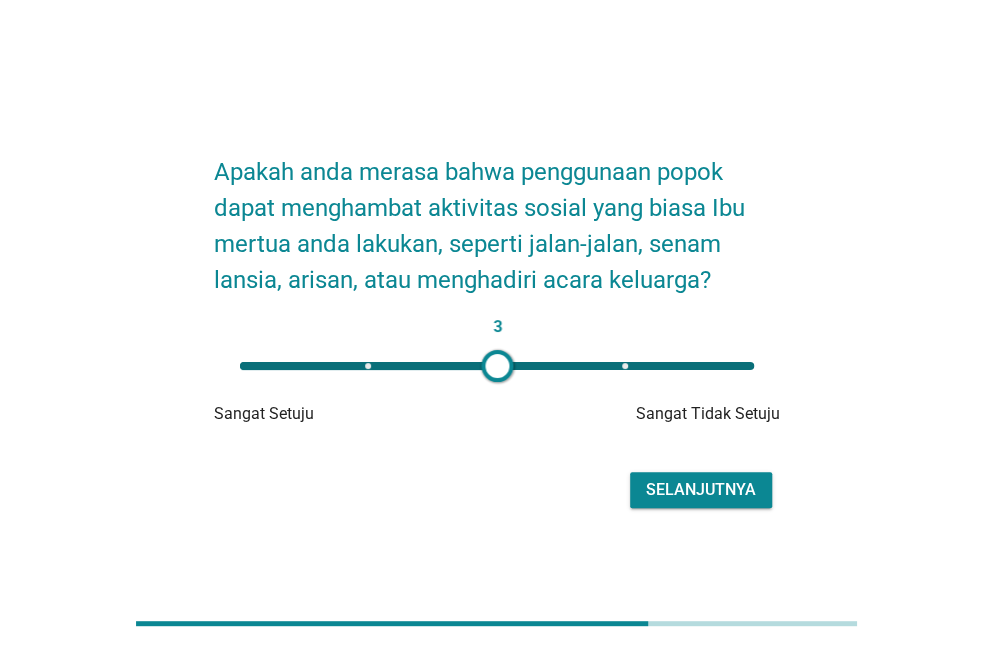 click on "3" at bounding box center [497, 366] 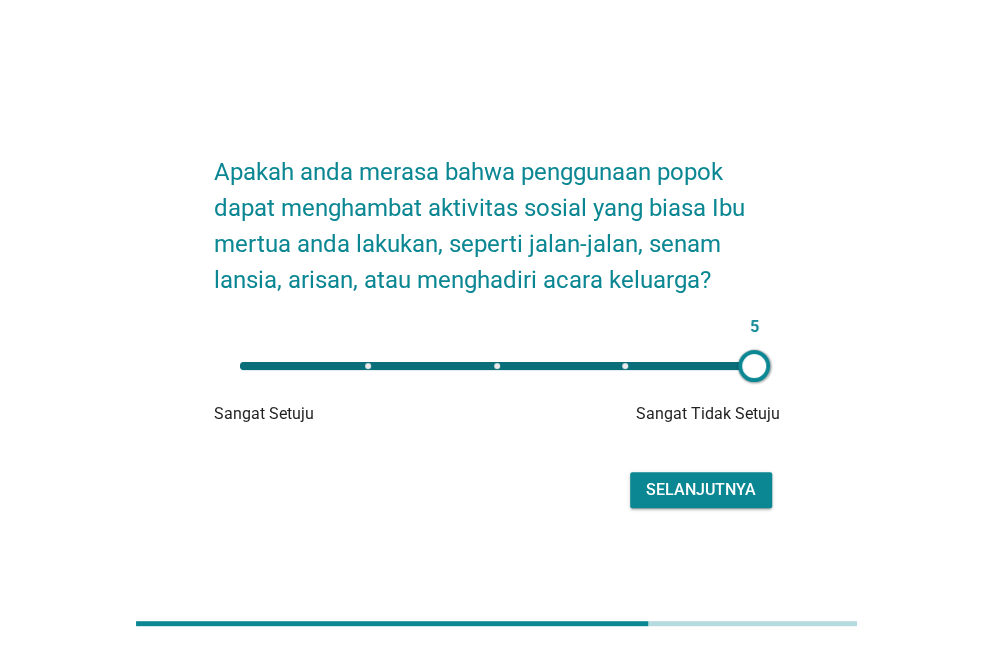 click on "5" at bounding box center [497, 366] 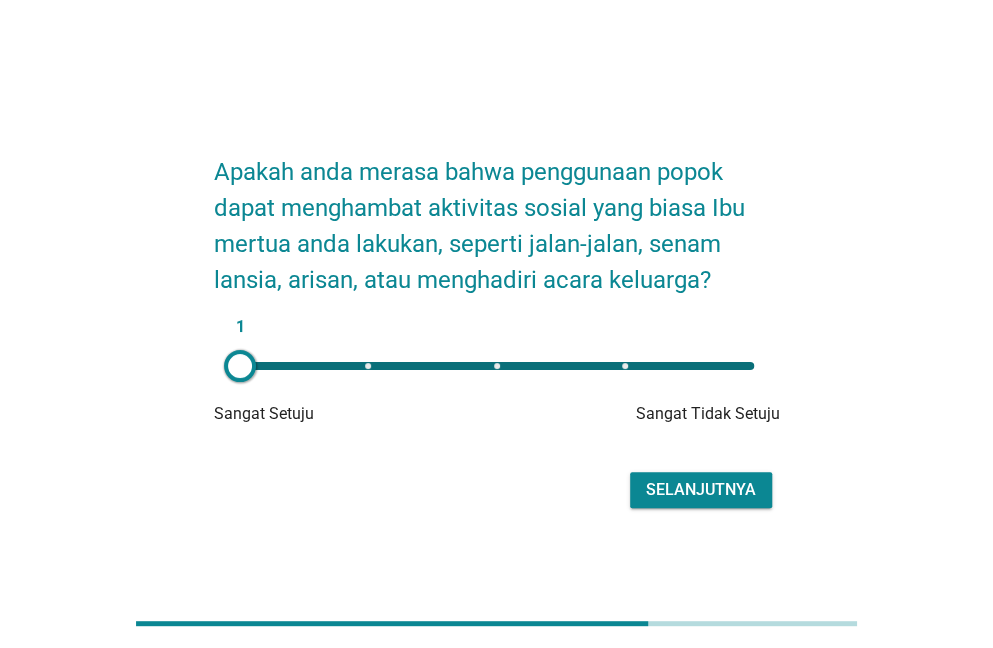 click at bounding box center [754, 366] 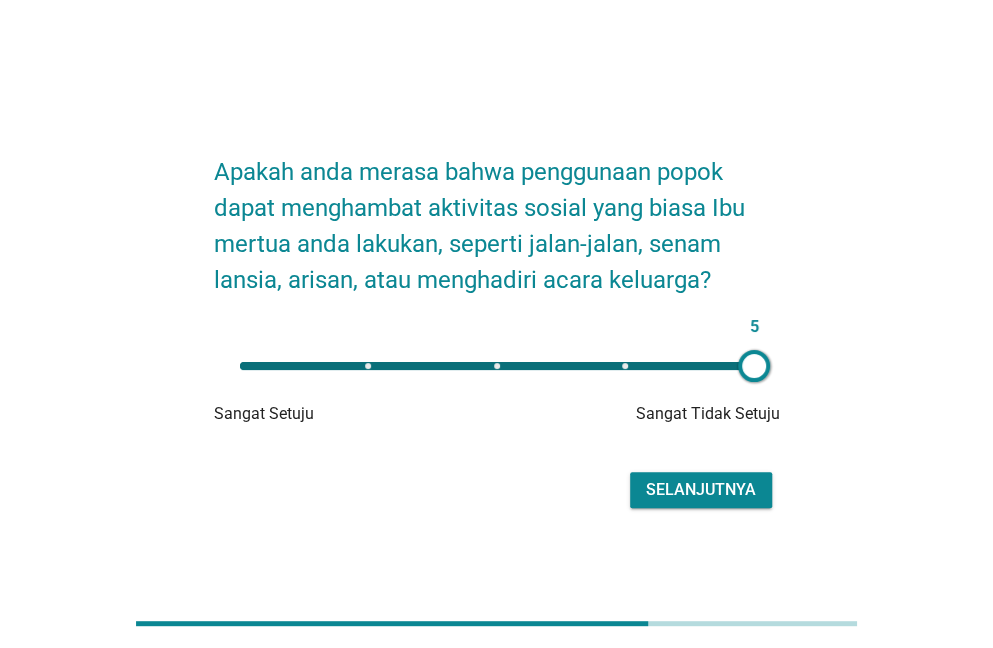 click on "Selanjutnya" at bounding box center (701, 490) 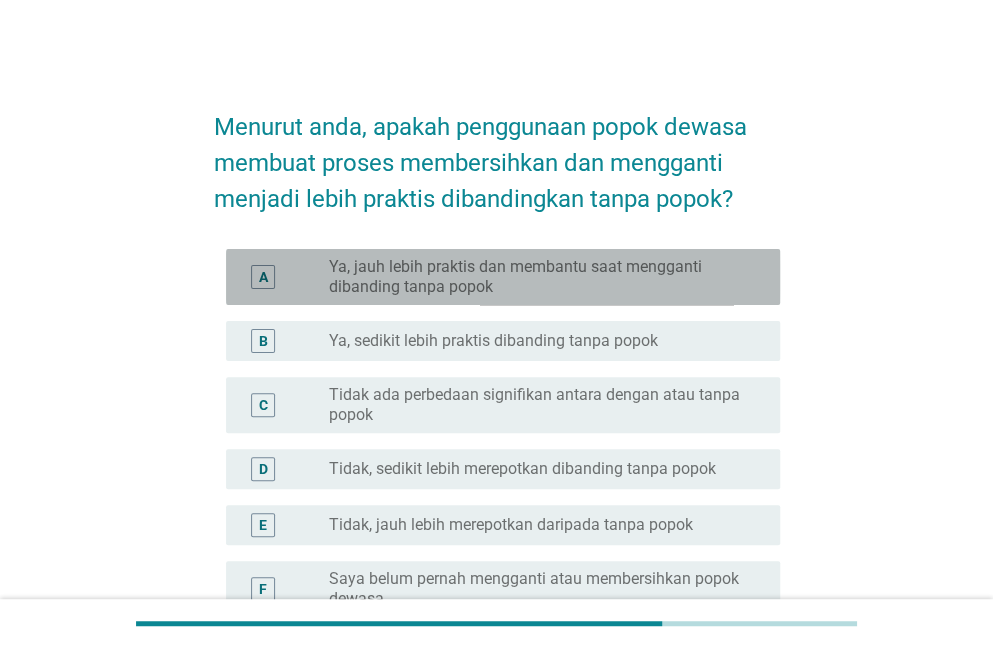 click on "Ya, jauh lebih praktis dan membantu saat mengganti dibanding tanpa popok" at bounding box center (538, 277) 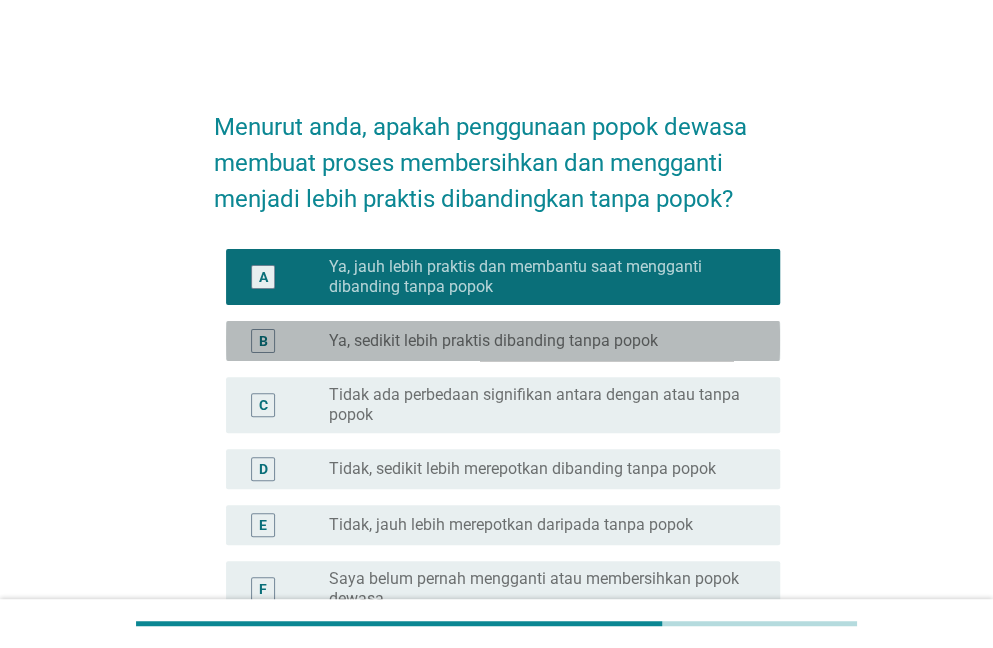 click on "B     radio_button_unchecked Ya, sedikit lebih praktis dibanding tanpa popok" at bounding box center [503, 341] 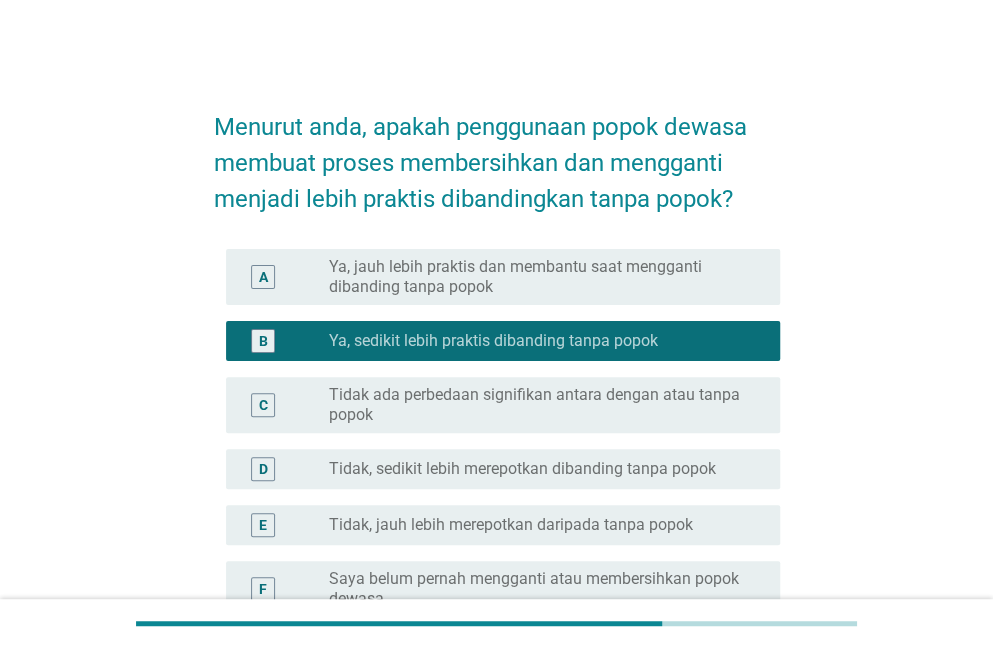 click on "Tidak ada perbedaan signifikan antara dengan atau tanpa popok" at bounding box center [538, 405] 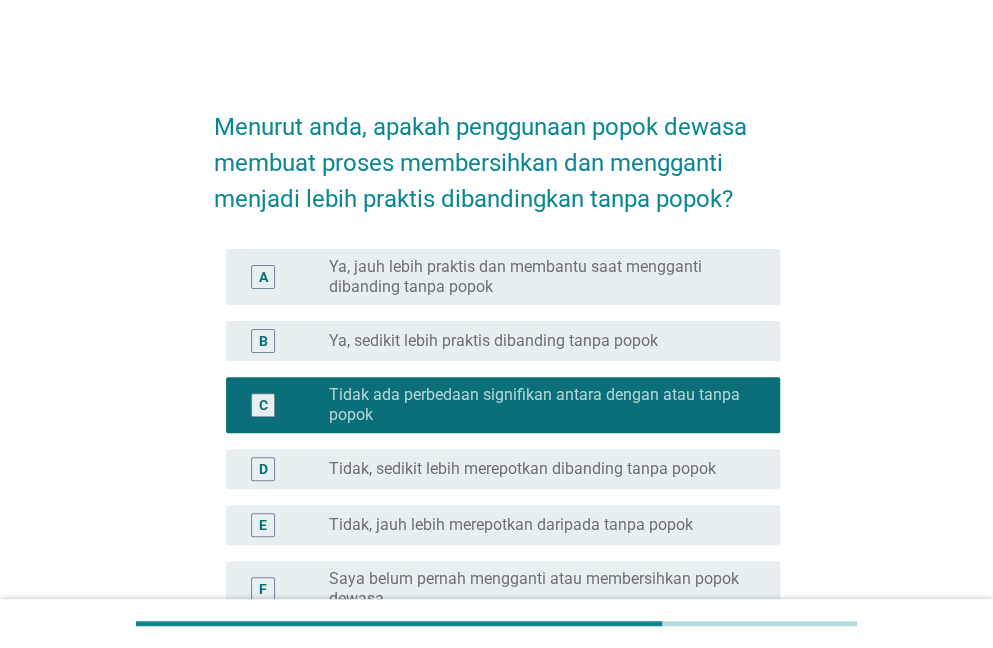 click on "Ya, jauh lebih praktis dan membantu saat mengganti dibanding tanpa popok" at bounding box center (538, 277) 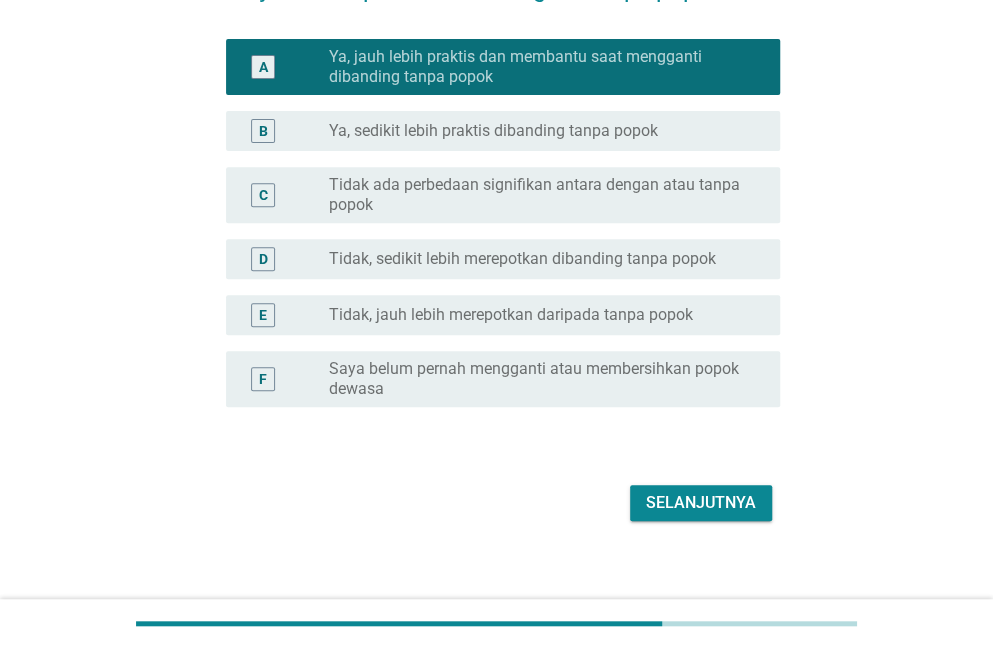 scroll, scrollTop: 226, scrollLeft: 0, axis: vertical 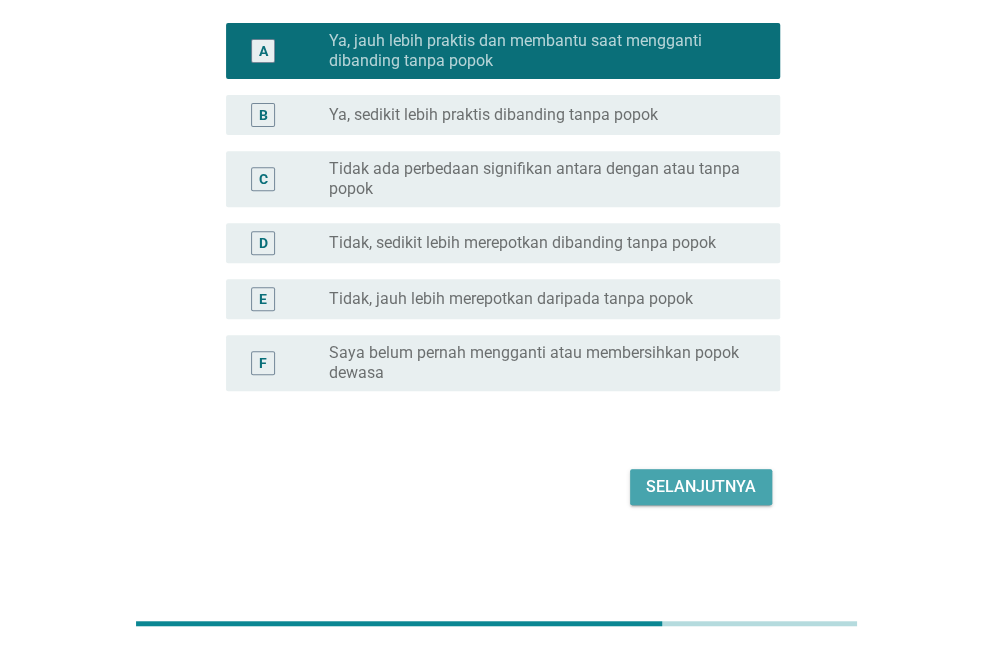 click on "Selanjutnya" at bounding box center (701, 487) 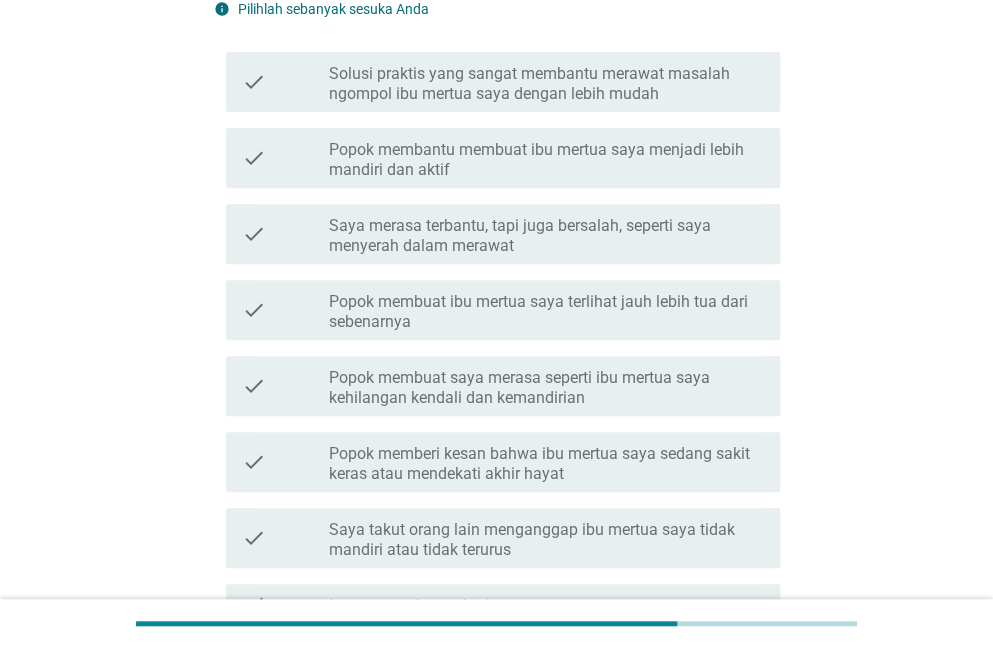 scroll, scrollTop: 0, scrollLeft: 0, axis: both 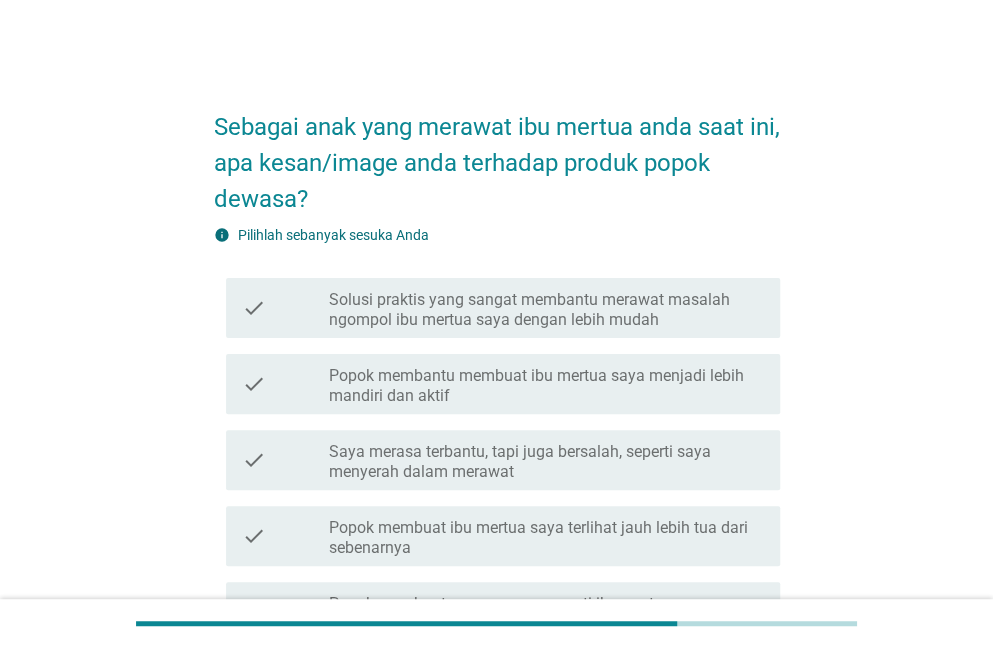 click on "Solusi praktis yang sangat membantu merawat masalah ngompol ibu mertua saya dengan lebih mudah" at bounding box center [546, 310] 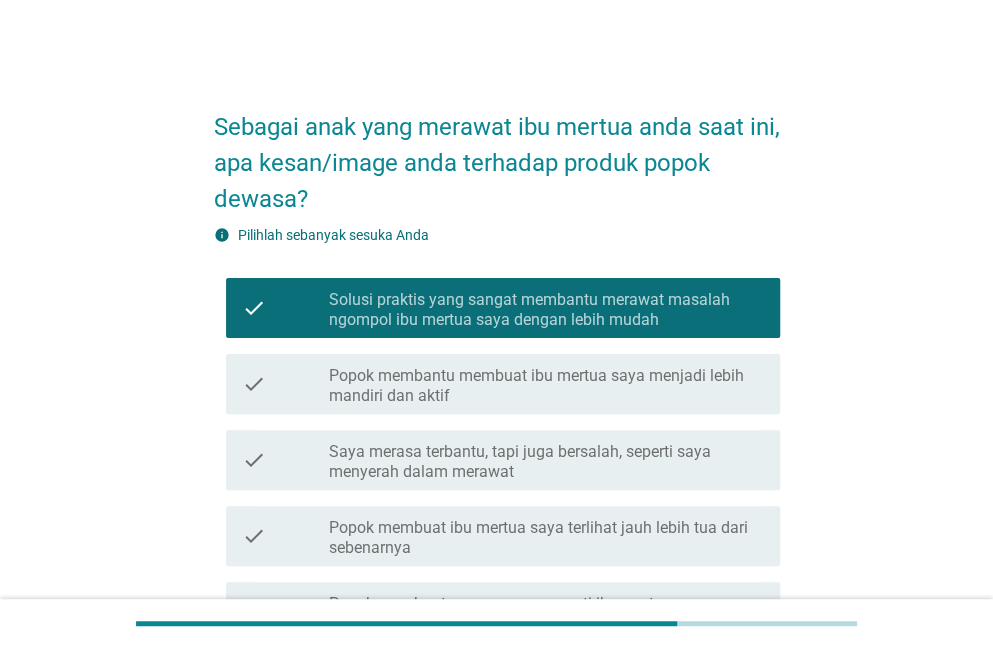 click on "Popok membantu membuat ibu mertua saya menjadi lebih mandiri dan aktif" at bounding box center (546, 386) 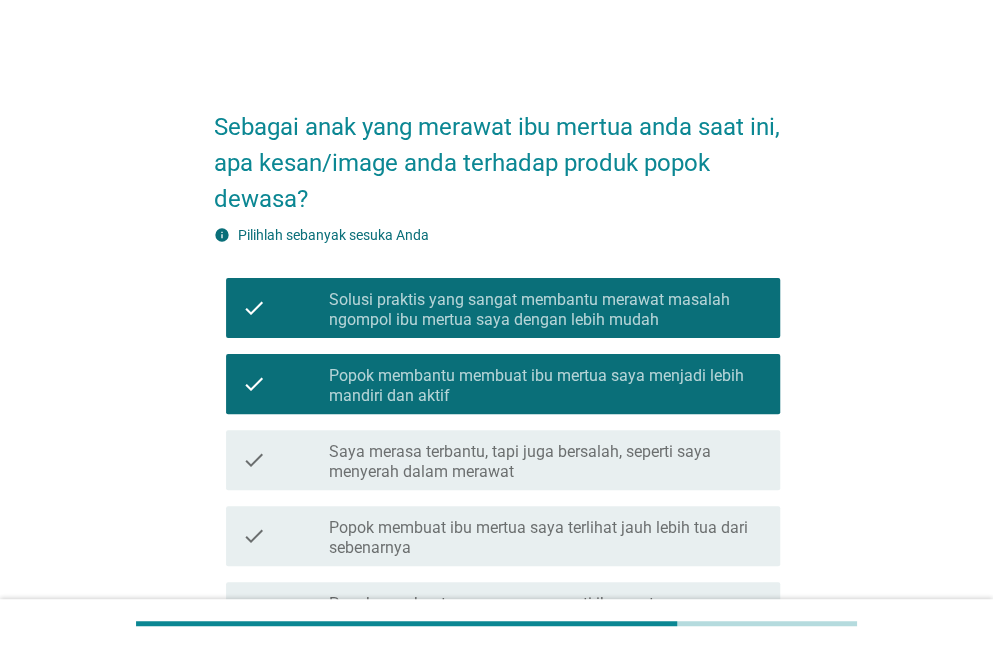 click on "Solusi praktis yang sangat membantu merawat masalah ngompol ibu mertua saya dengan lebih mudah" at bounding box center (546, 310) 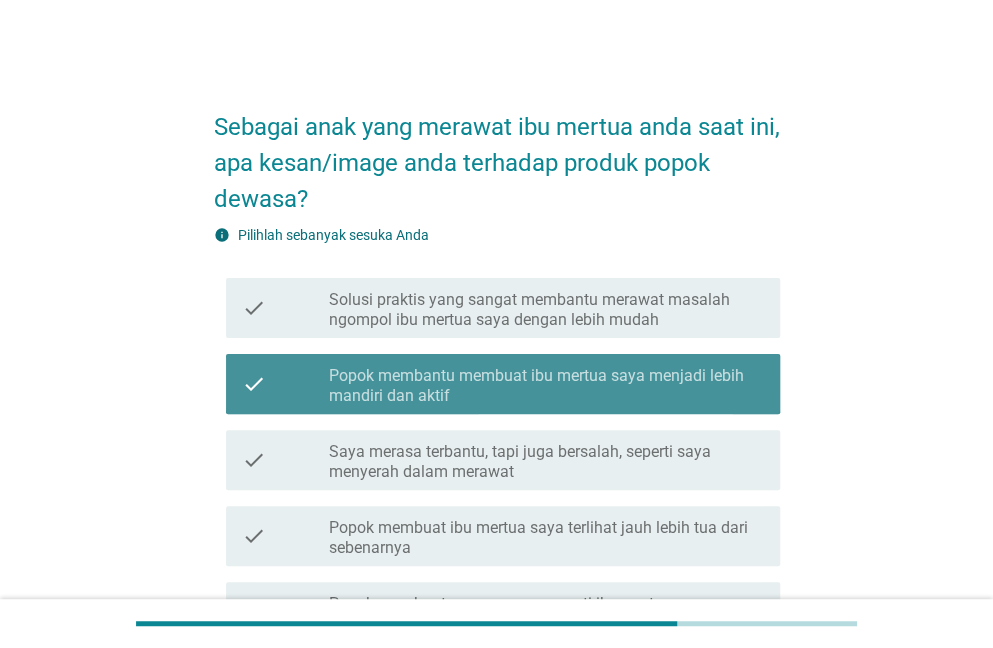 click on "Popok membantu membuat ibu mertua saya menjadi lebih mandiri dan aktif" at bounding box center [546, 386] 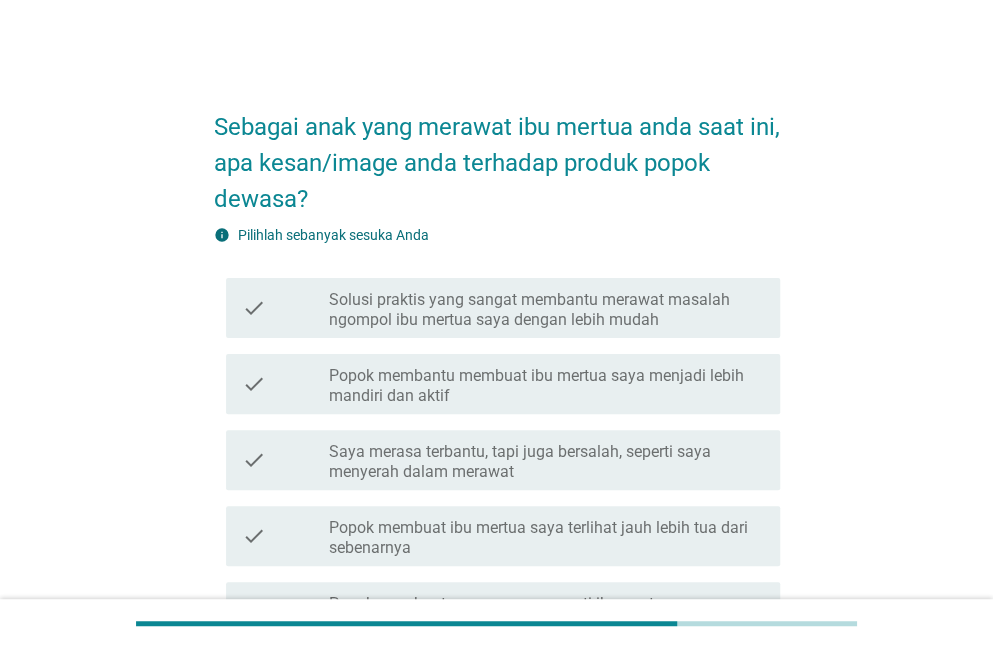click on "Solusi praktis yang sangat membantu merawat masalah ngompol ibu mertua saya dengan lebih mudah" at bounding box center (546, 310) 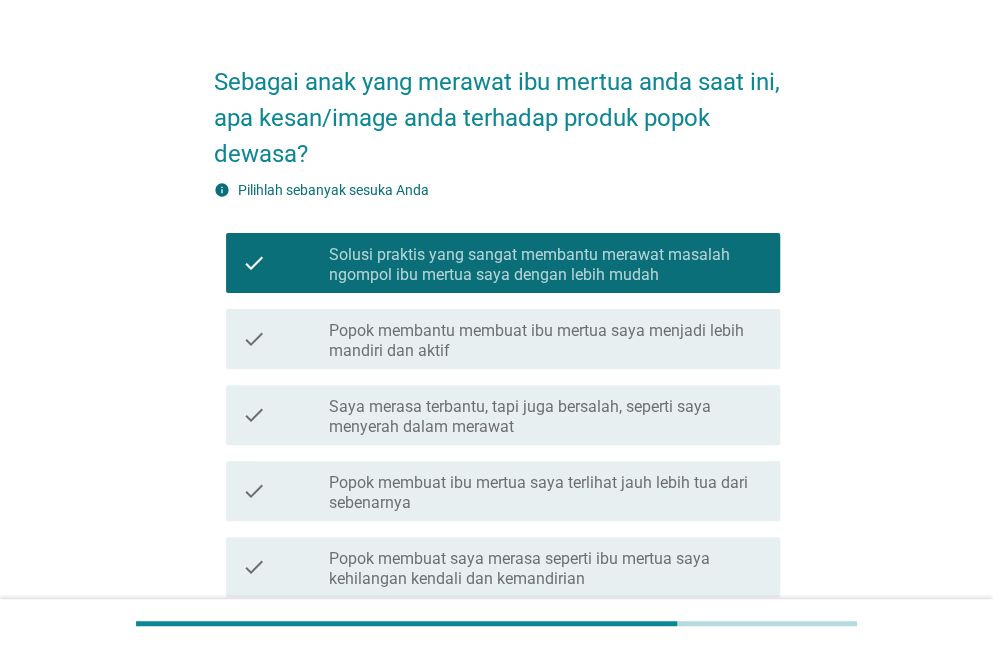 scroll, scrollTop: 435, scrollLeft: 0, axis: vertical 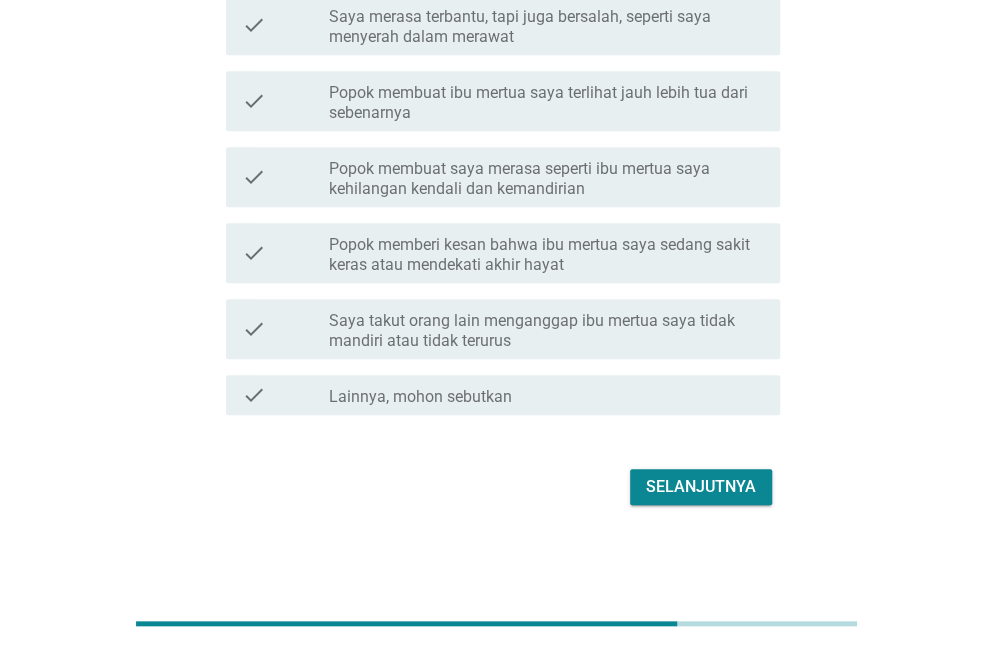 click on "Selanjutnya" at bounding box center (701, 487) 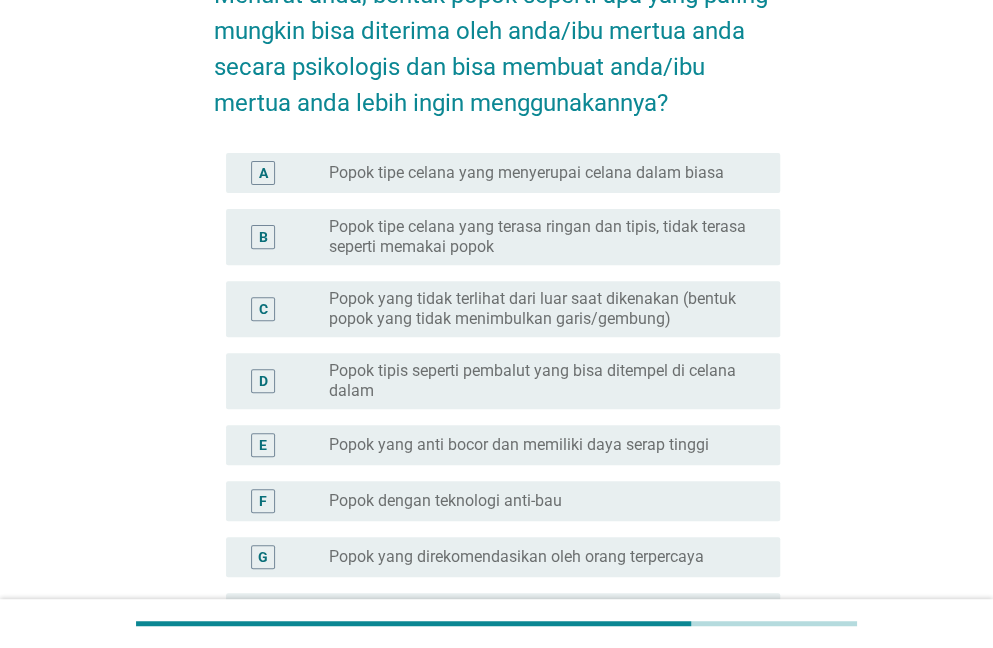 scroll, scrollTop: 138, scrollLeft: 0, axis: vertical 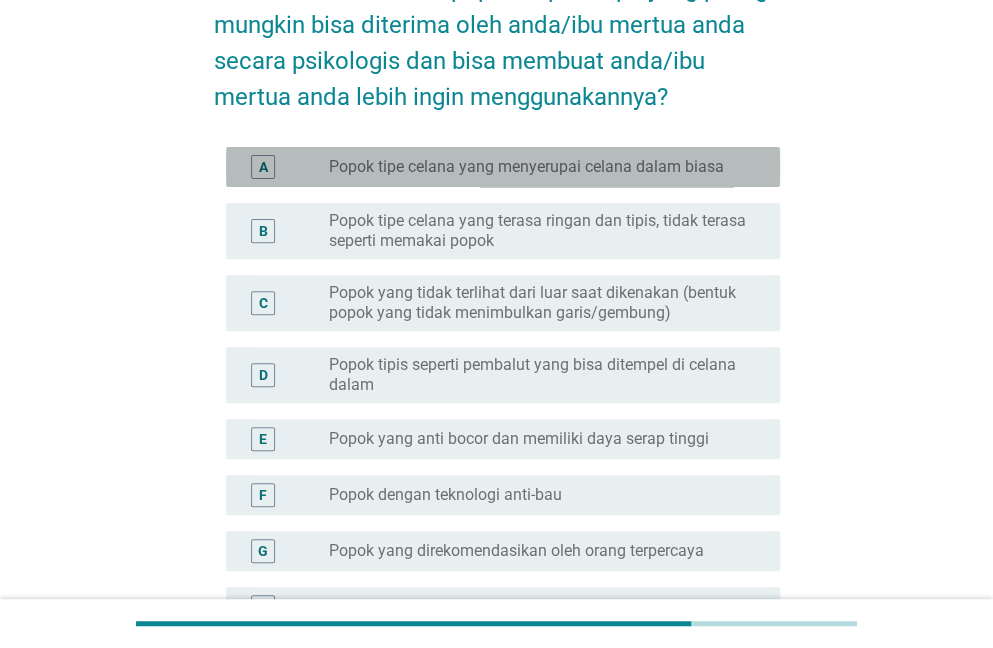 click on "Popok tipe celana yang menyerupai celana dalam biasa" at bounding box center [526, 167] 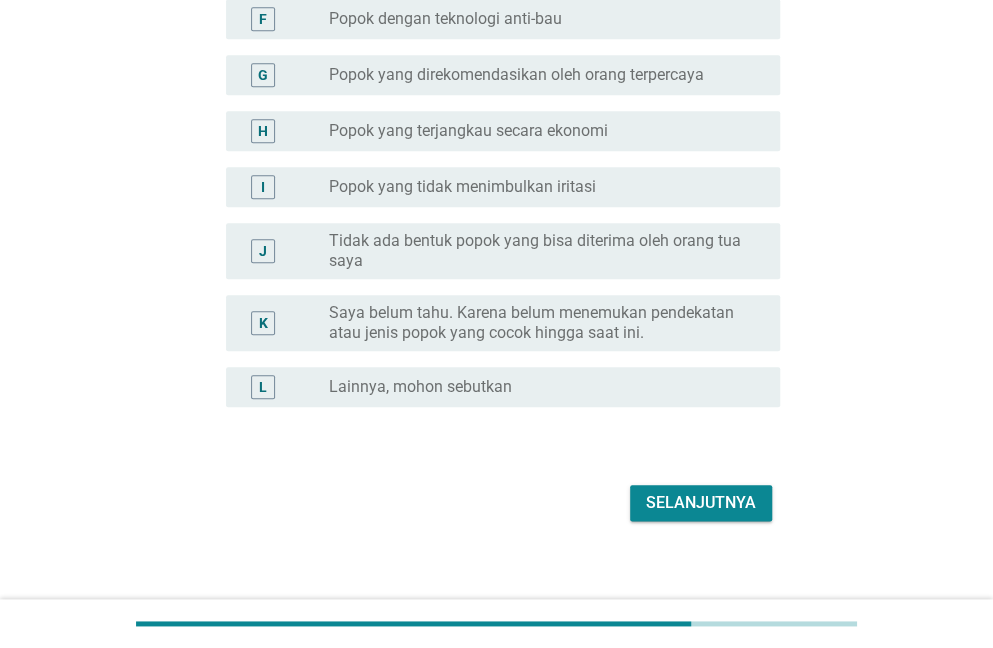 scroll, scrollTop: 630, scrollLeft: 0, axis: vertical 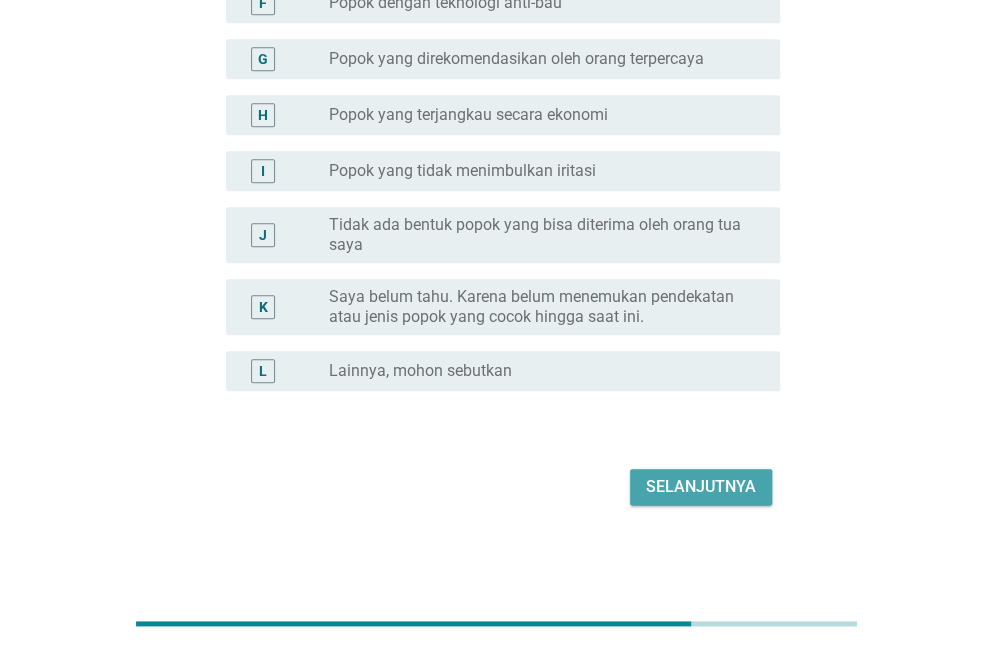 click on "Selanjutnya" at bounding box center (701, 487) 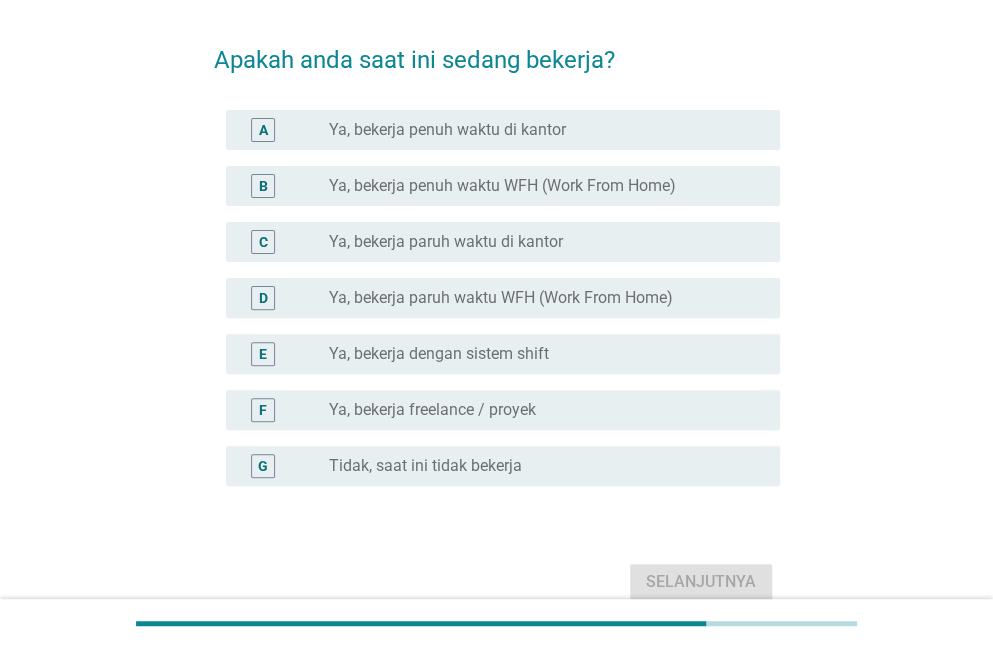 scroll, scrollTop: 104, scrollLeft: 0, axis: vertical 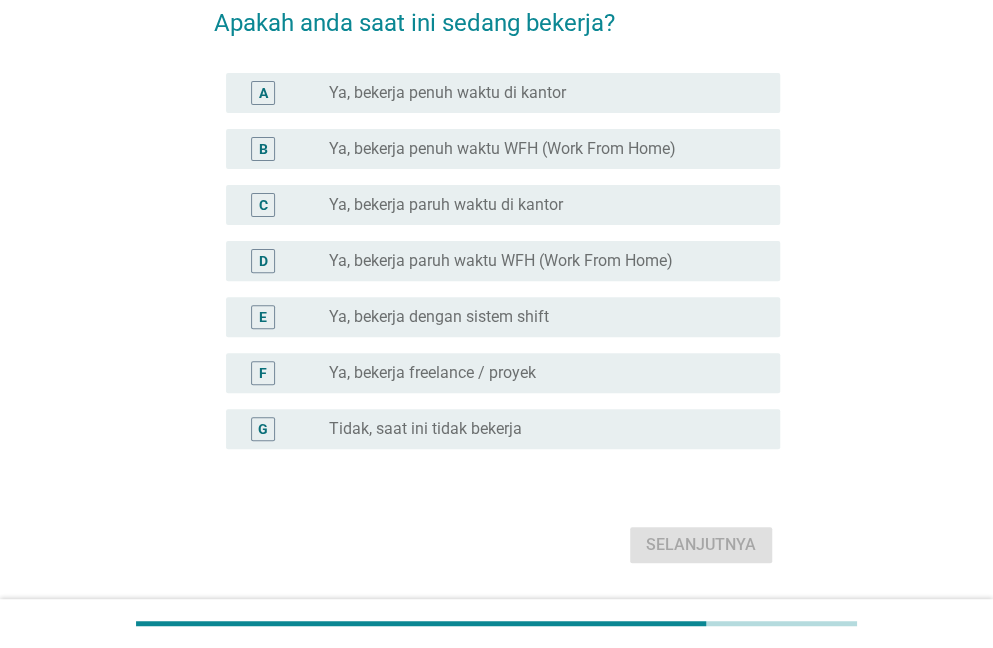 click on "G     radio_button_unchecked Tidak, saat ini tidak bekerja" at bounding box center [503, 429] 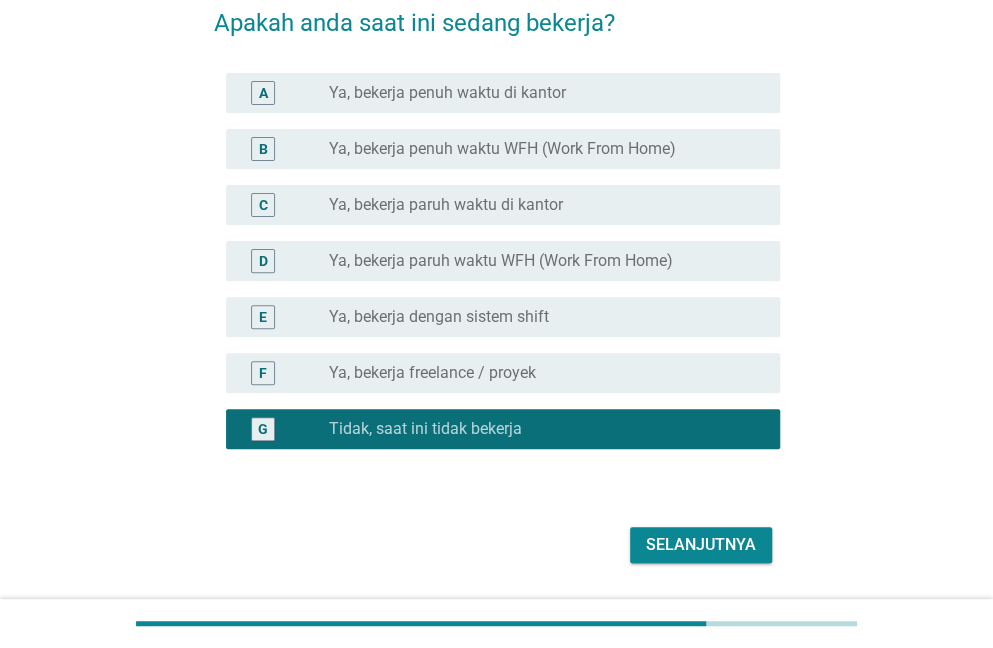 scroll, scrollTop: 162, scrollLeft: 0, axis: vertical 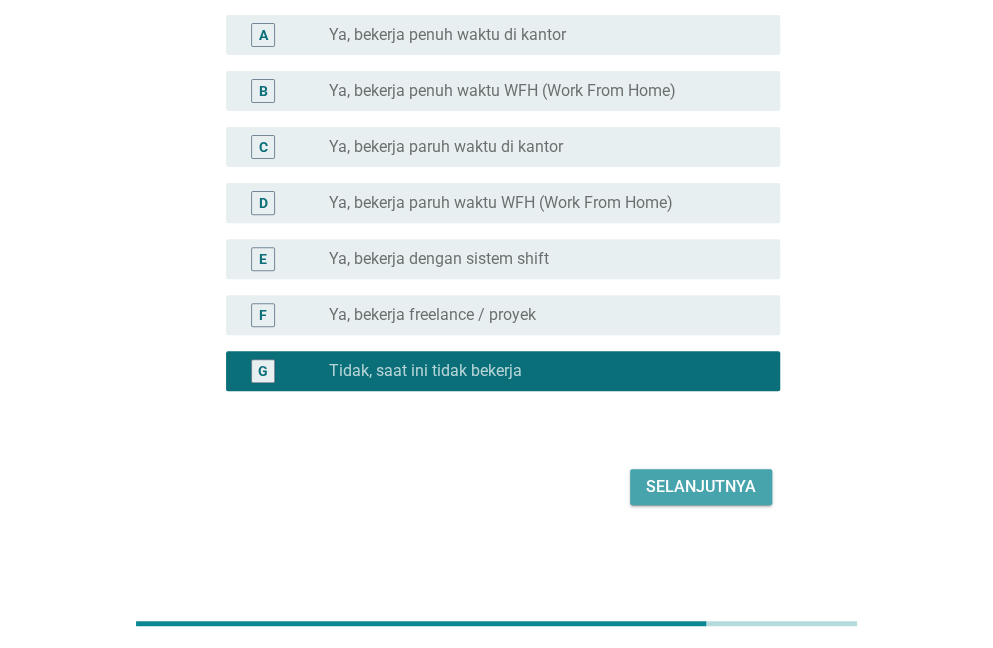 click on "Selanjutnya" at bounding box center [701, 487] 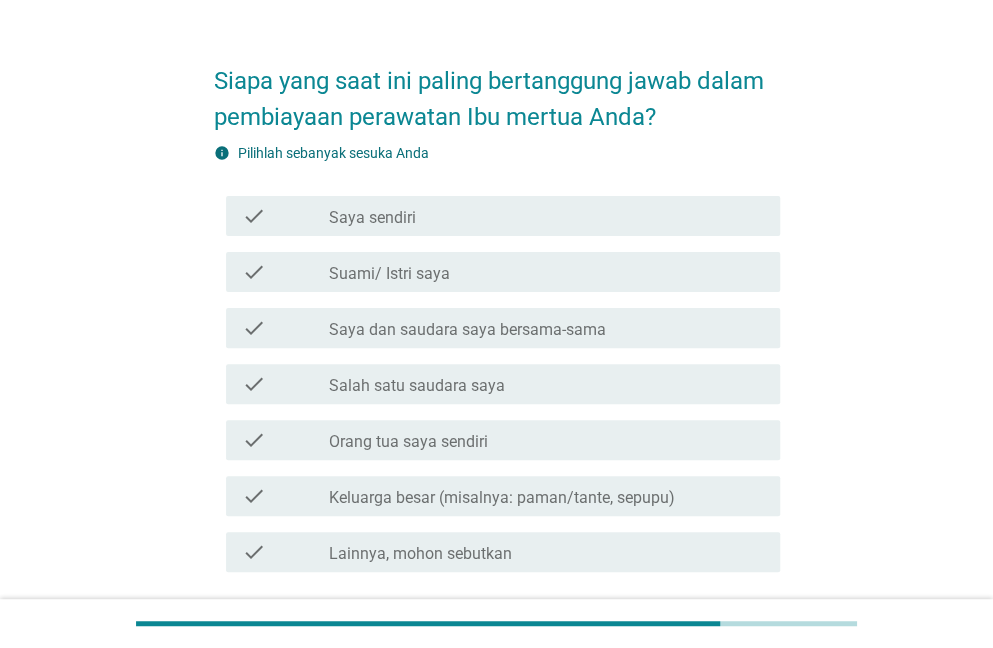 scroll, scrollTop: 58, scrollLeft: 0, axis: vertical 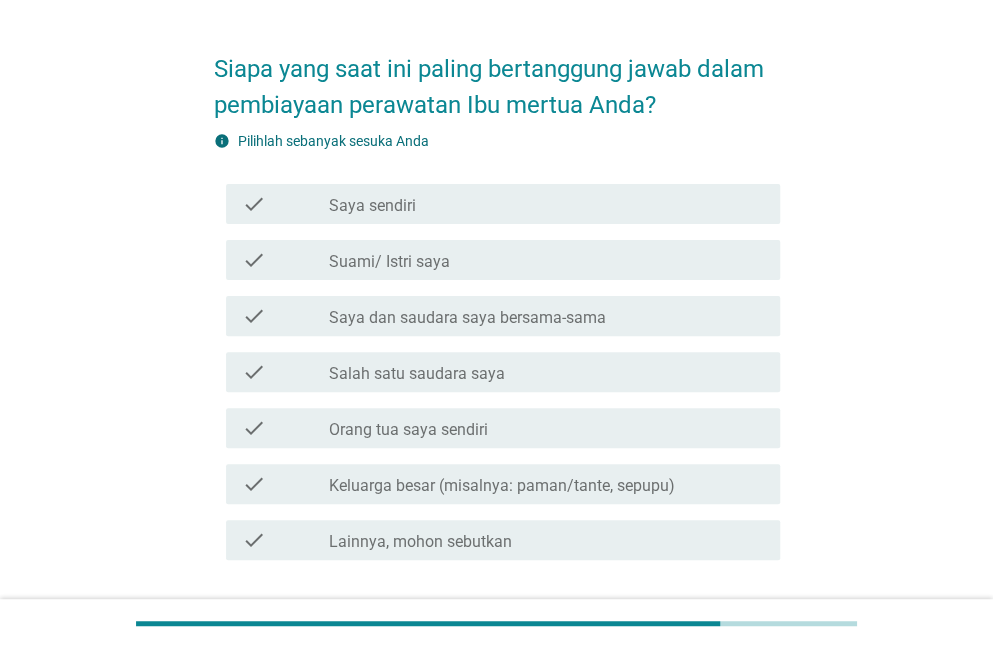 click on "check     check_box_outline_blank Saya dan saudara saya bersama-sama" at bounding box center (503, 316) 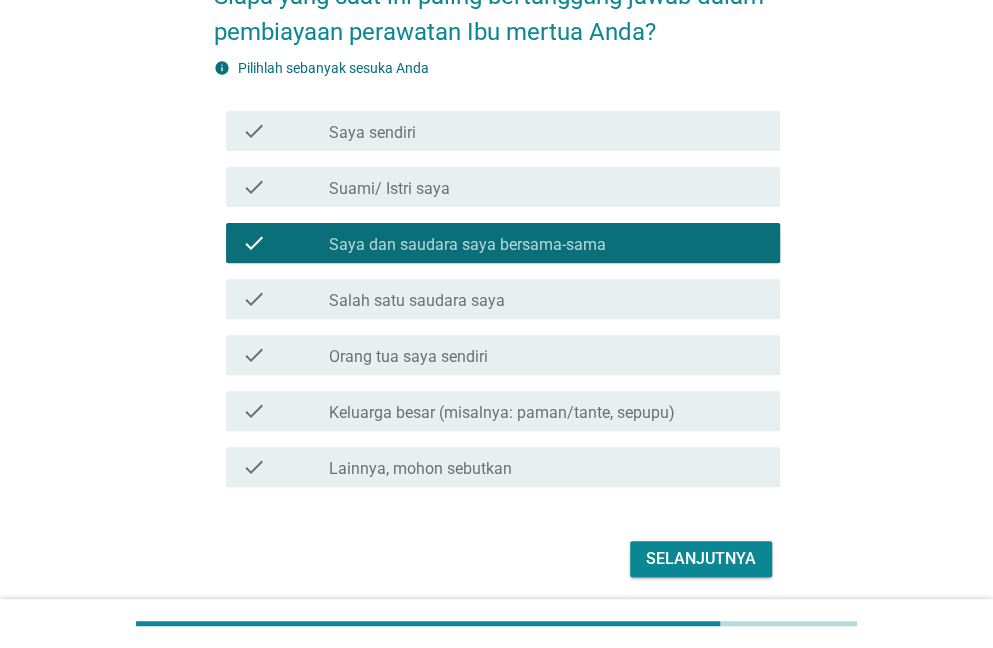 scroll, scrollTop: 134, scrollLeft: 0, axis: vertical 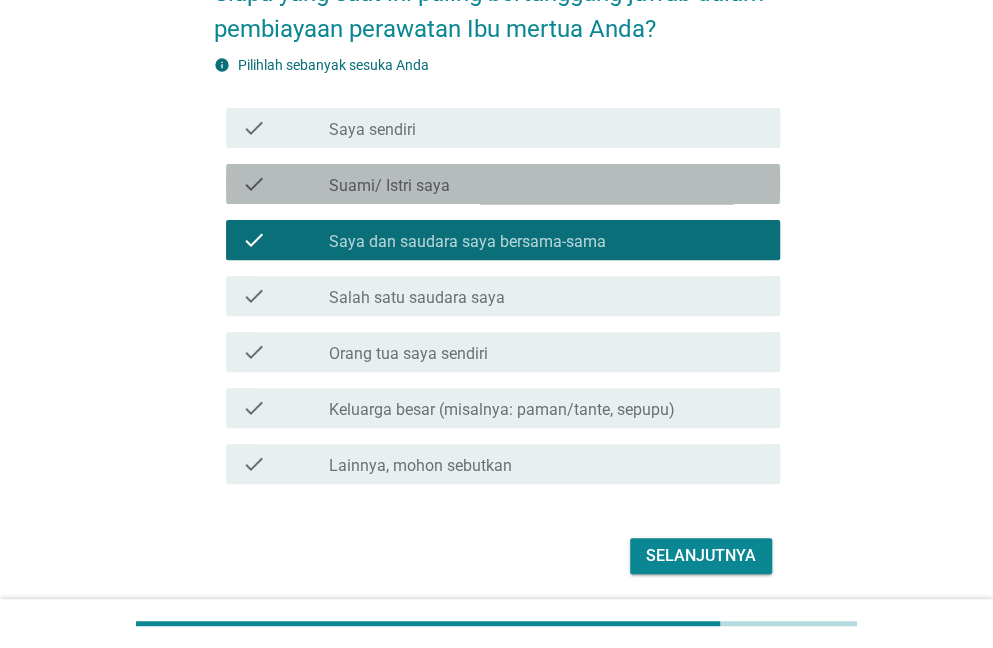 click on "check_box_outline_blank Suami/ Istri saya" at bounding box center (546, 184) 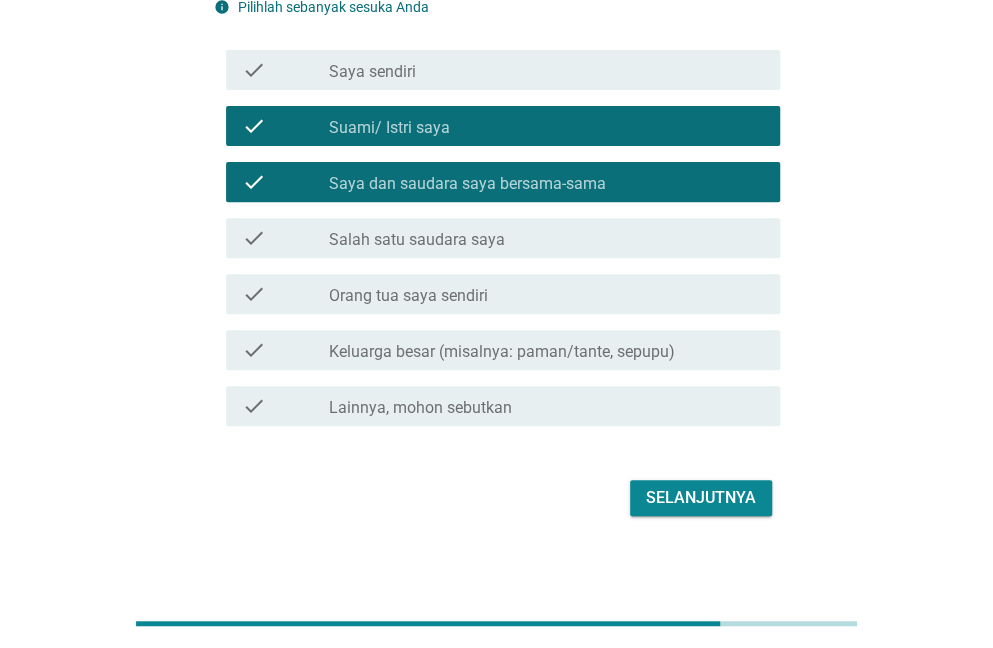 scroll, scrollTop: 203, scrollLeft: 0, axis: vertical 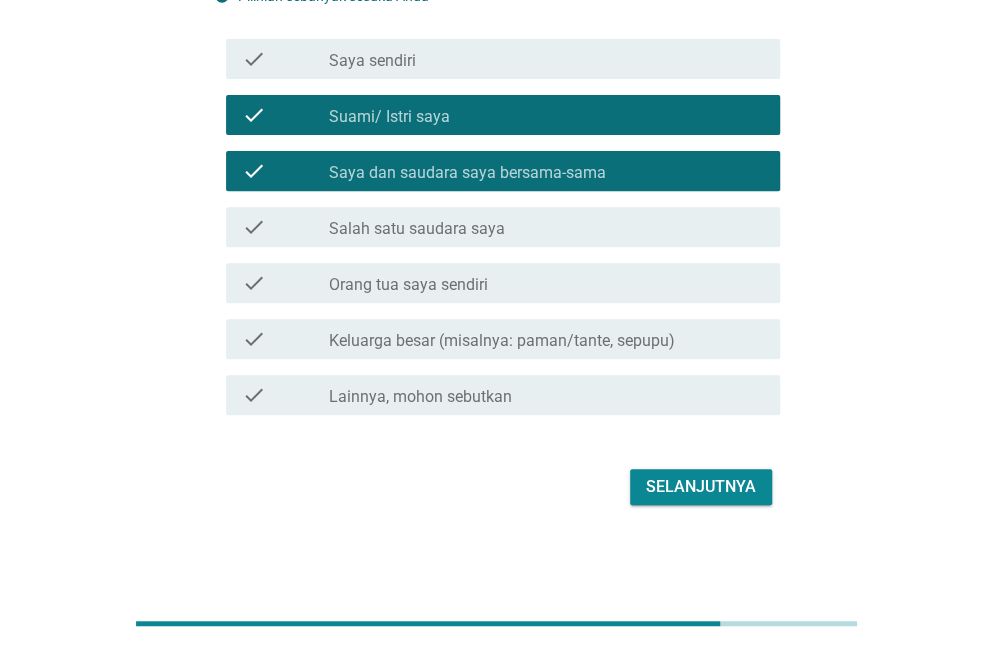 click on "check_box_outline_blank Keluarga besar (misalnya: paman/tante, sepupu)" at bounding box center (546, 339) 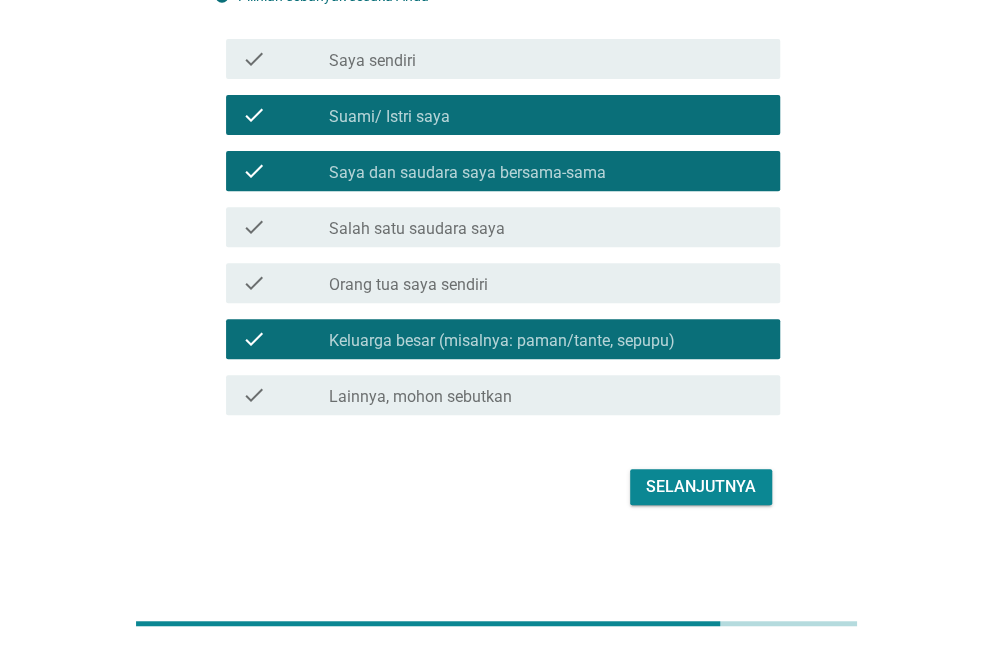 click on "Selanjutnya" at bounding box center (701, 487) 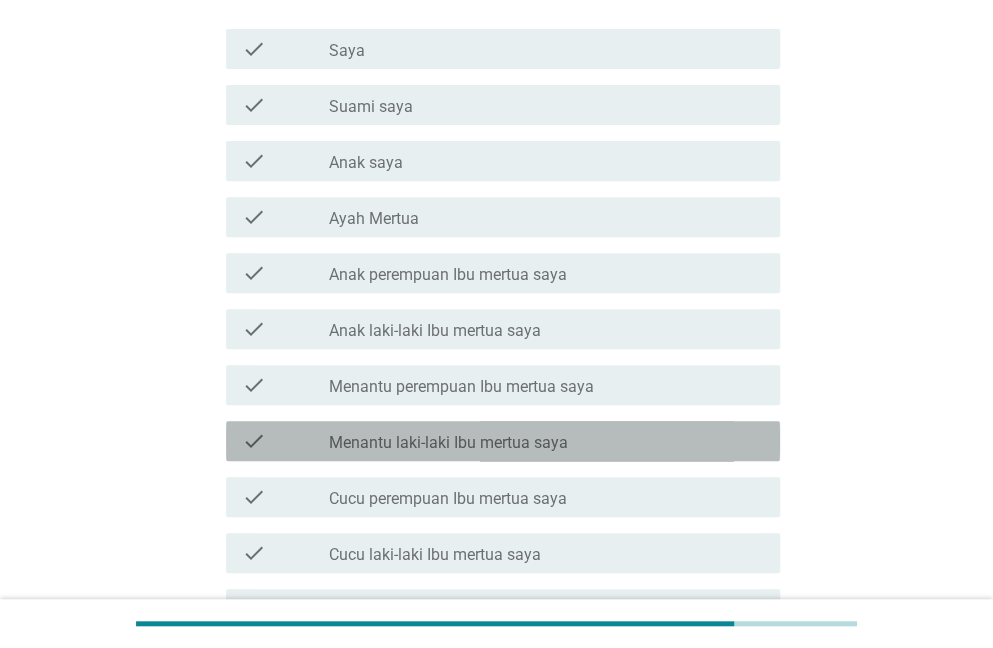 scroll, scrollTop: 223, scrollLeft: 0, axis: vertical 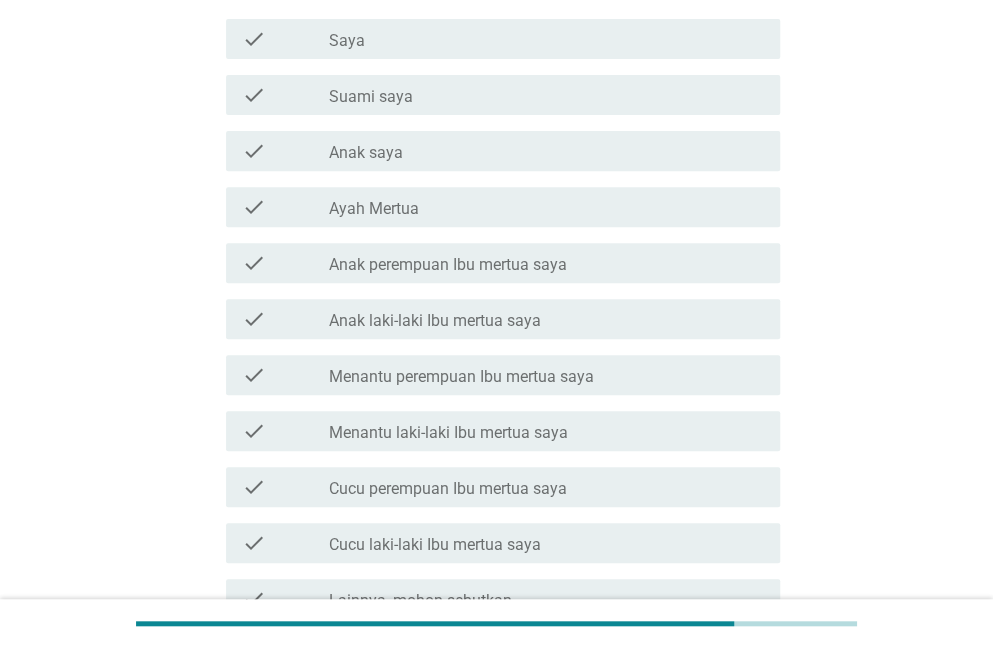 click on "check_box_outline_blank Menantu perempuan Ibu mertua saya" at bounding box center (546, 375) 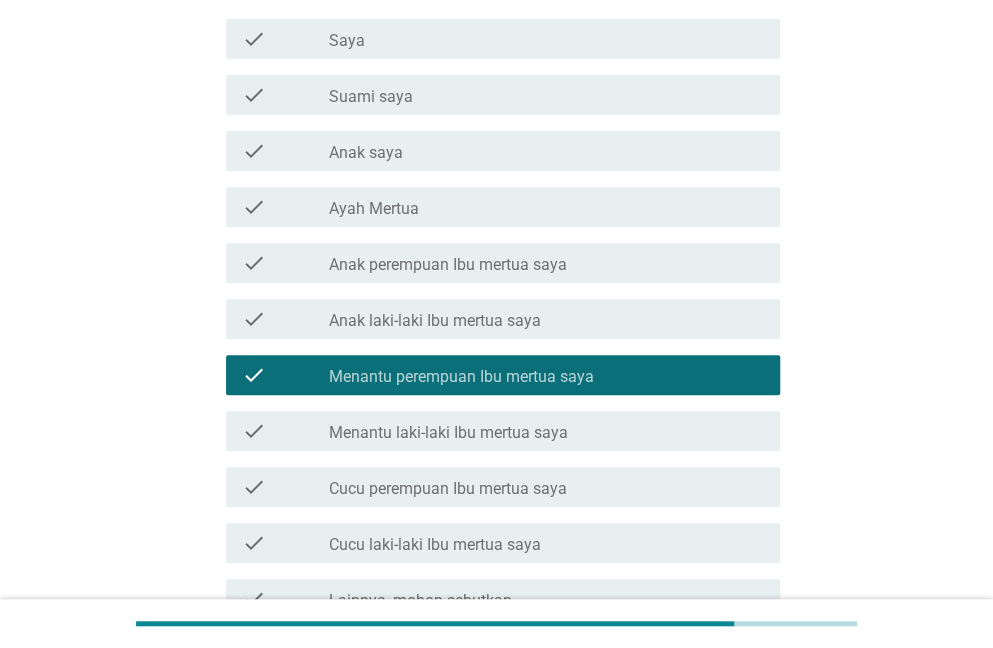 click on "check_box_outline_blank Anak laki-laki Ibu mertua saya" at bounding box center [546, 319] 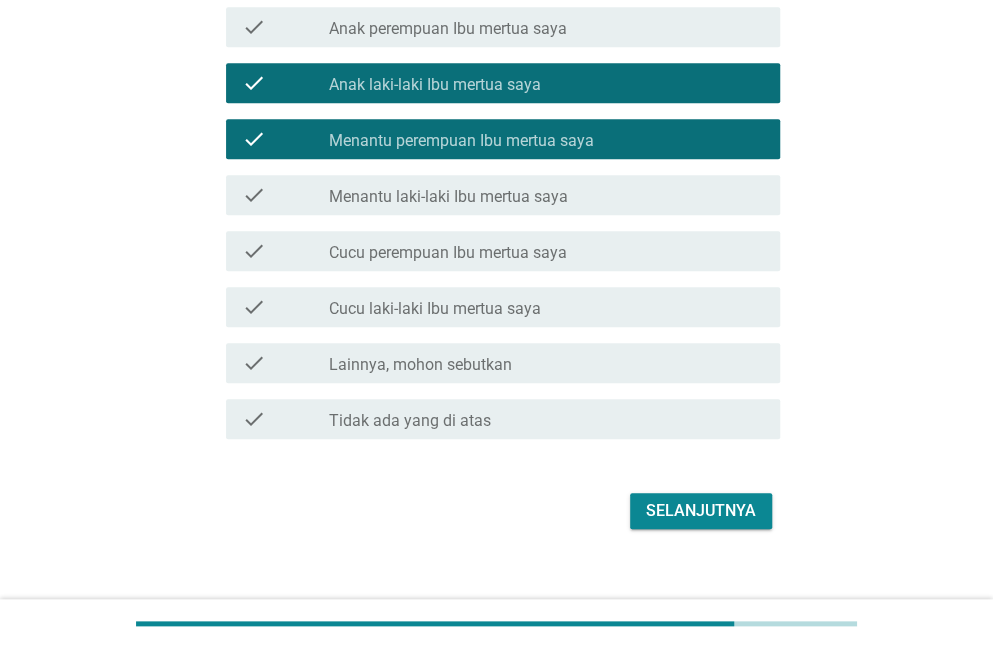 scroll, scrollTop: 483, scrollLeft: 0, axis: vertical 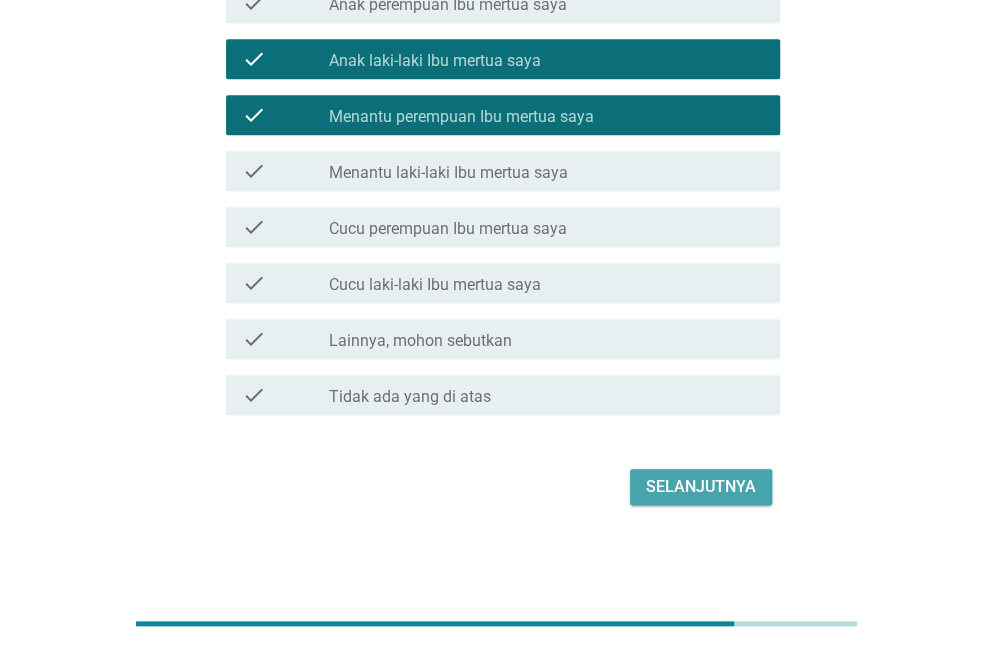 click on "Selanjutnya" at bounding box center (701, 487) 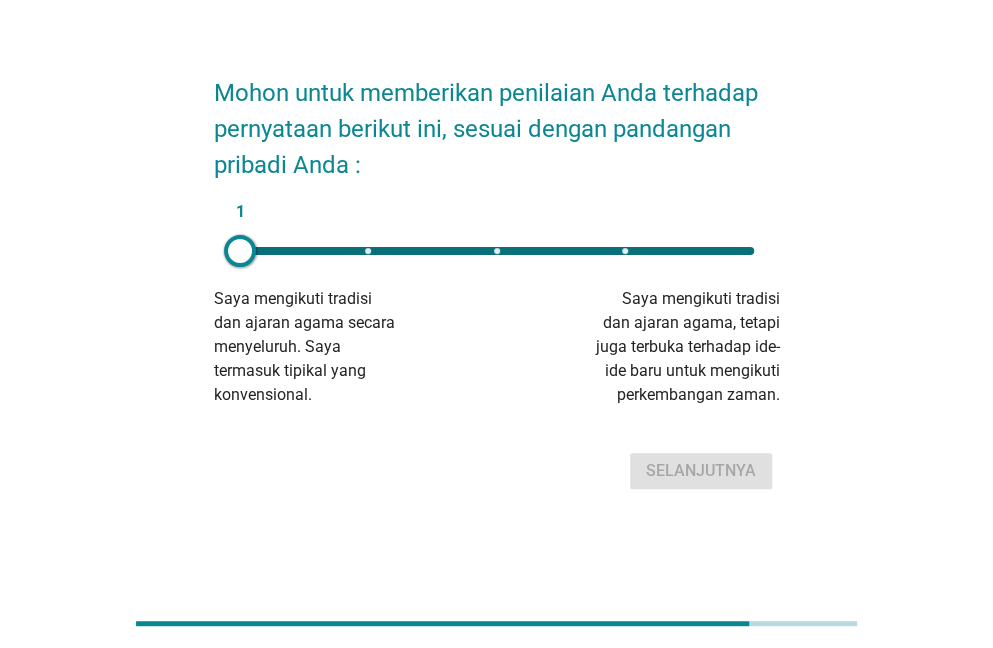 scroll, scrollTop: 0, scrollLeft: 0, axis: both 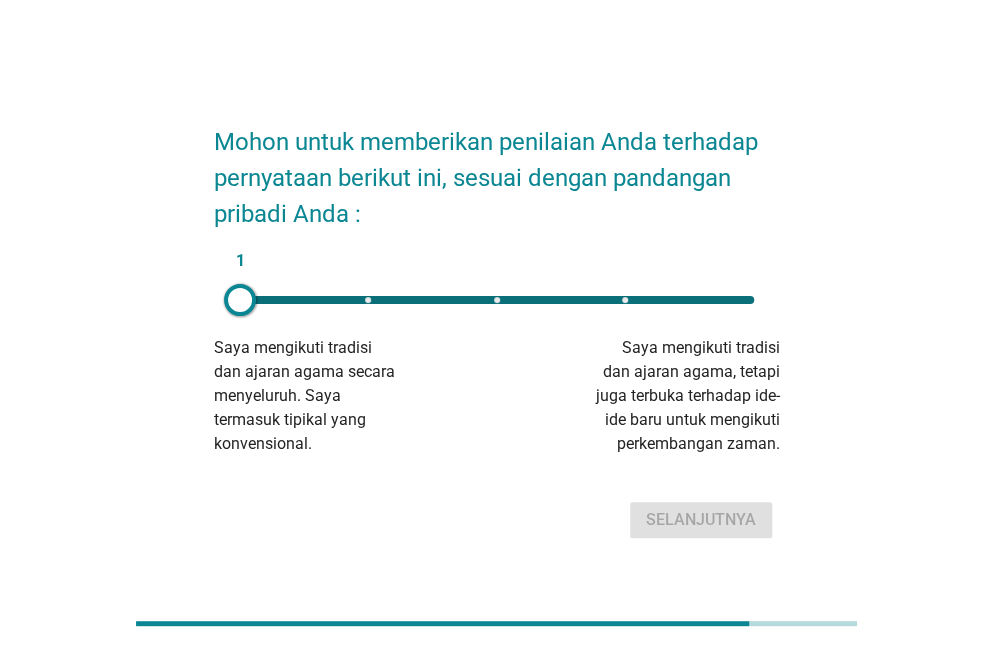 click on "1" at bounding box center [497, 300] 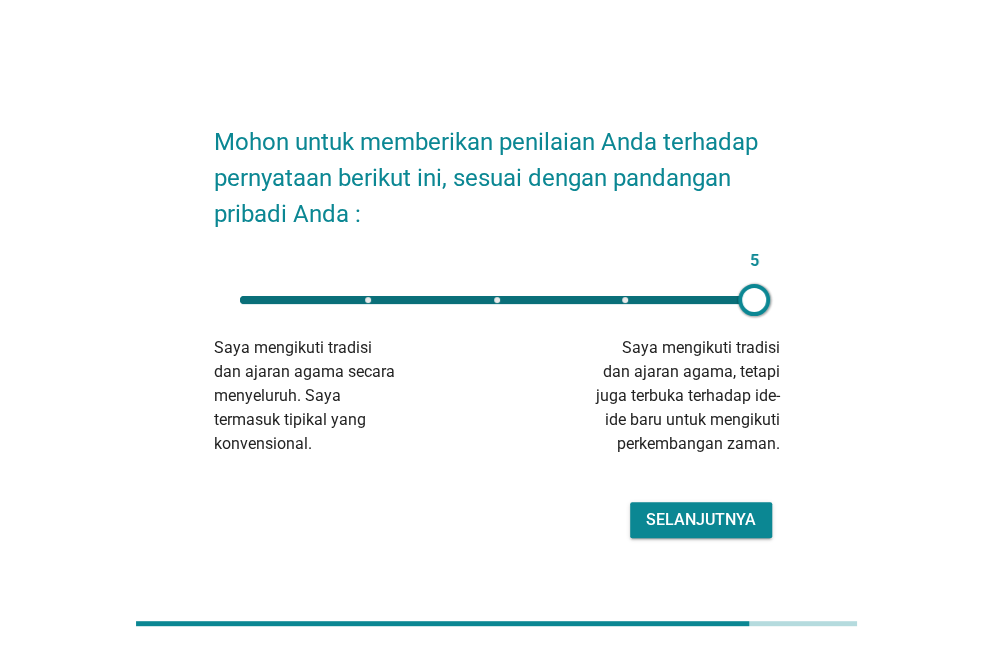 click on "Selanjutnya" at bounding box center (701, 520) 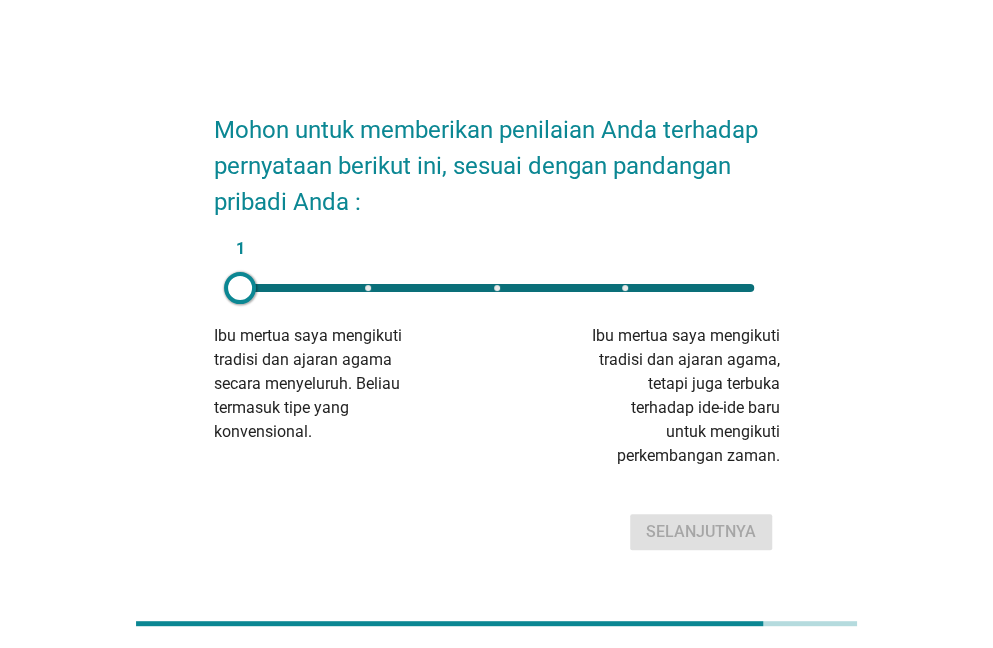 click on "1" at bounding box center (497, 288) 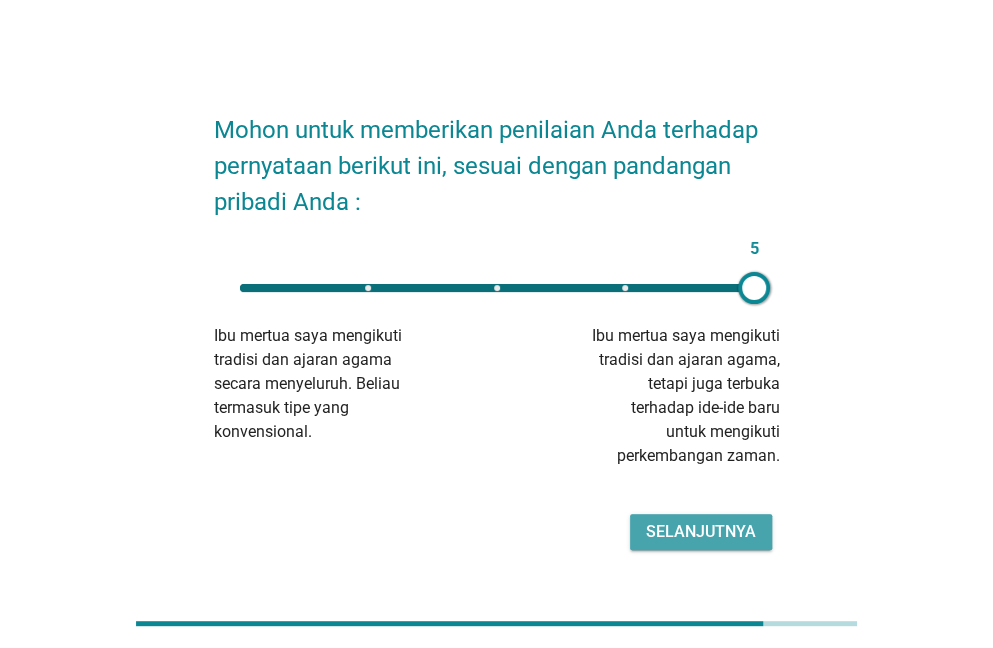 click on "Selanjutnya" at bounding box center (701, 532) 